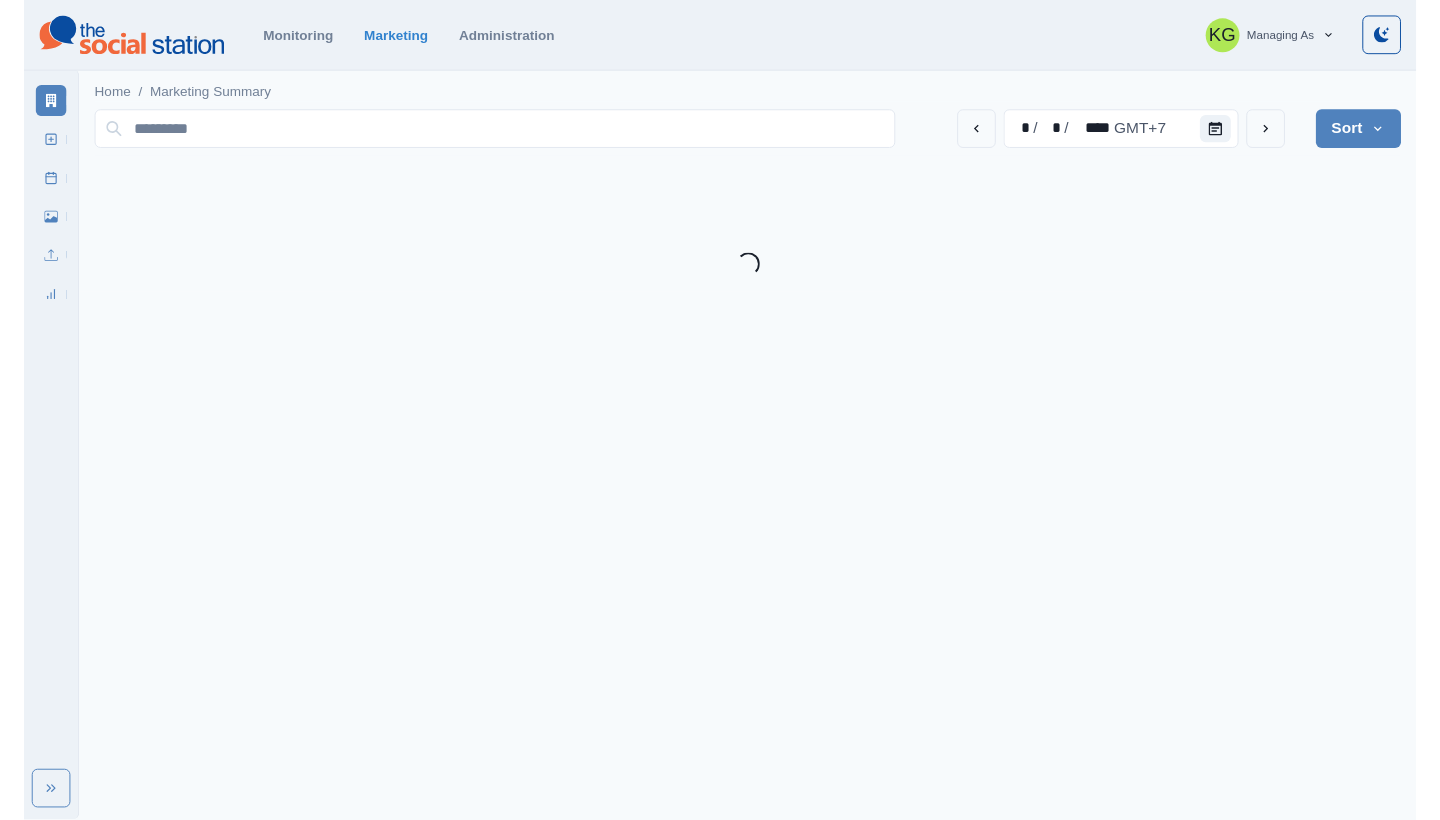 scroll, scrollTop: 0, scrollLeft: 0, axis: both 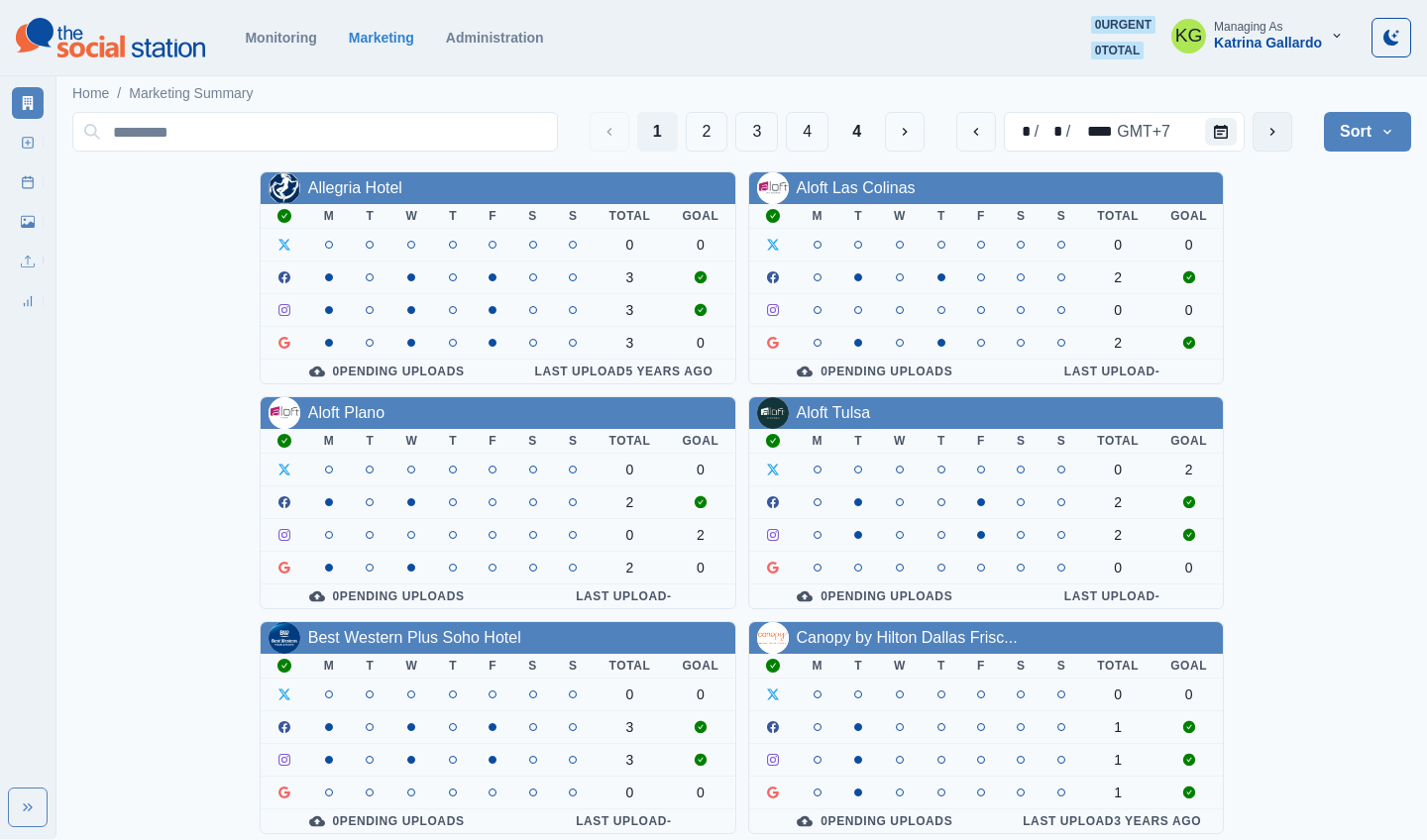 click 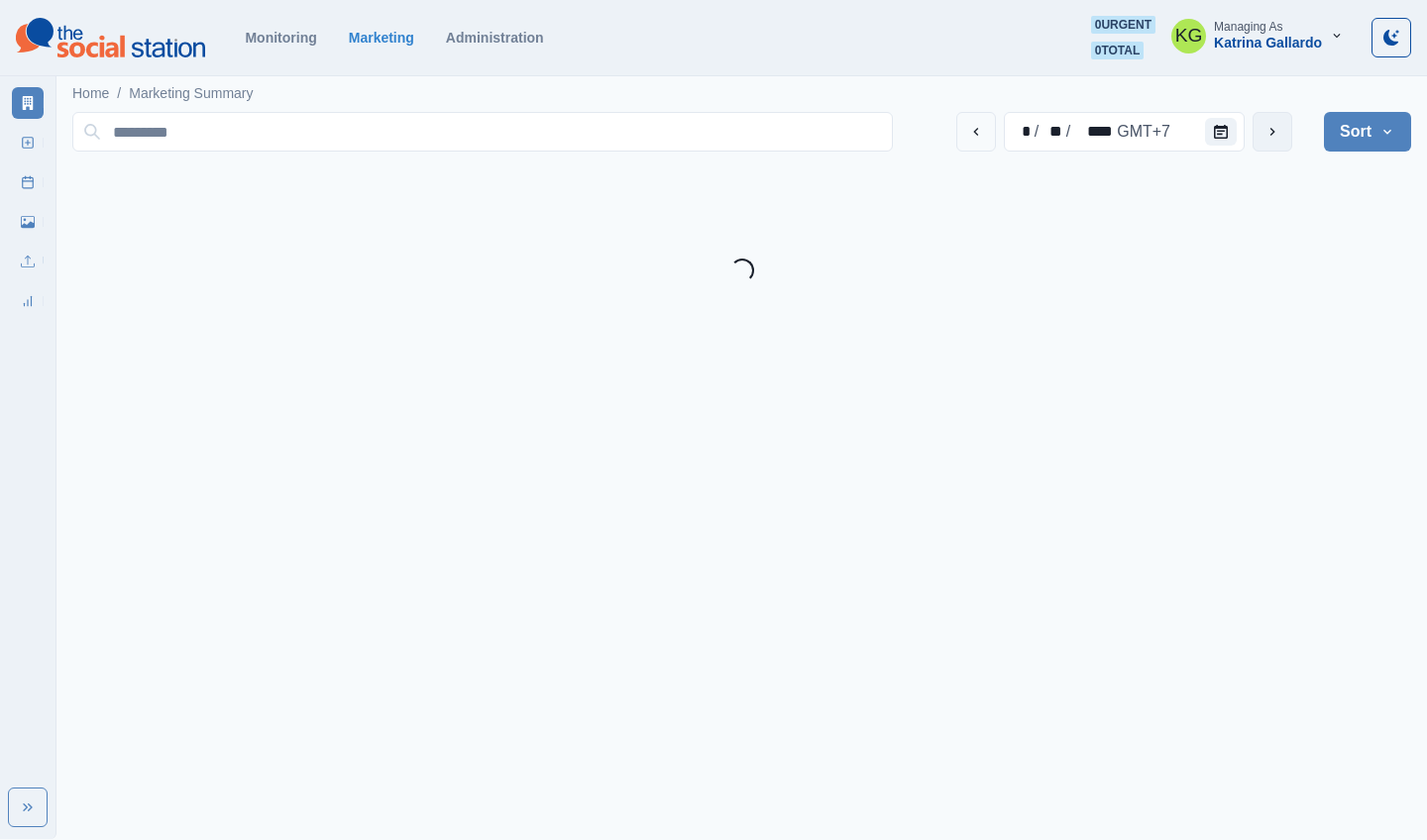 click 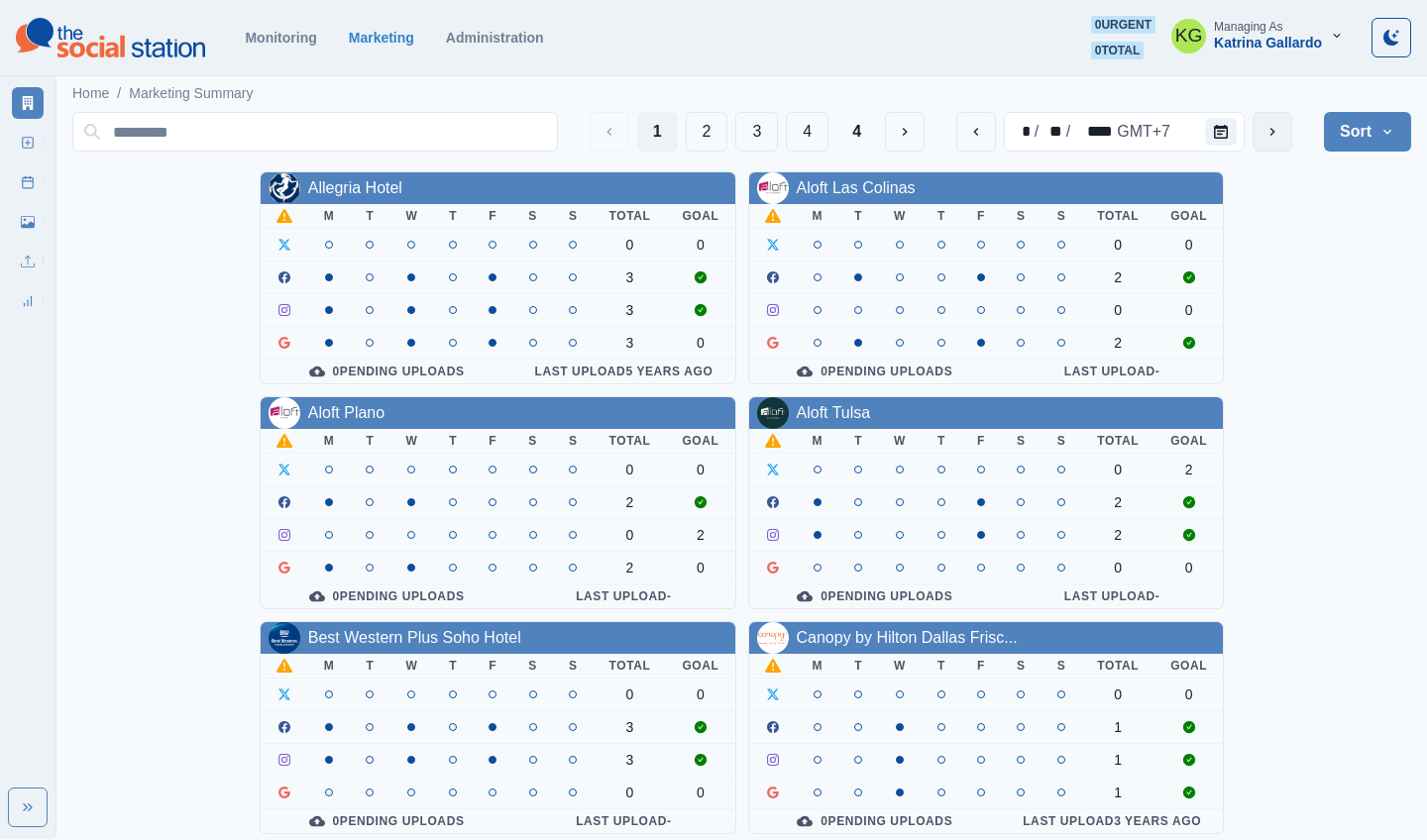 click 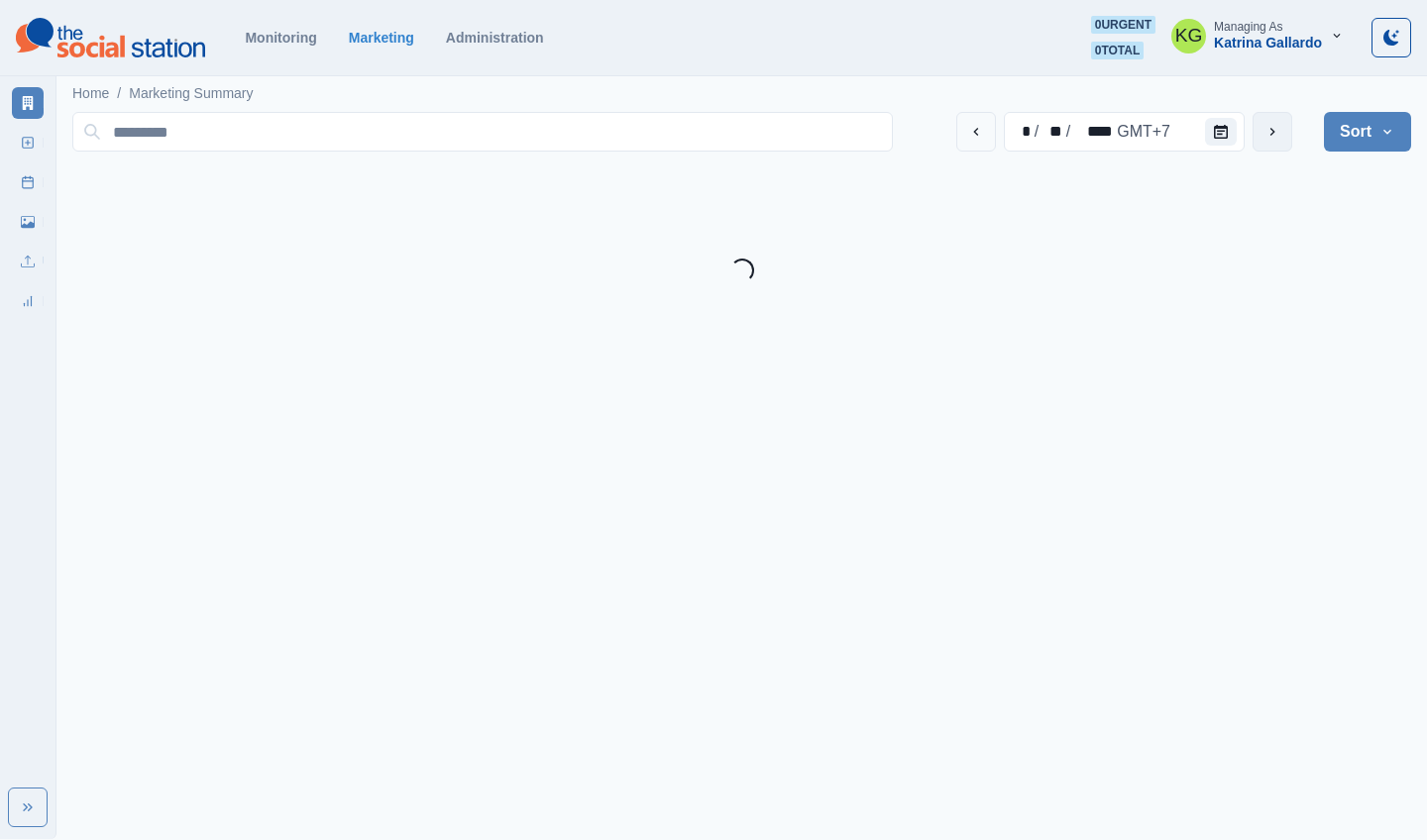 click 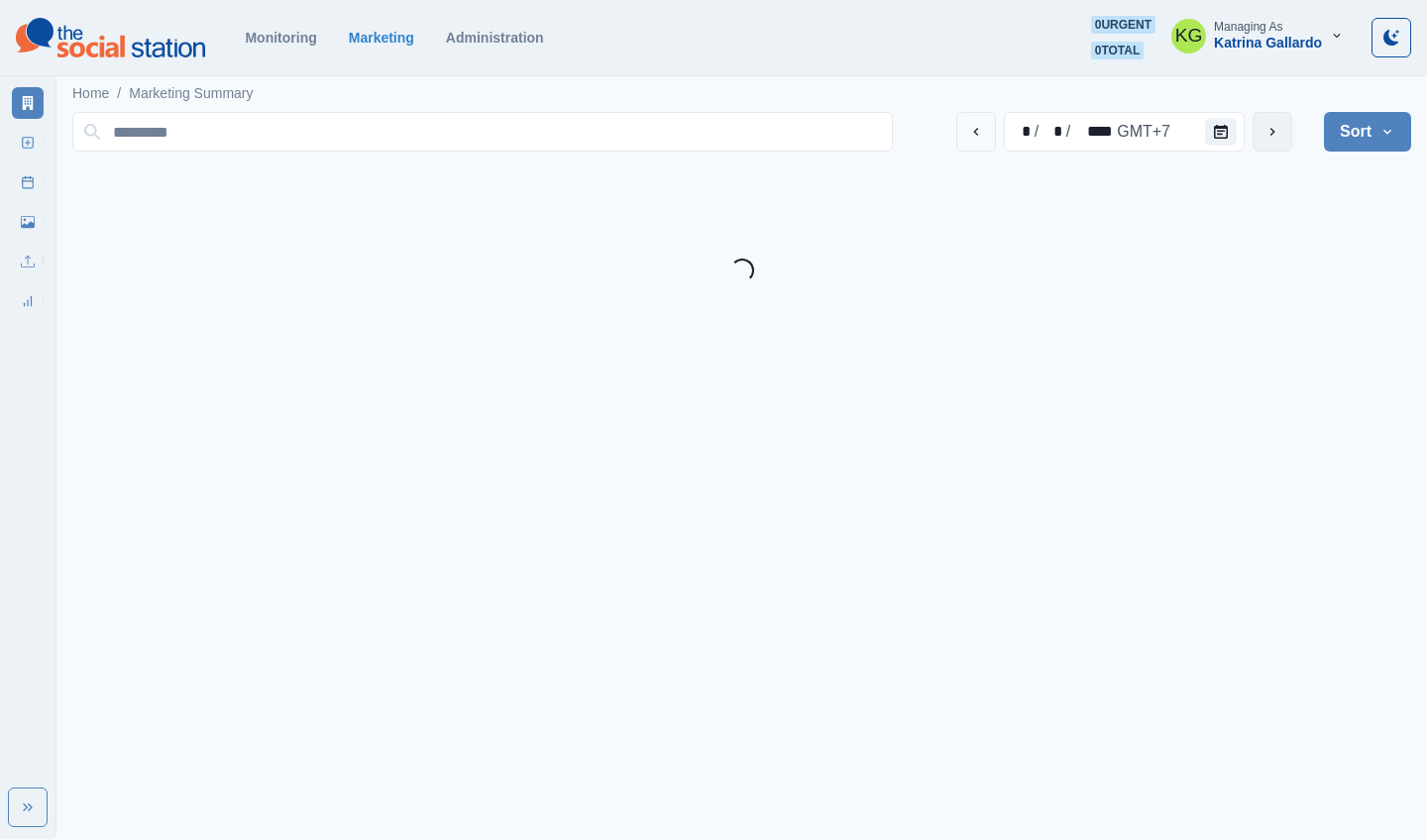 click 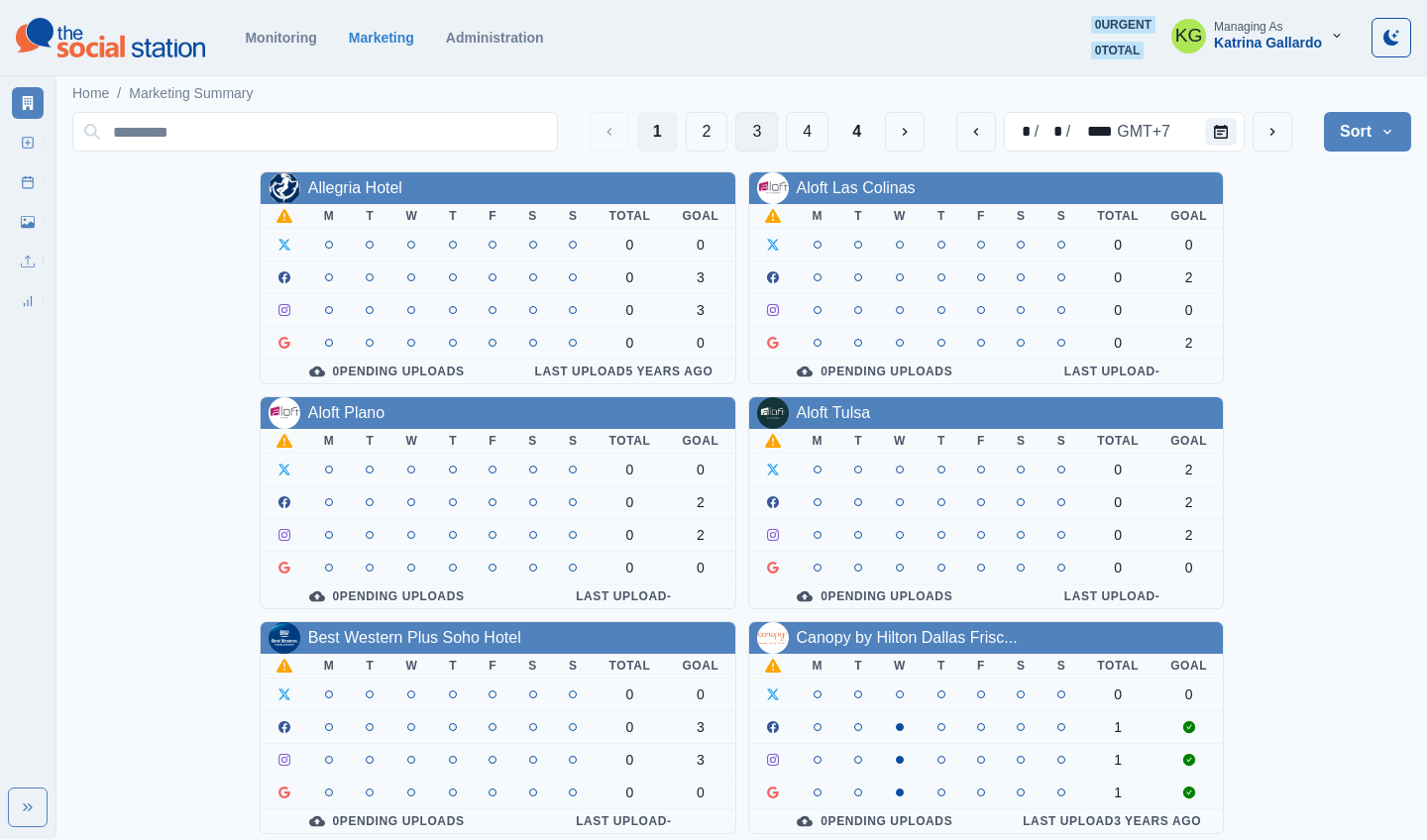 click on "3" at bounding box center (756, 132) 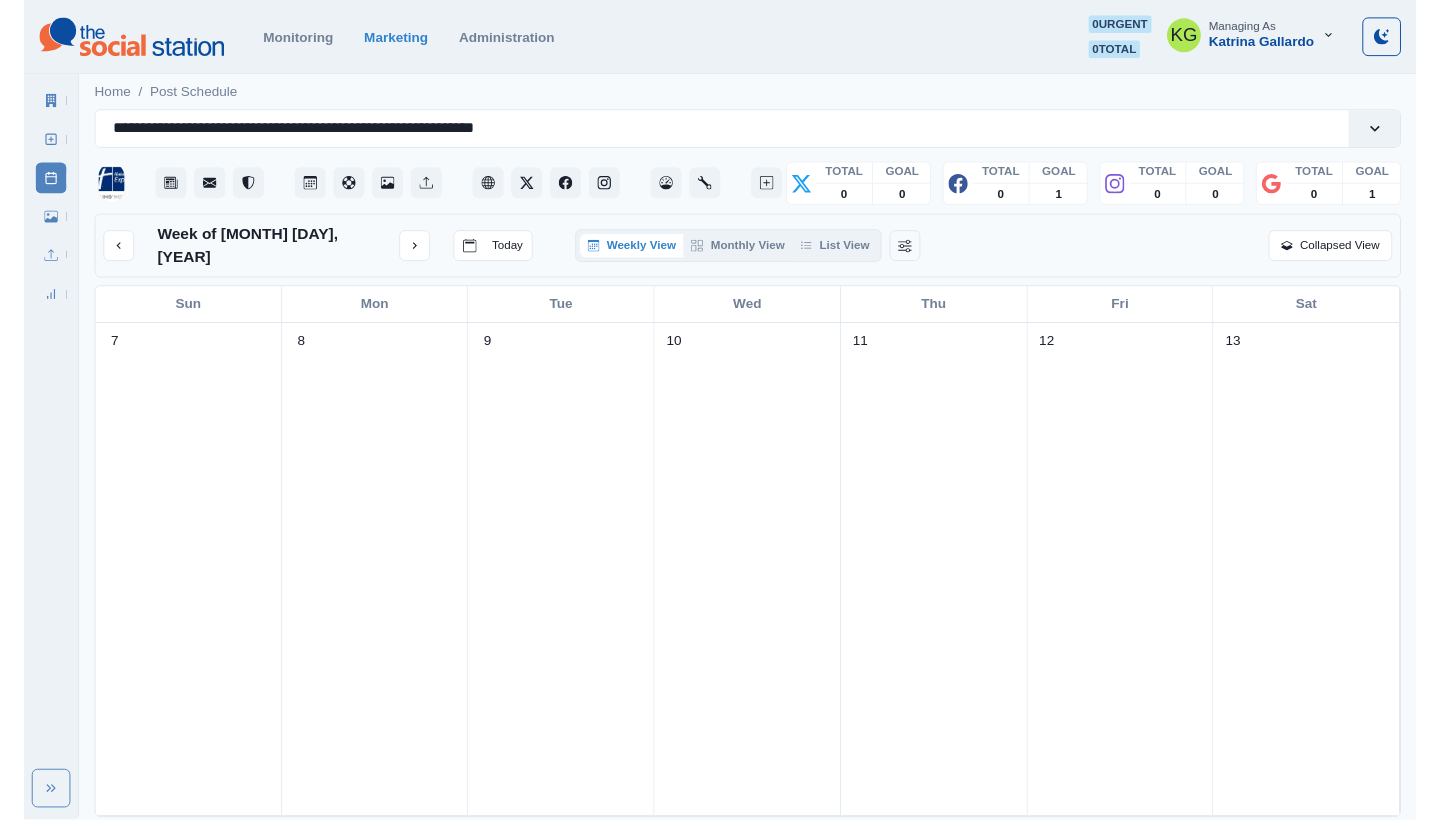 scroll, scrollTop: 0, scrollLeft: 0, axis: both 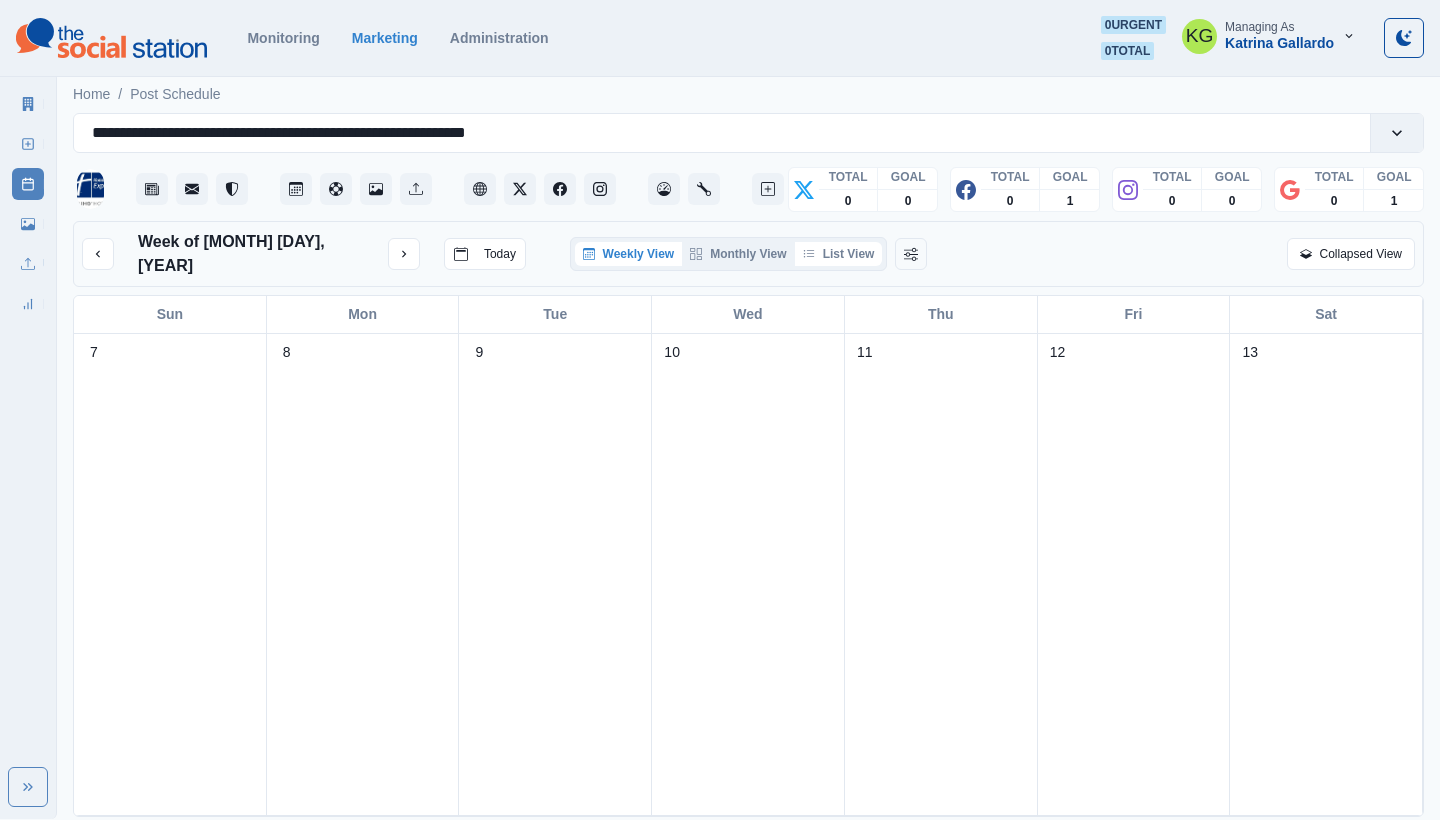 click on "List View" at bounding box center (839, 254) 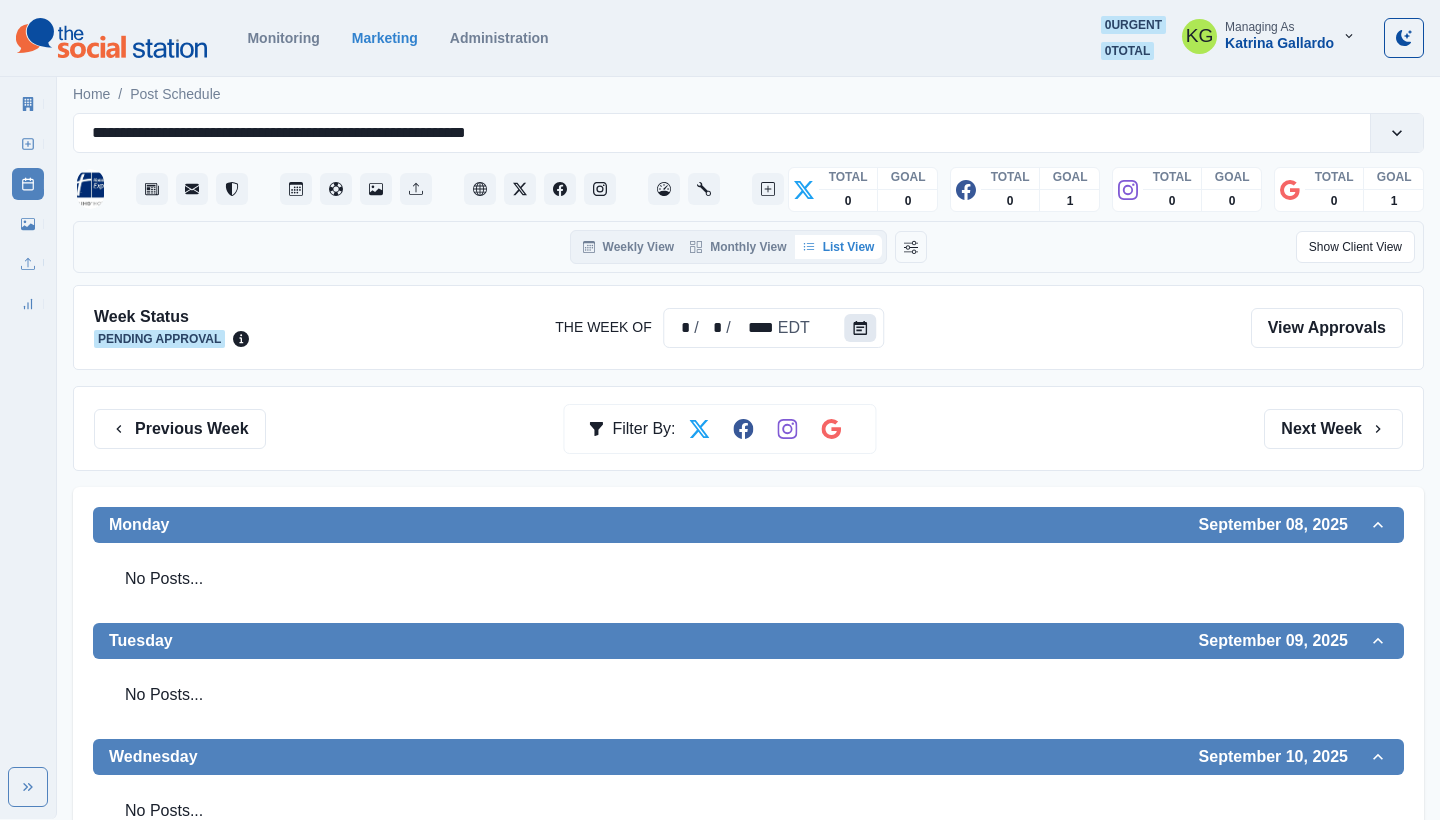 click 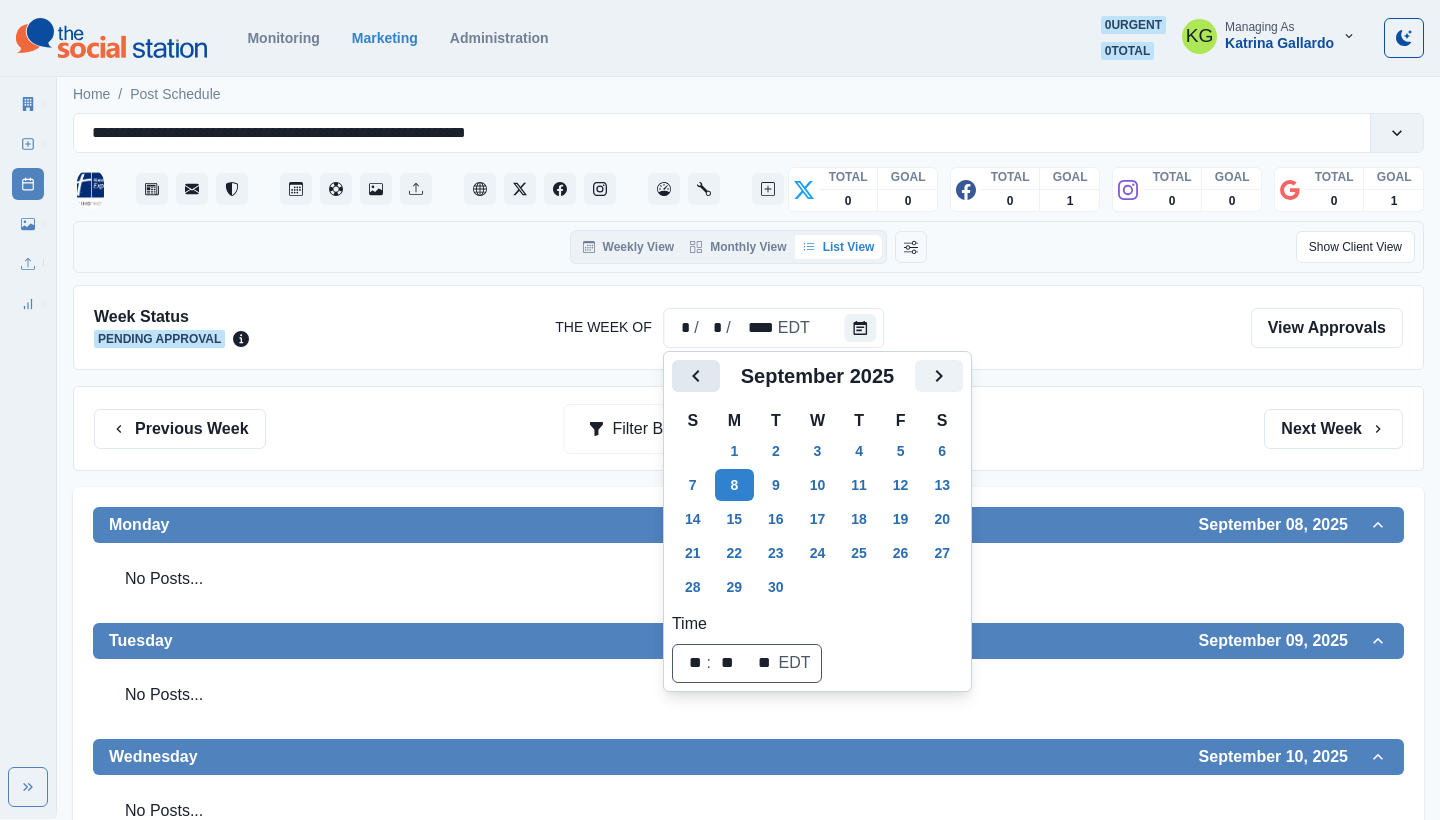 click 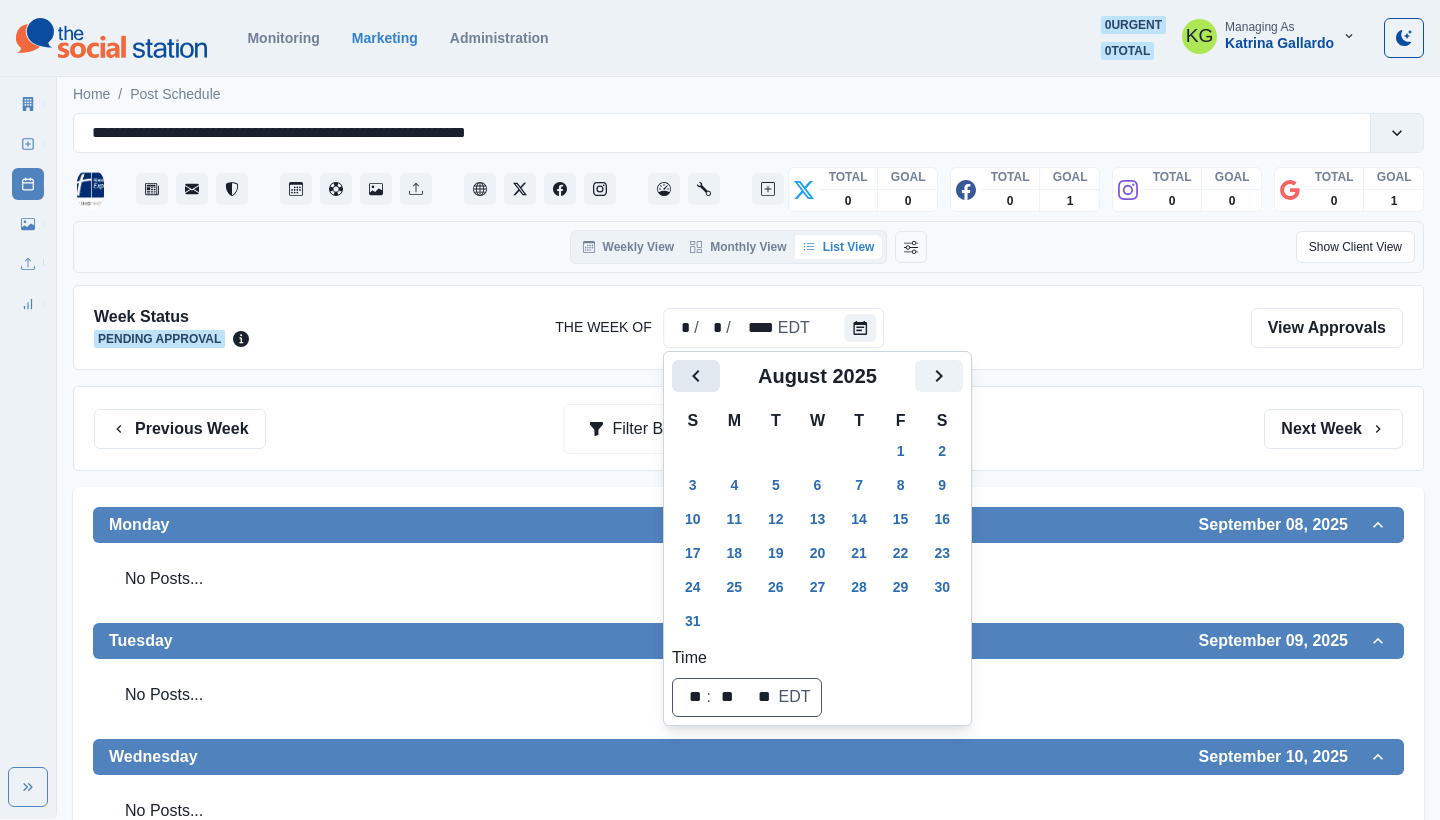 click 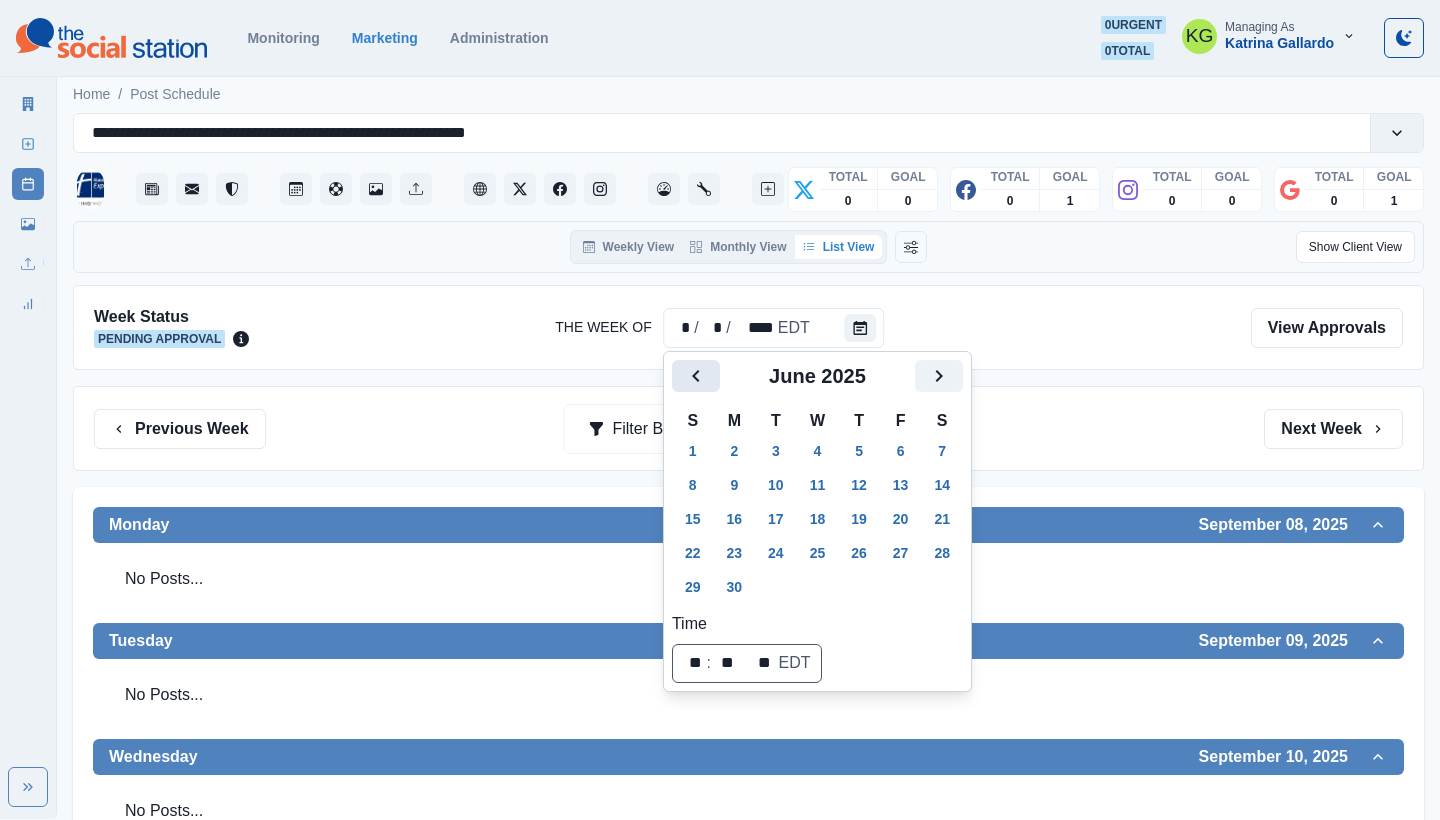 click 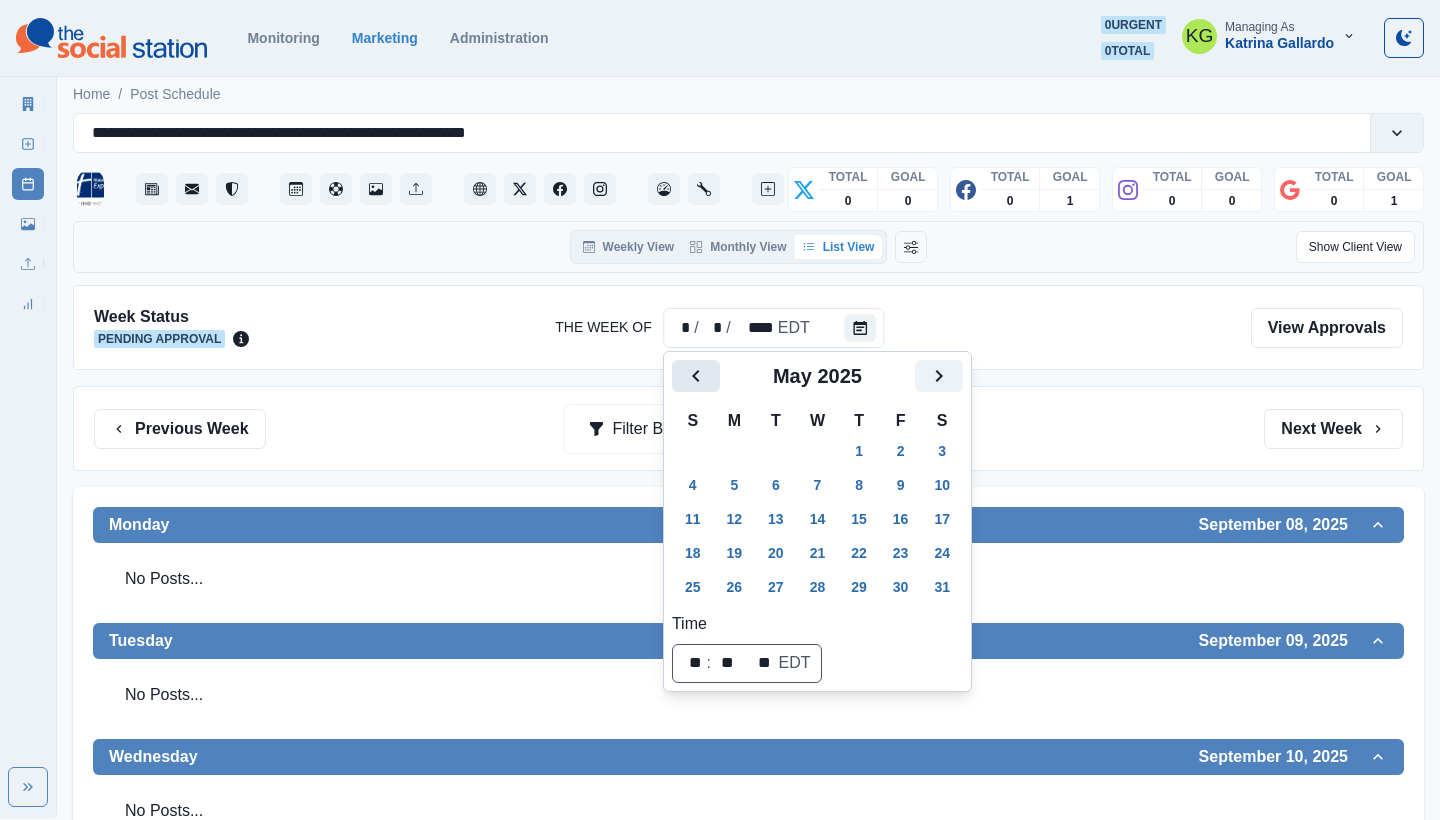 click 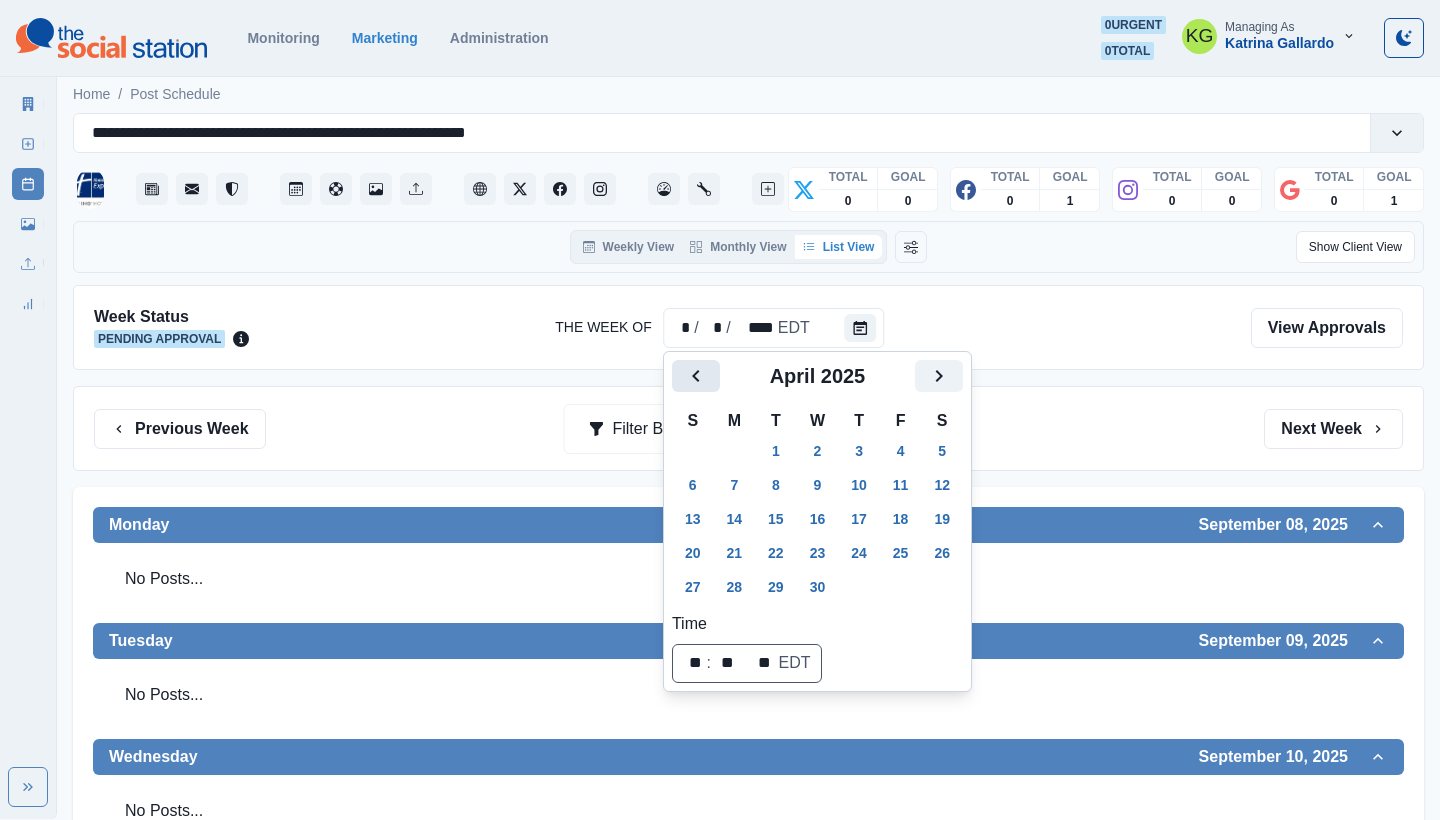 click 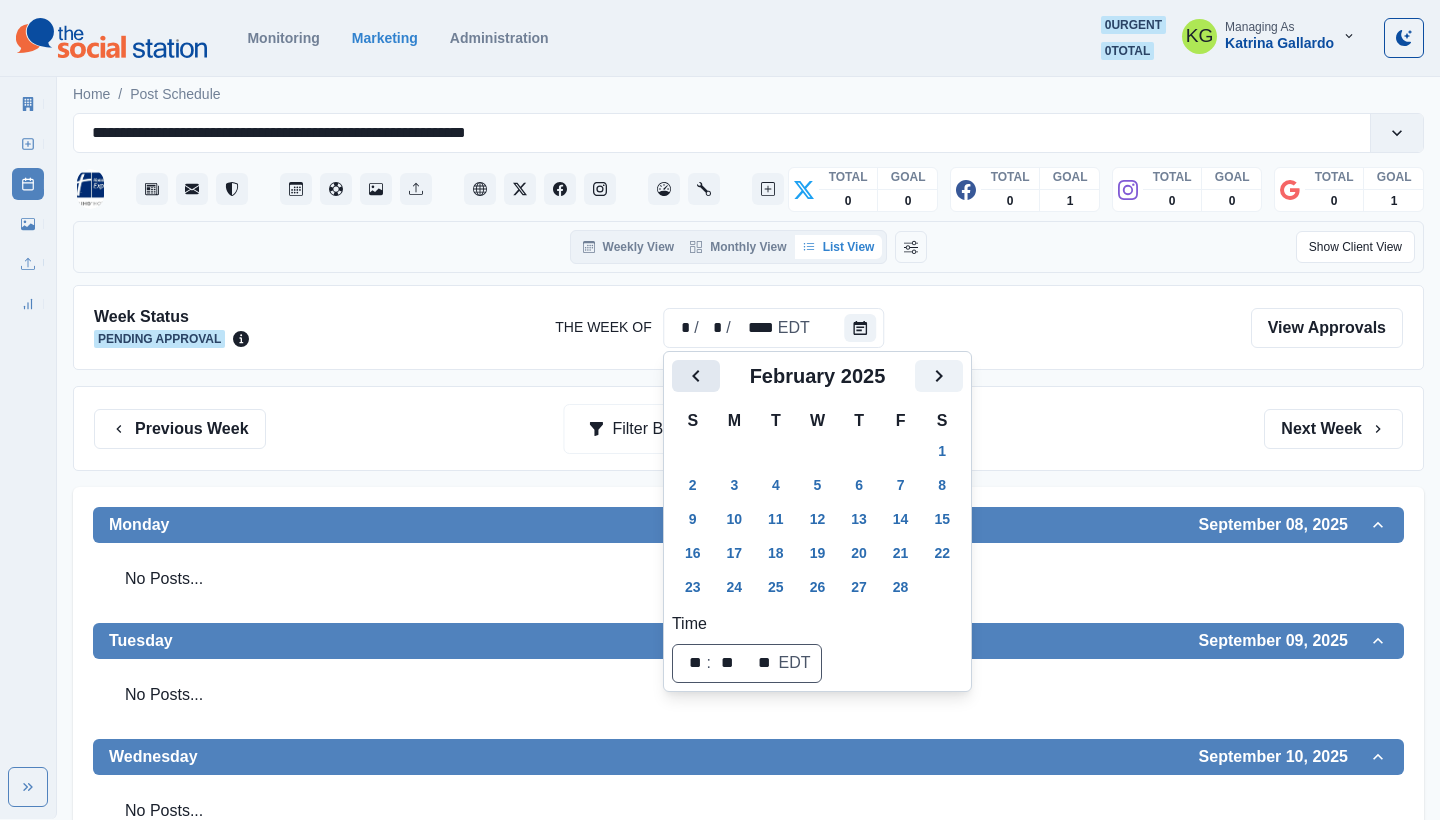click 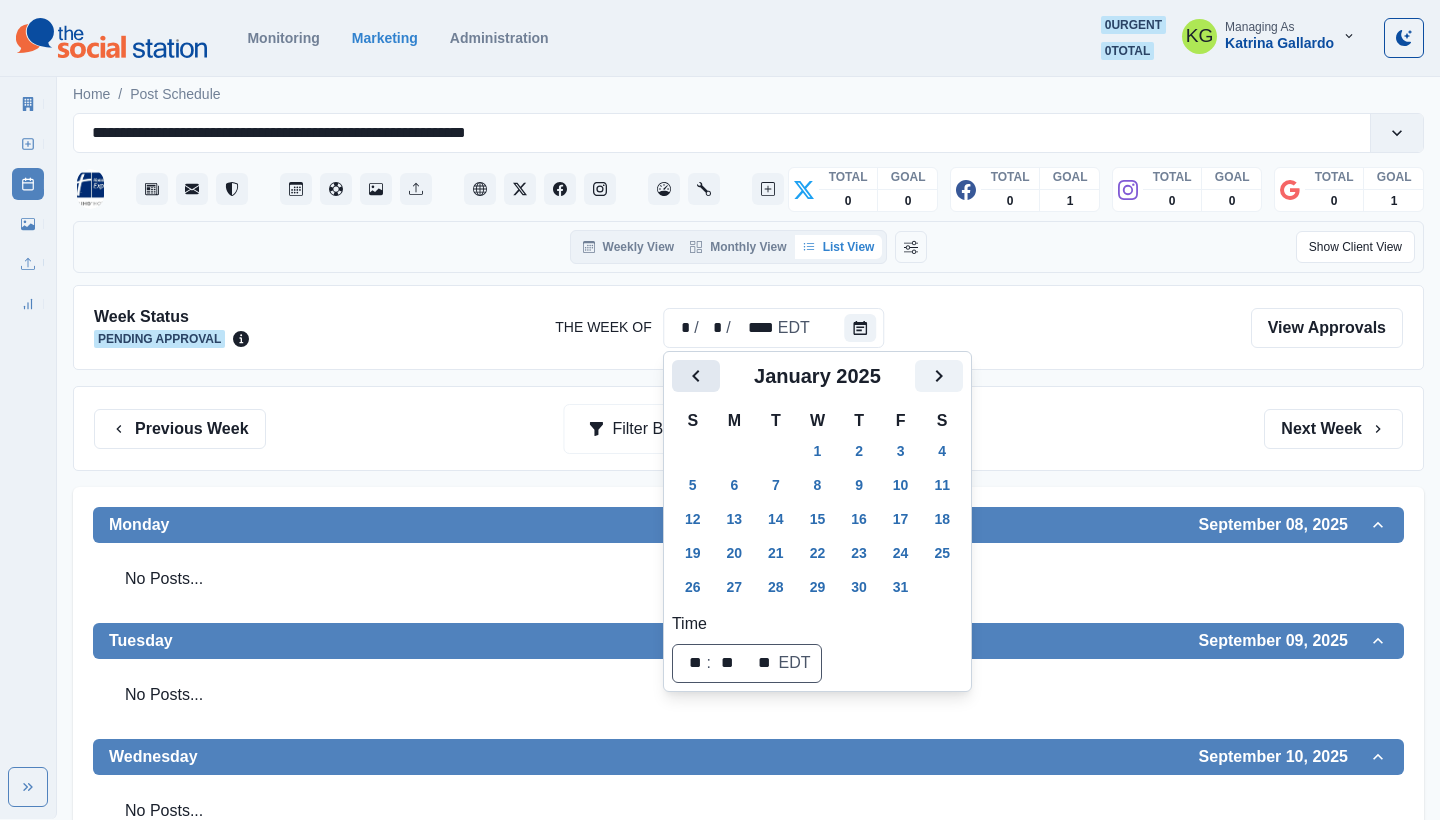 click 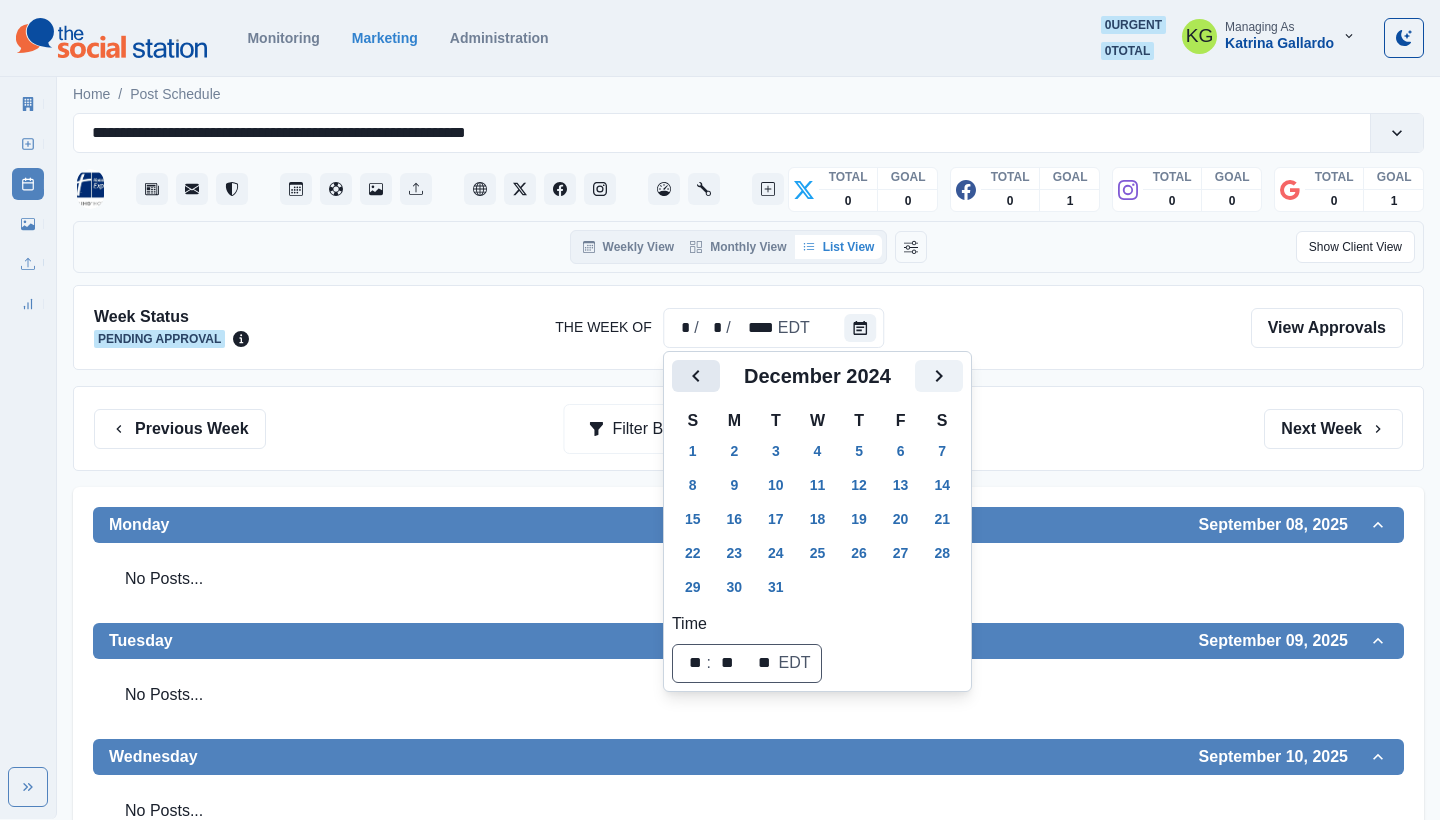 click 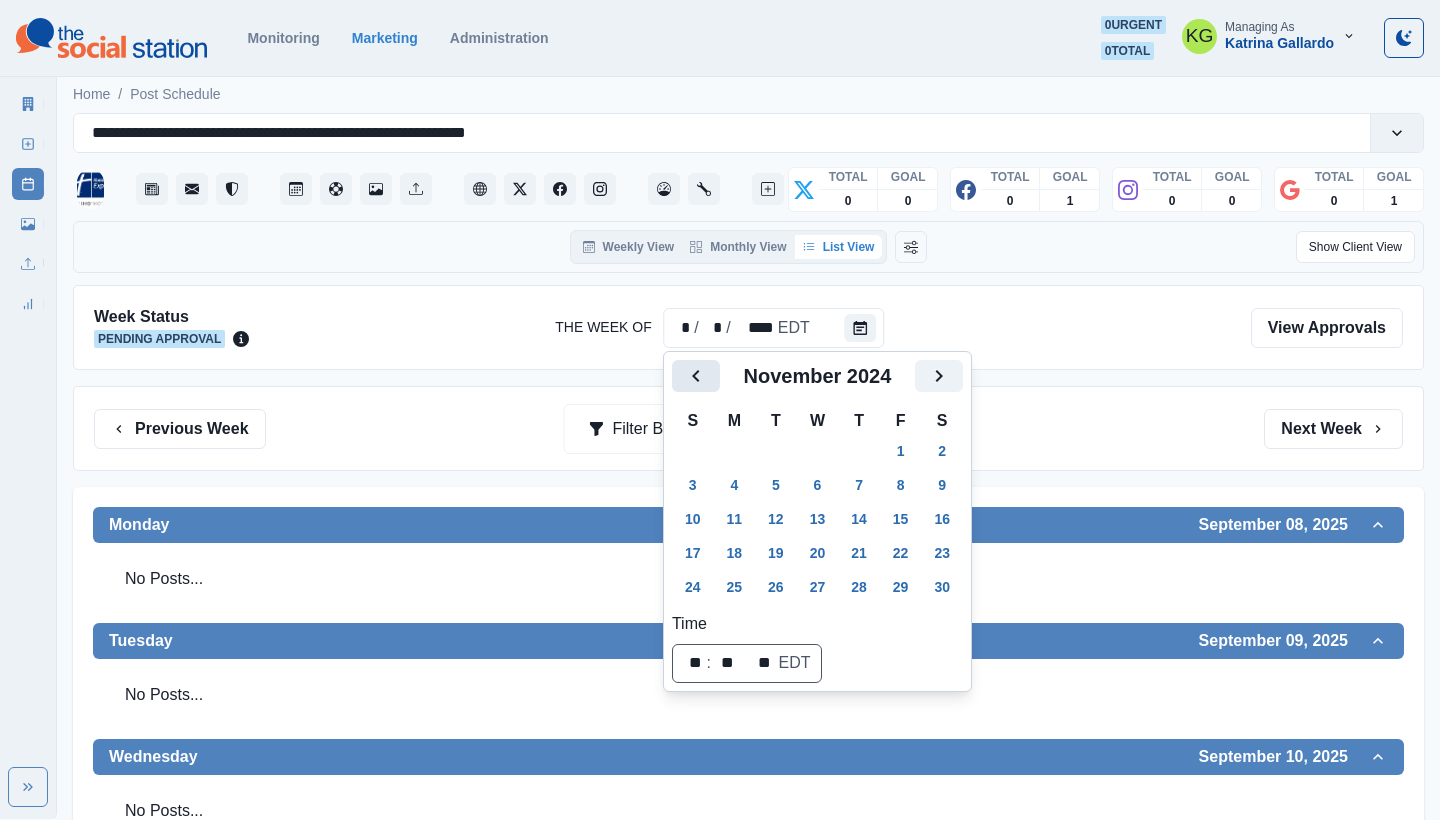 click 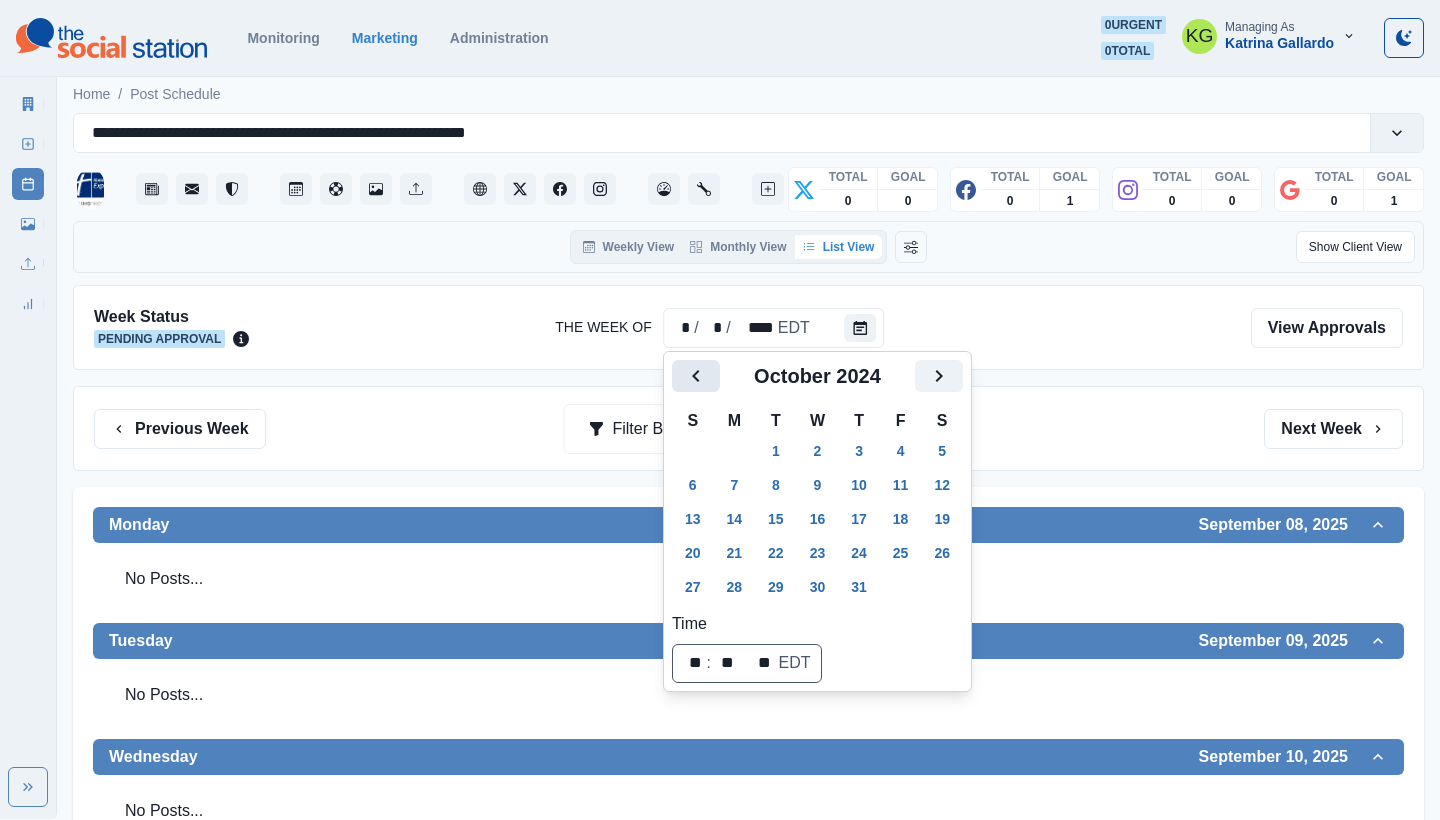 click 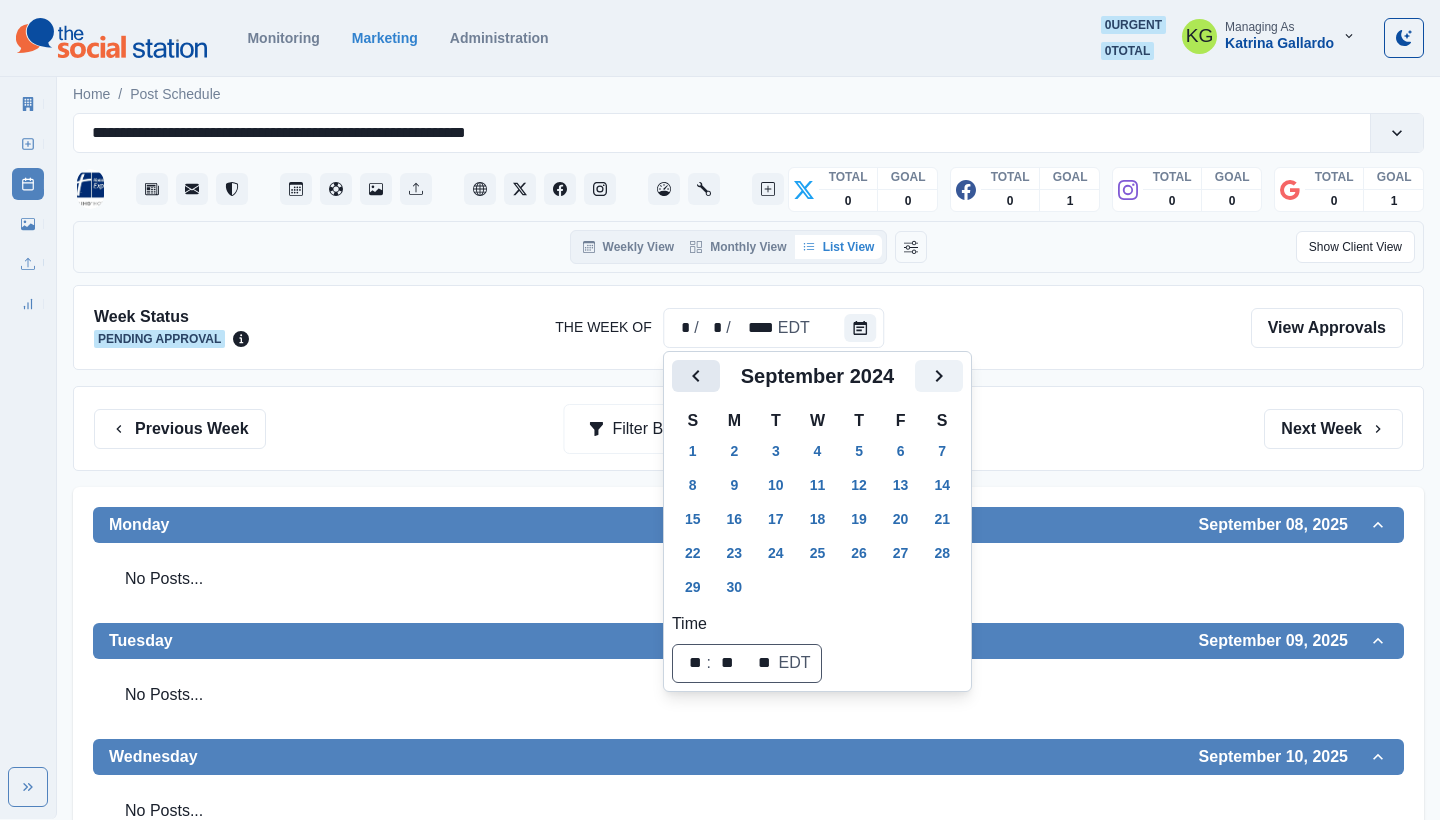 click 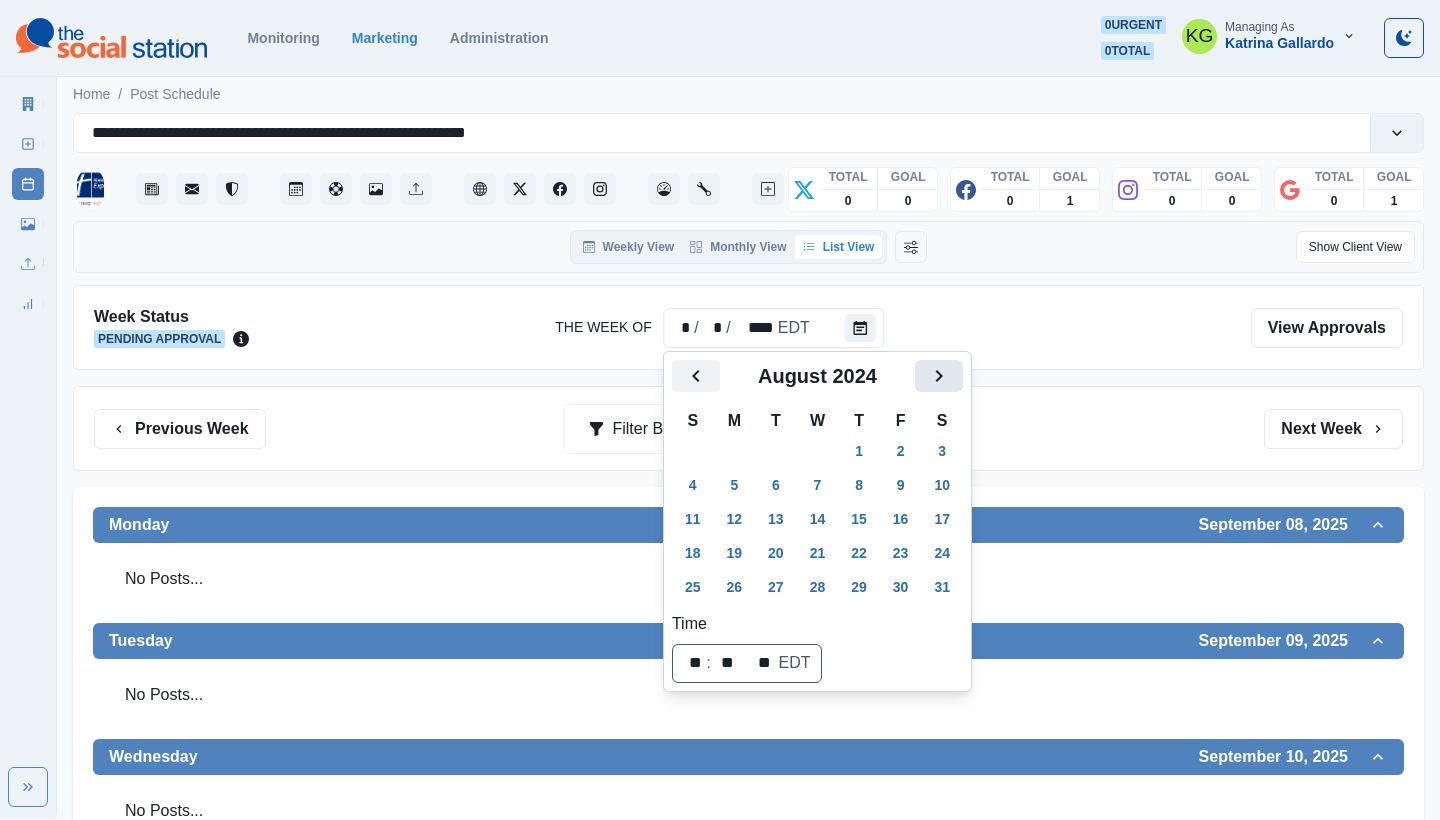 click at bounding box center (939, 376) 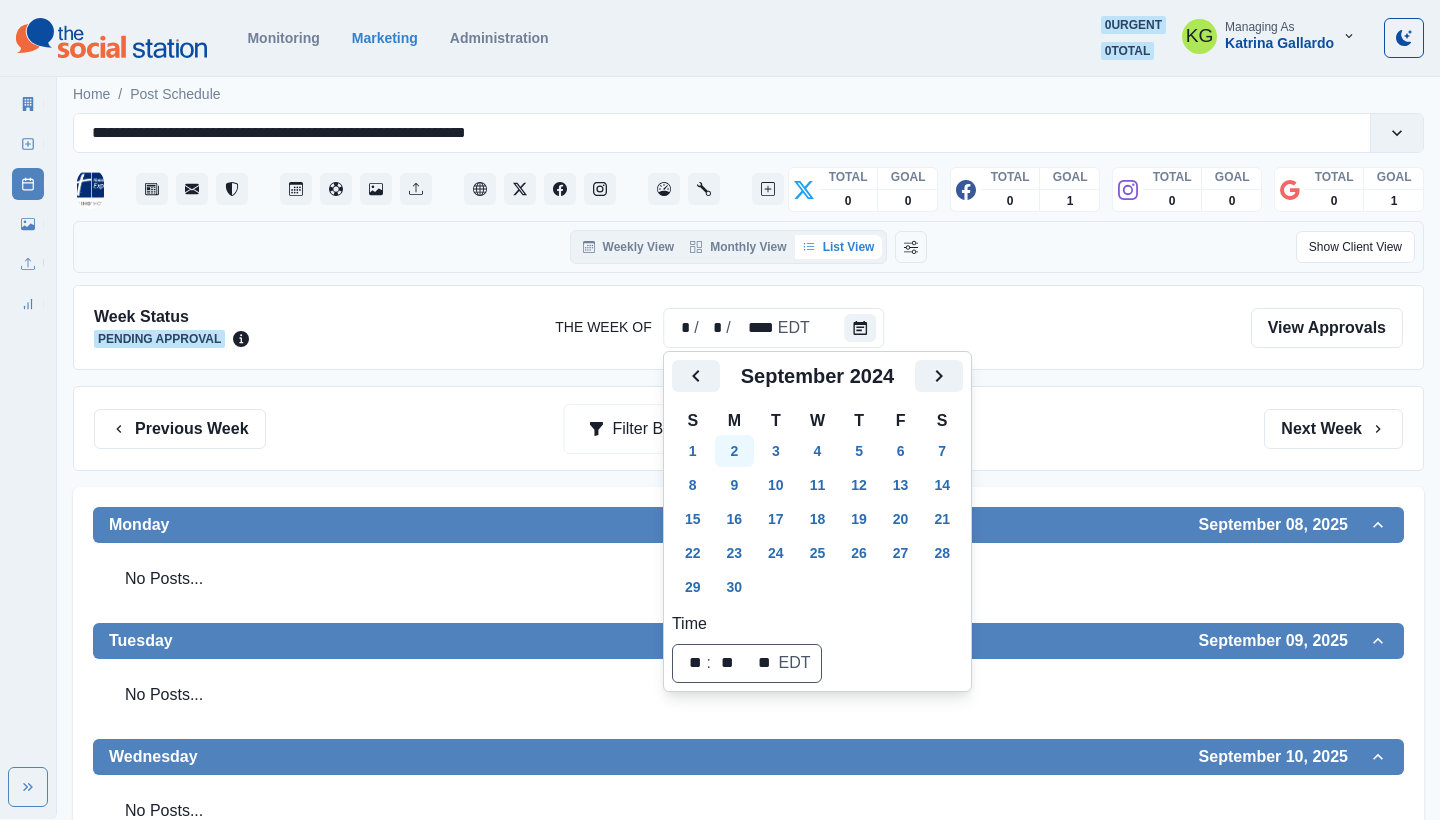click on "2" at bounding box center [735, 451] 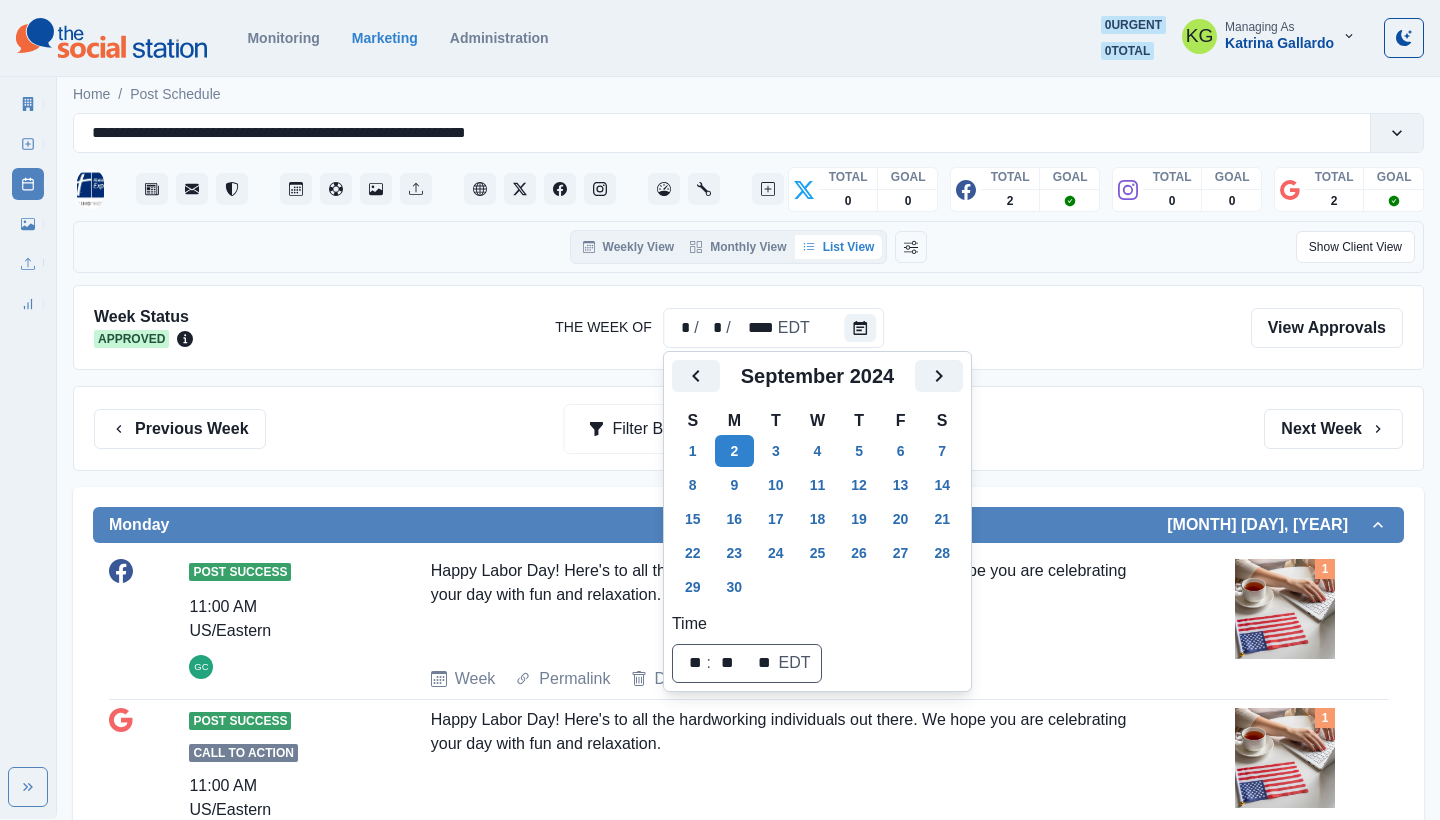click on "Previous Week Filter By: Next Week" at bounding box center (748, 428) 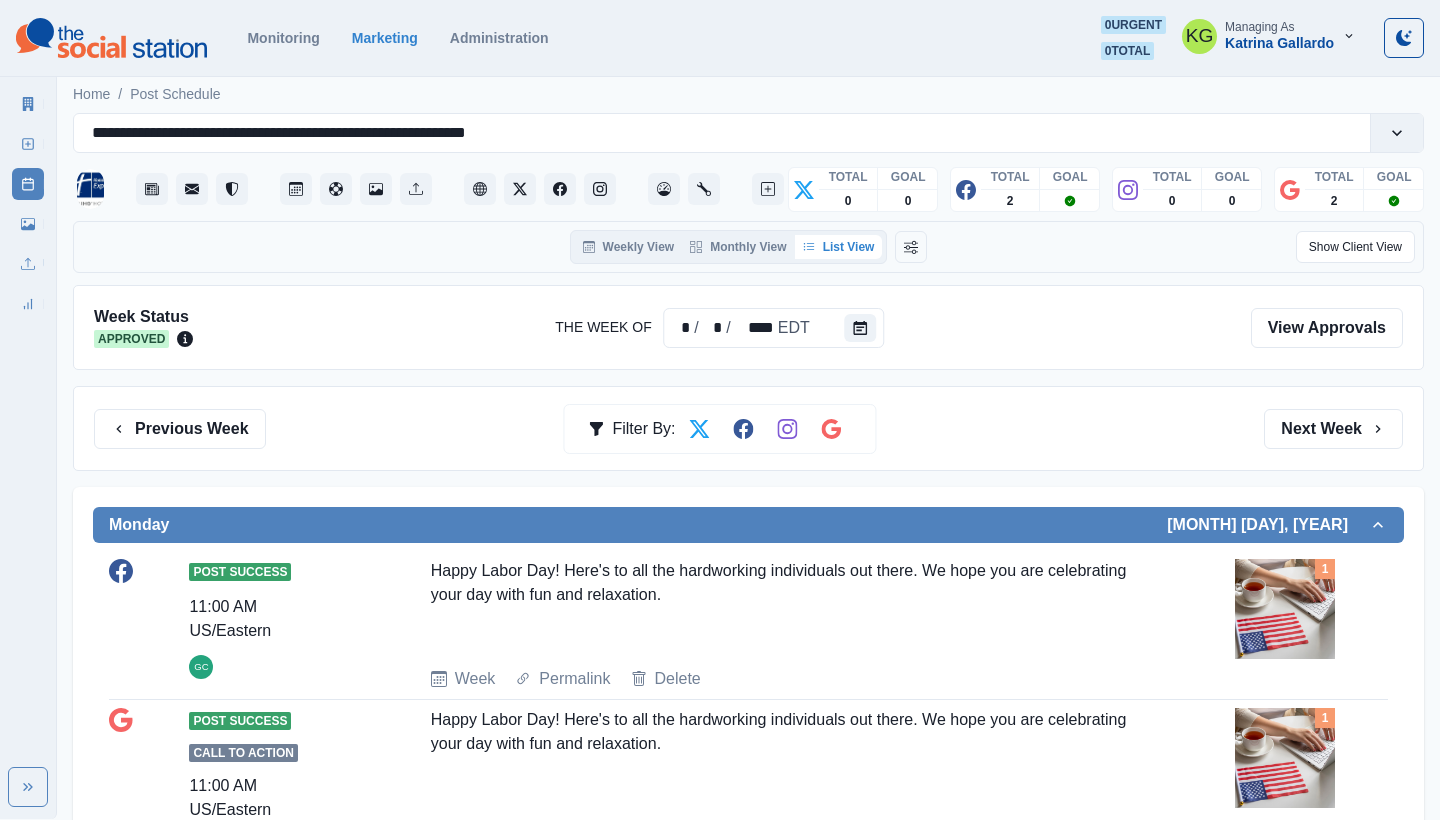 scroll, scrollTop: 0, scrollLeft: 0, axis: both 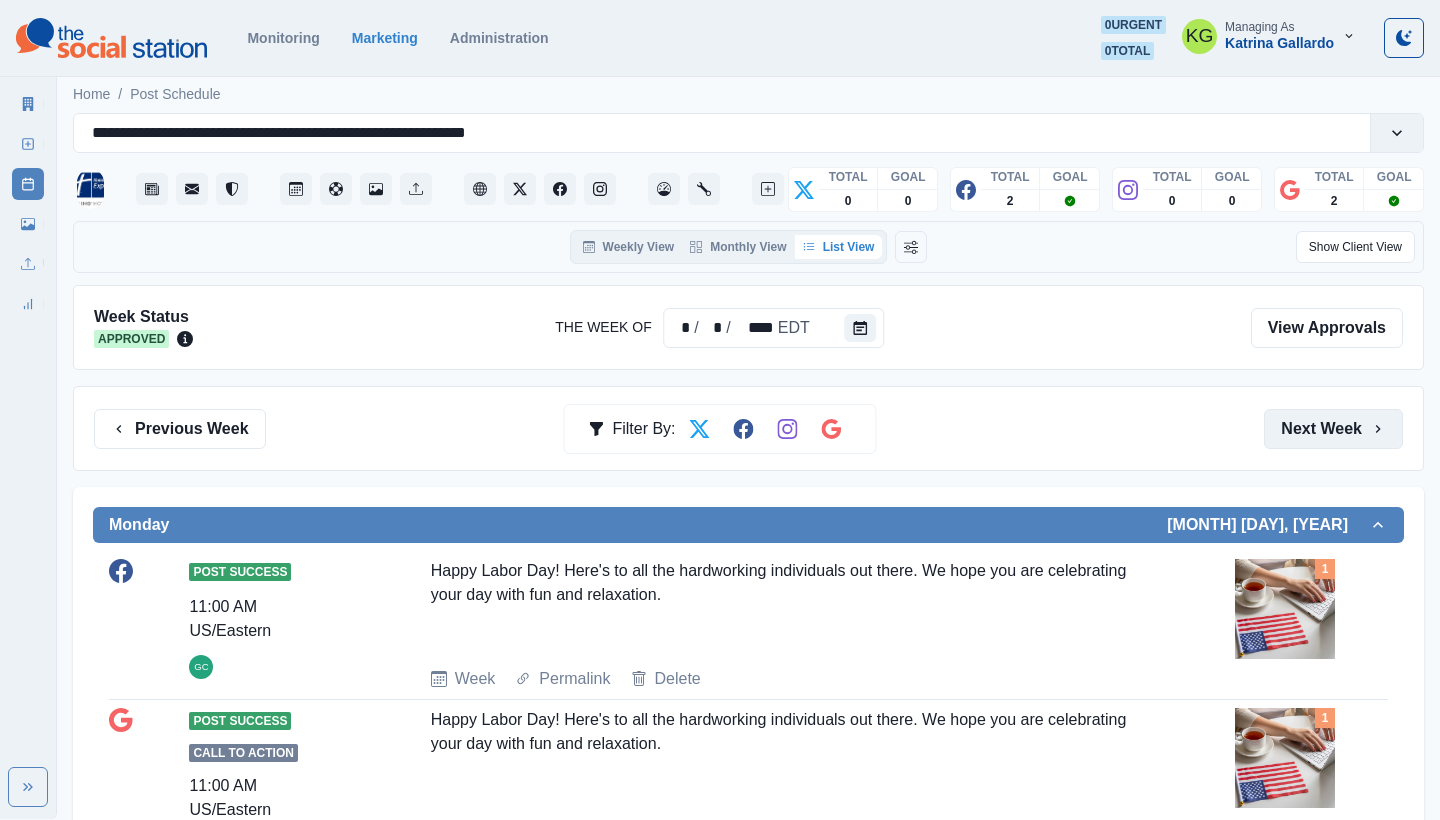 click on "Next Week" at bounding box center [1333, 429] 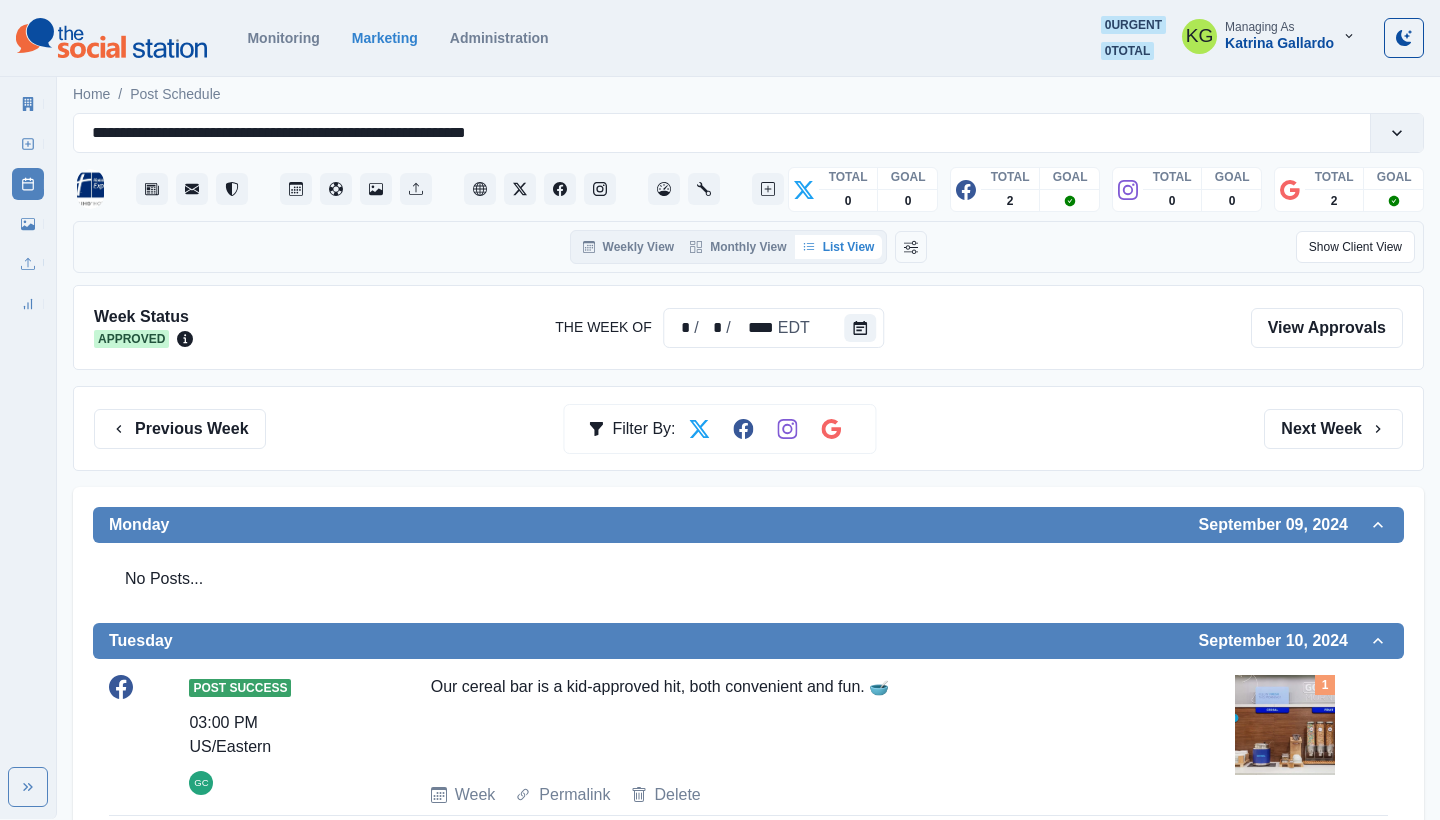 click on "Week Status  Approved The Week Of * / * / **** EDT View Approvals Previous Week Filter By: Next Week Monday September 09, 2024 No Posts... Tuesday September 10, 2024 Post Success 03:00 PM US/Eastern GC Our cereal bar is a kid-approved hit, both convenient and fun. 🥣 Week Permalink Delete 1 Post Success Call to Action 03:00 PM US/Eastern GC Our cereal bar is a kid-approved hit, both convenient and fun. 🥣 Week Permalink Delete 1 Wednesday September 11, 2024 No Posts... Thursday September 12, 2024 No Posts... Friday September 13, 2024 Post Success 12:30 PM US/Eastern GC 15 minutes from our hotel will take you to Edge and will allow you to see NYC like never before. Take in the views from the observation deck, relax in the lounge, and explore educational exhibits. 🏙️ Plan your visit:  www.bit.ly/3SjJcEq
📷: @edgenyc Week Permalink Delete 1 Post Success Call to Action 12:30 PM US/Eastern GC Week Permalink Delete 1 Saturday September 14, 2024 No Posts... Sunday September 15, 2024 No Posts..." at bounding box center [748, 1076] 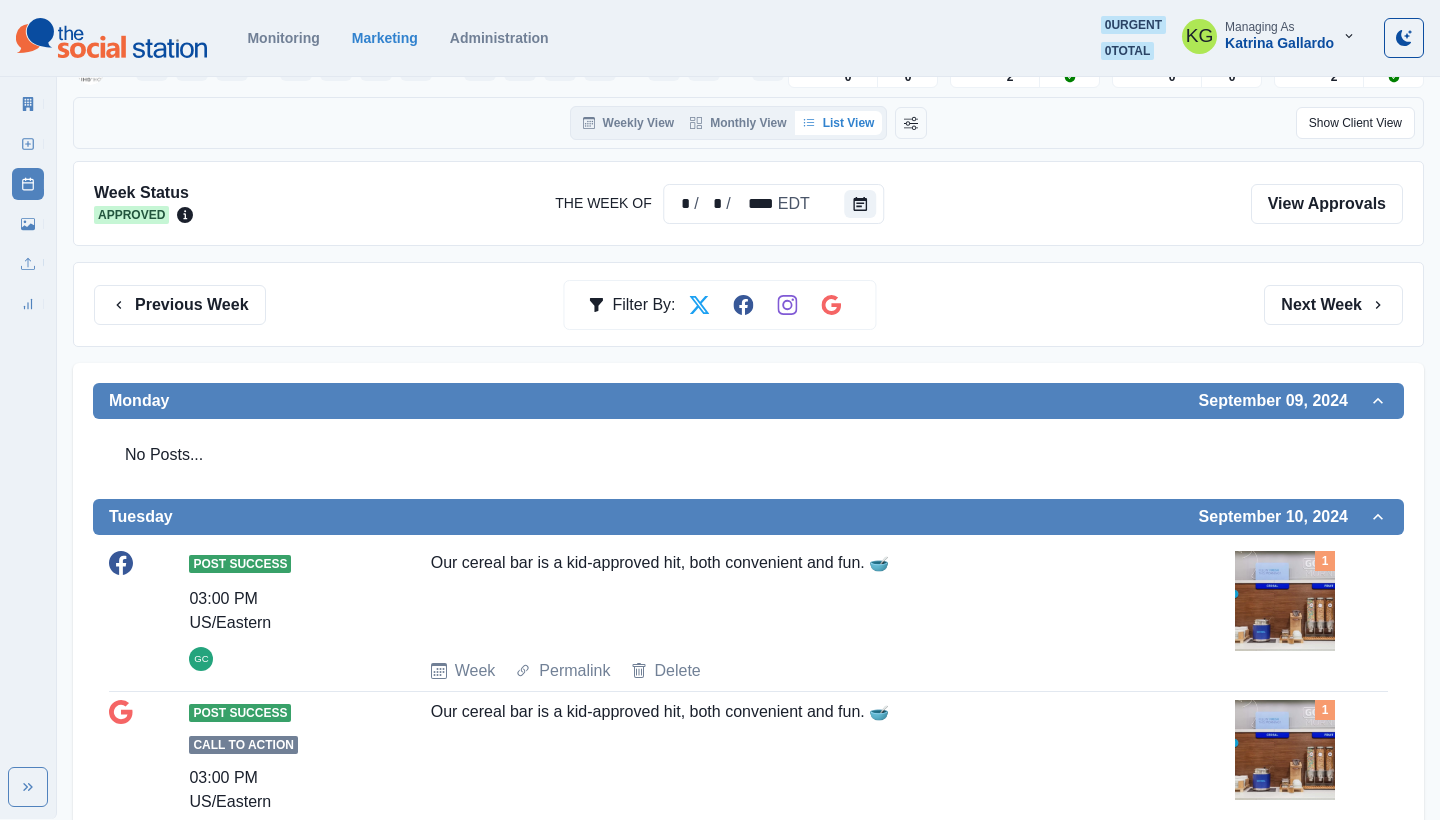 scroll, scrollTop: 81, scrollLeft: 0, axis: vertical 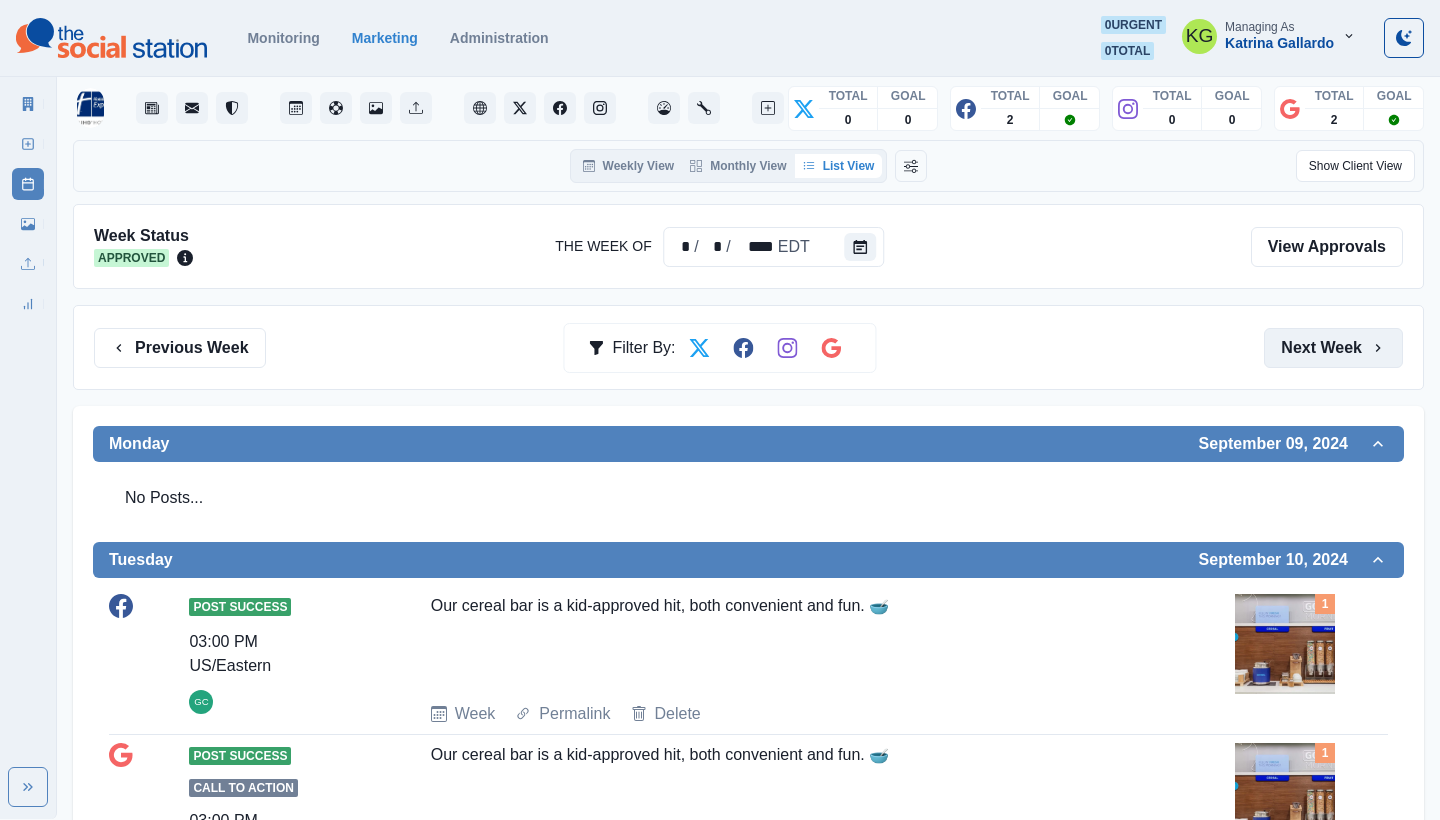 click on "Next Week" at bounding box center [1333, 348] 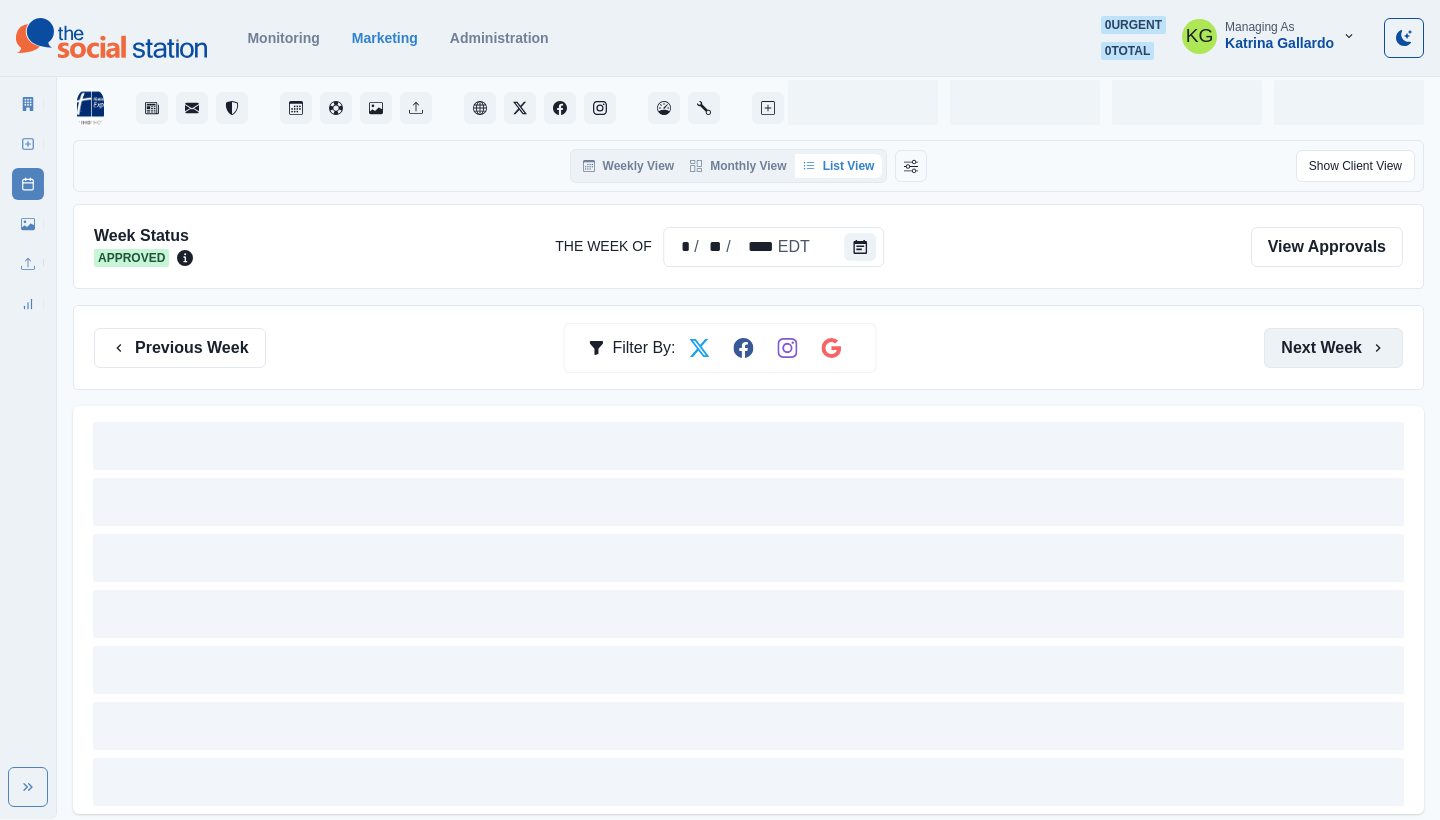 scroll, scrollTop: 0, scrollLeft: 0, axis: both 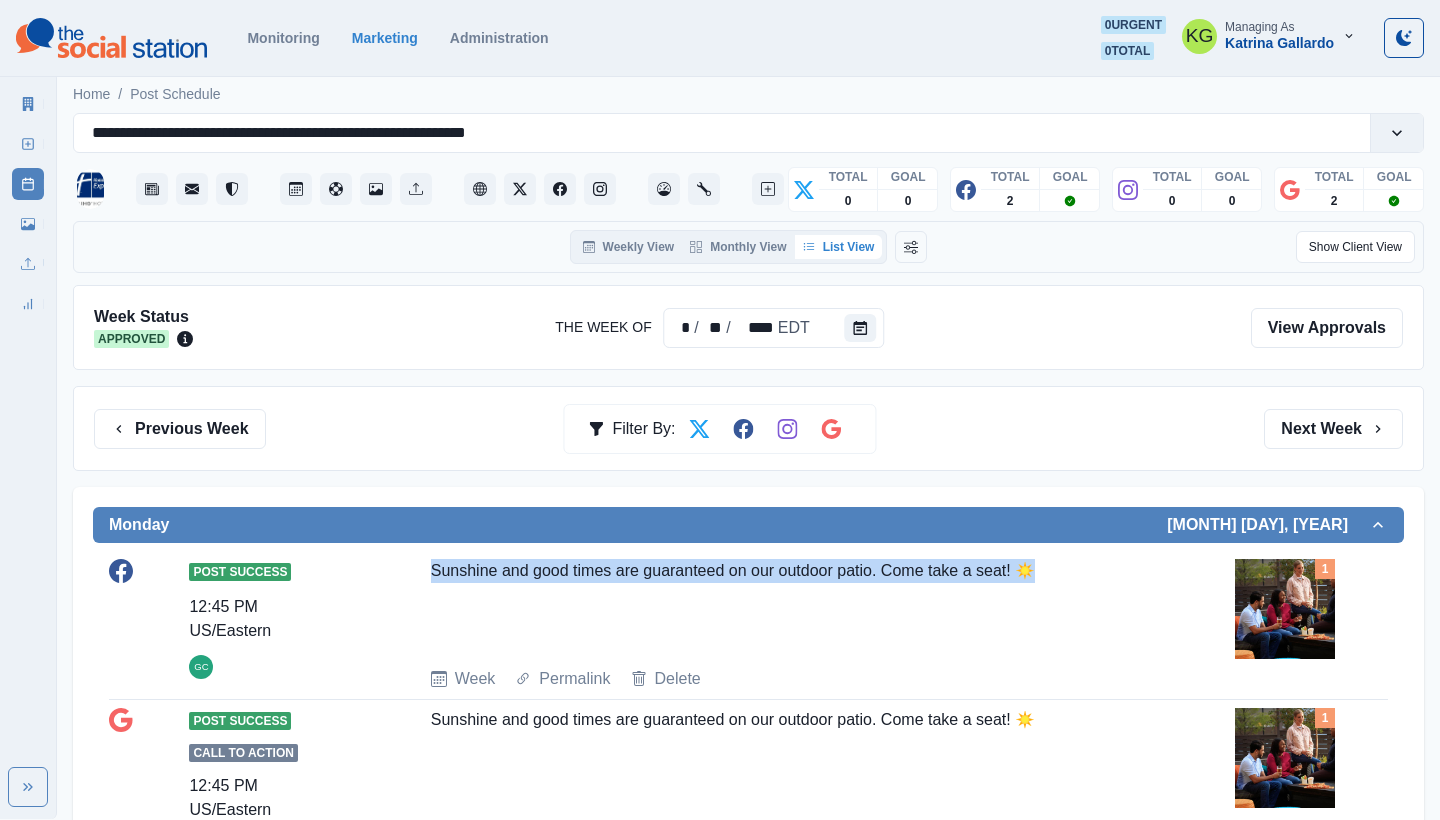 drag, startPoint x: 1050, startPoint y: 569, endPoint x: 419, endPoint y: 554, distance: 631.1783 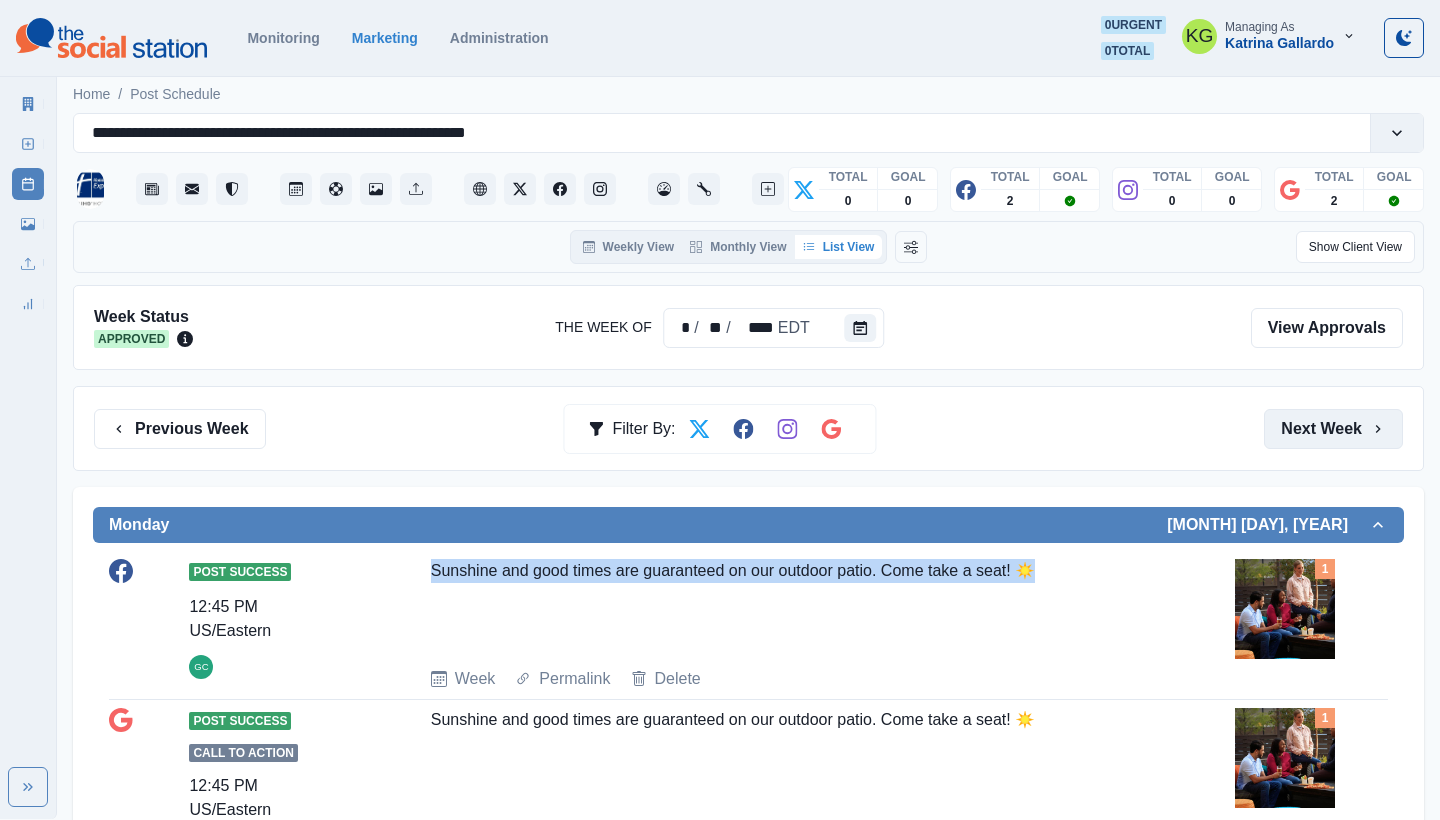 click 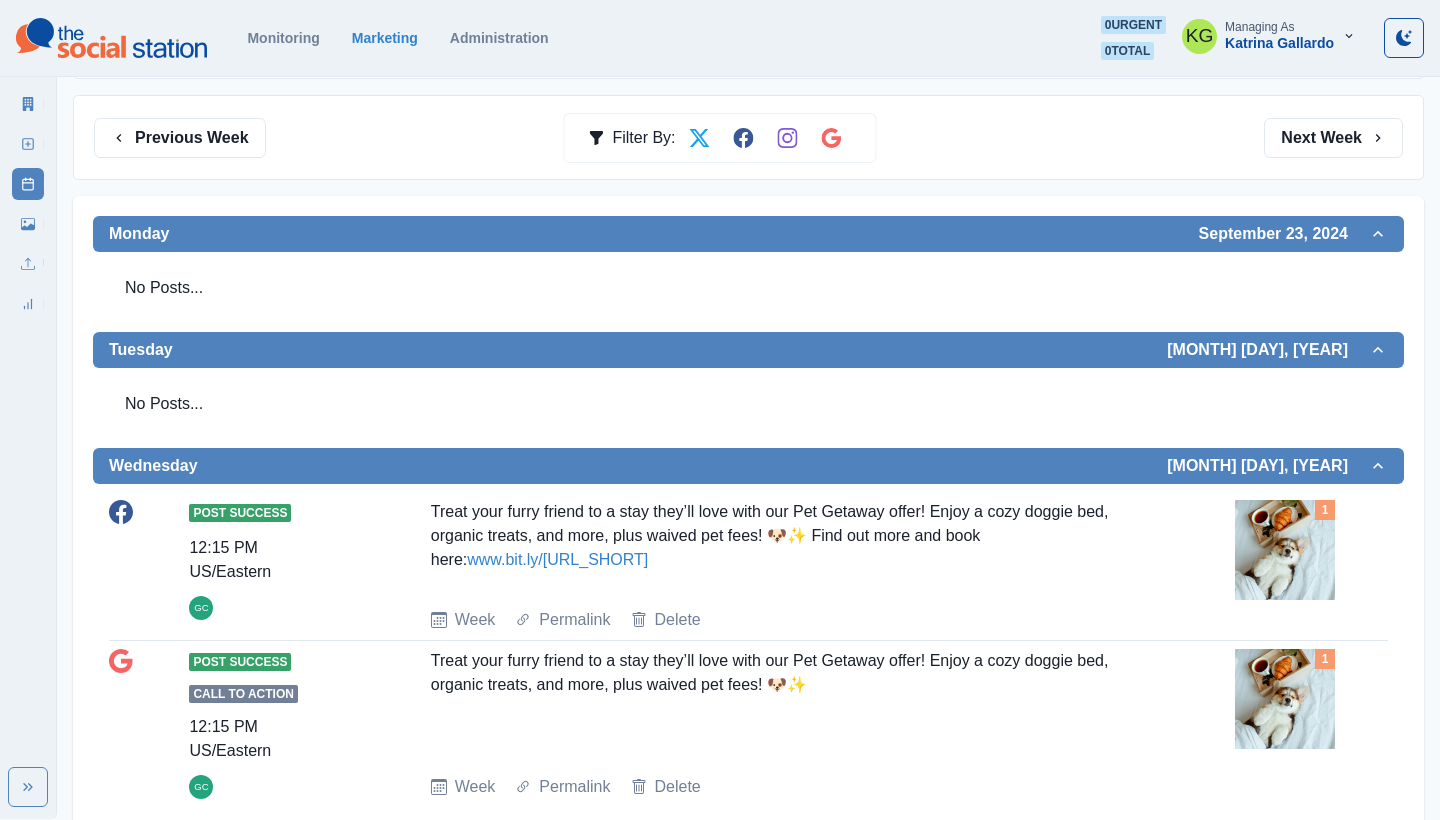 scroll, scrollTop: 464, scrollLeft: 0, axis: vertical 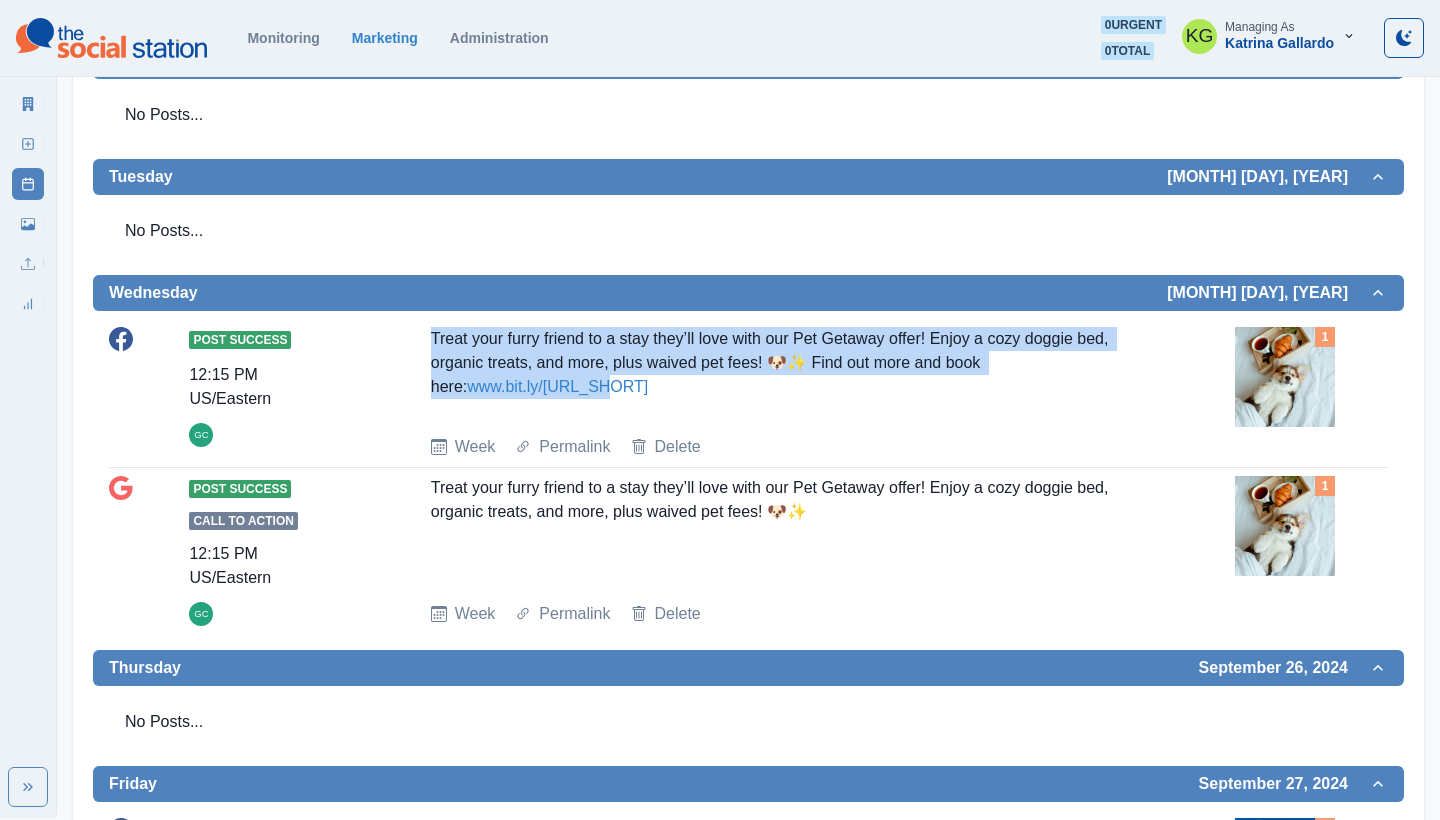 drag, startPoint x: 627, startPoint y: 389, endPoint x: 428, endPoint y: 317, distance: 211.62466 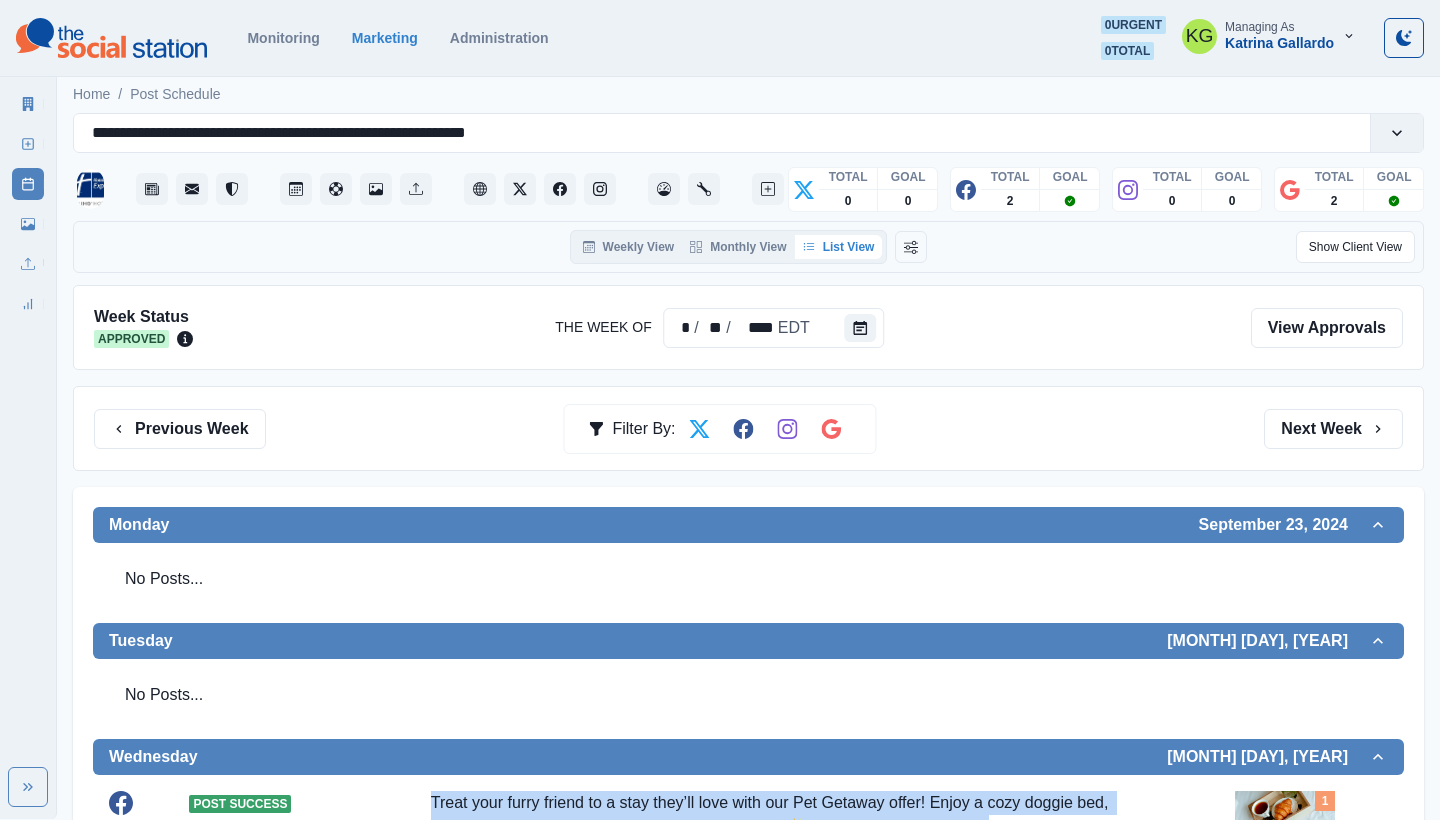 scroll, scrollTop: 74, scrollLeft: 0, axis: vertical 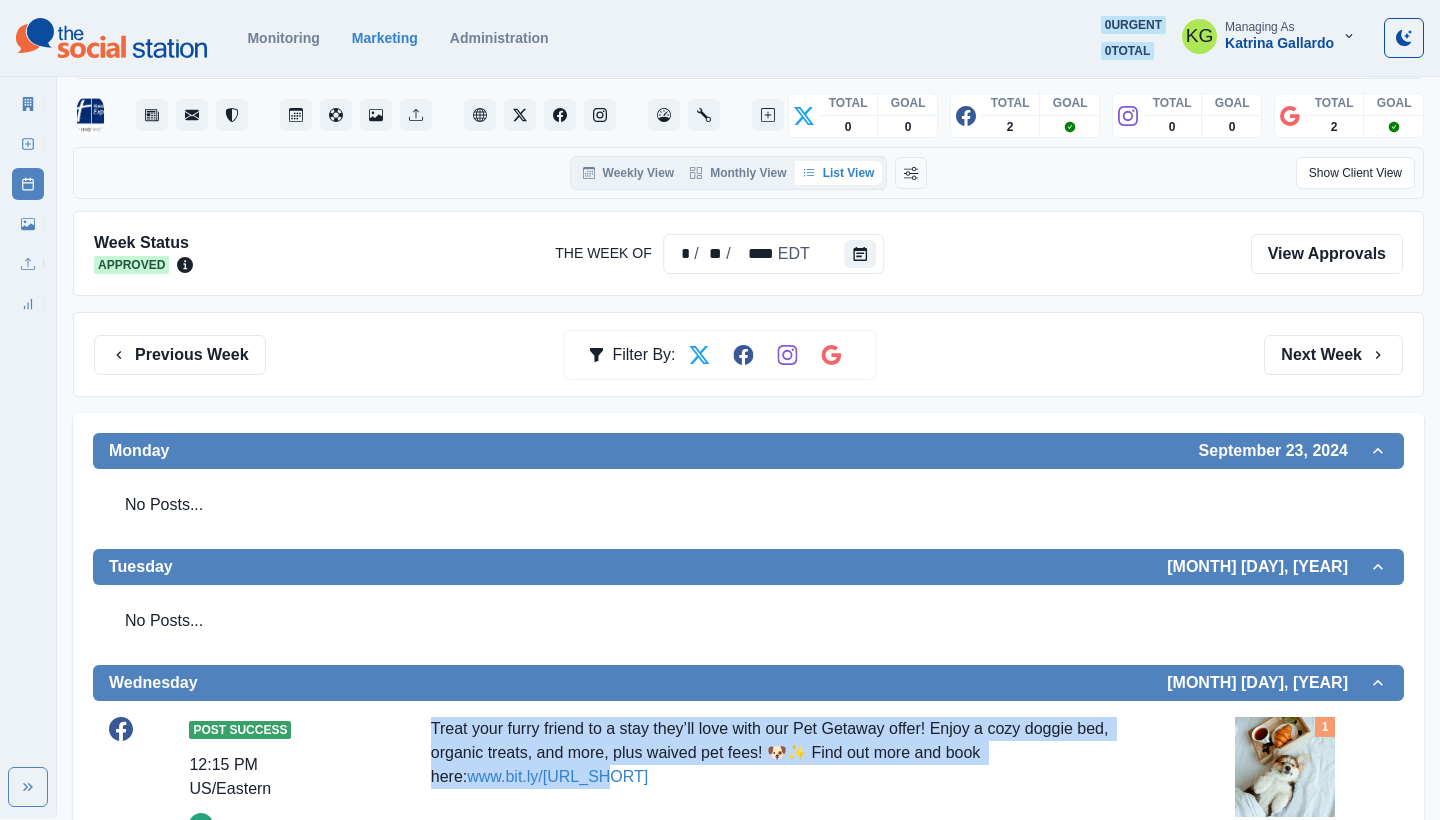 click on "Monday September 23, 2024" at bounding box center [748, 451] 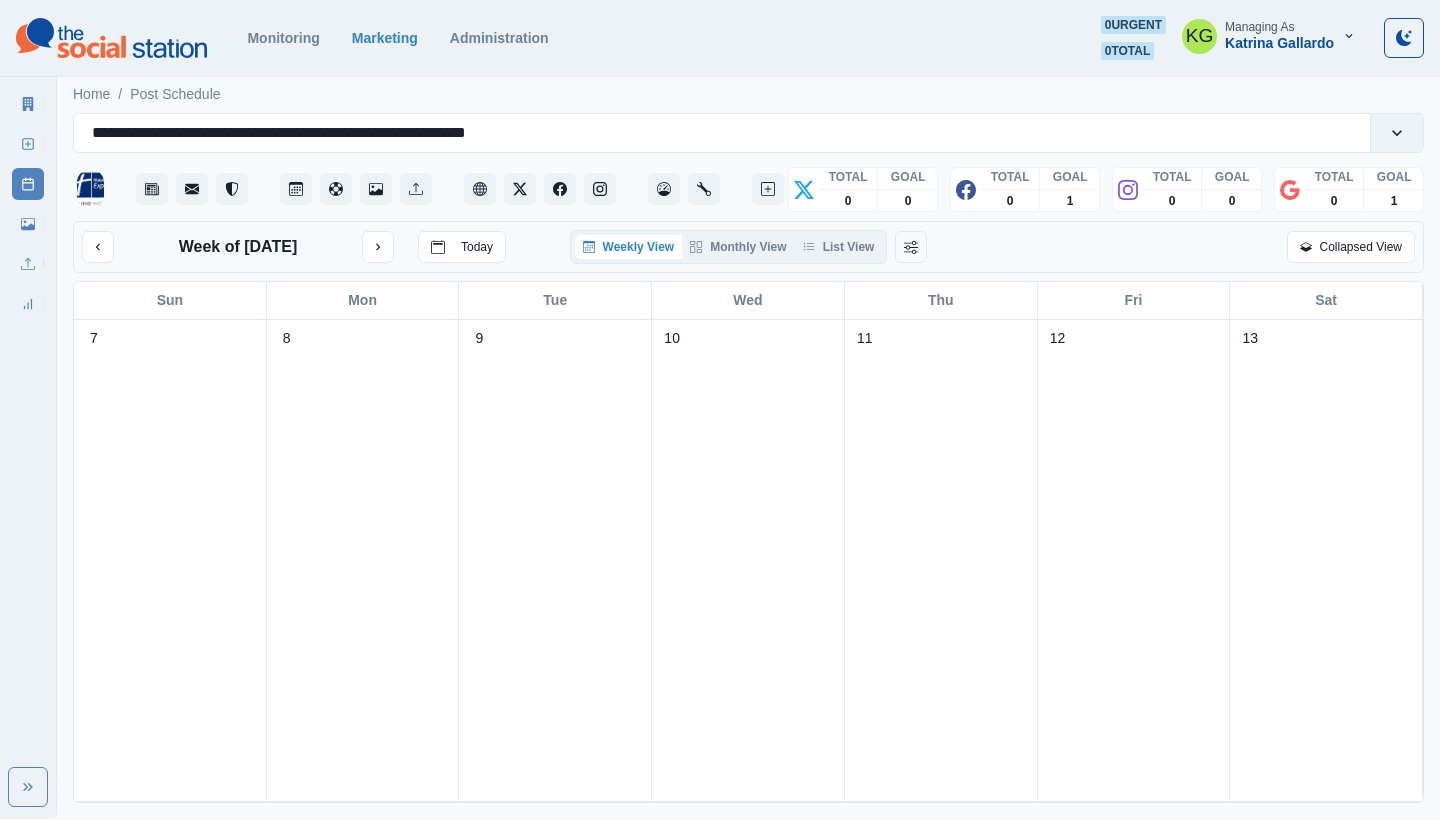 scroll, scrollTop: 0, scrollLeft: 0, axis: both 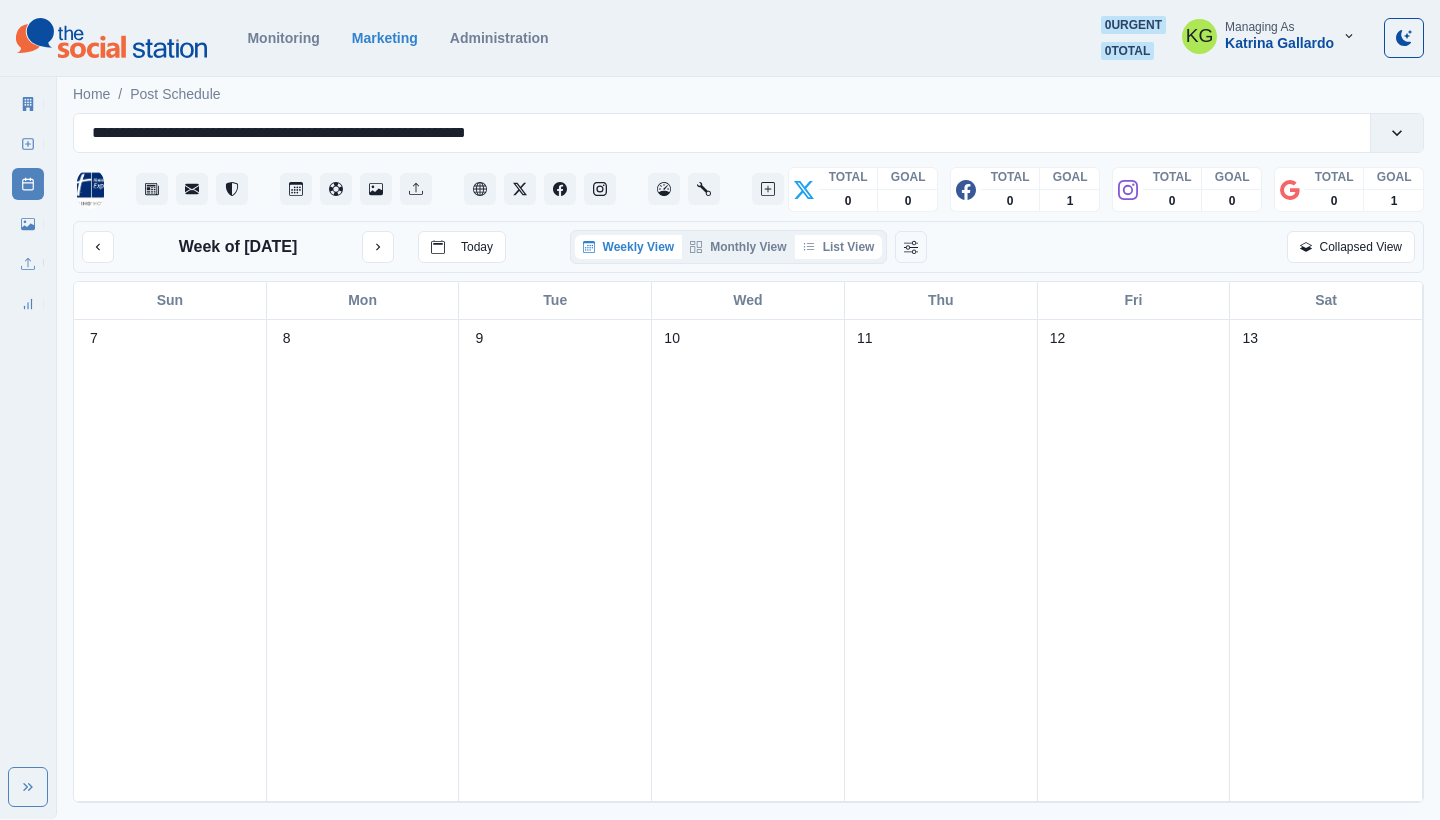 click on "List View" at bounding box center (839, 247) 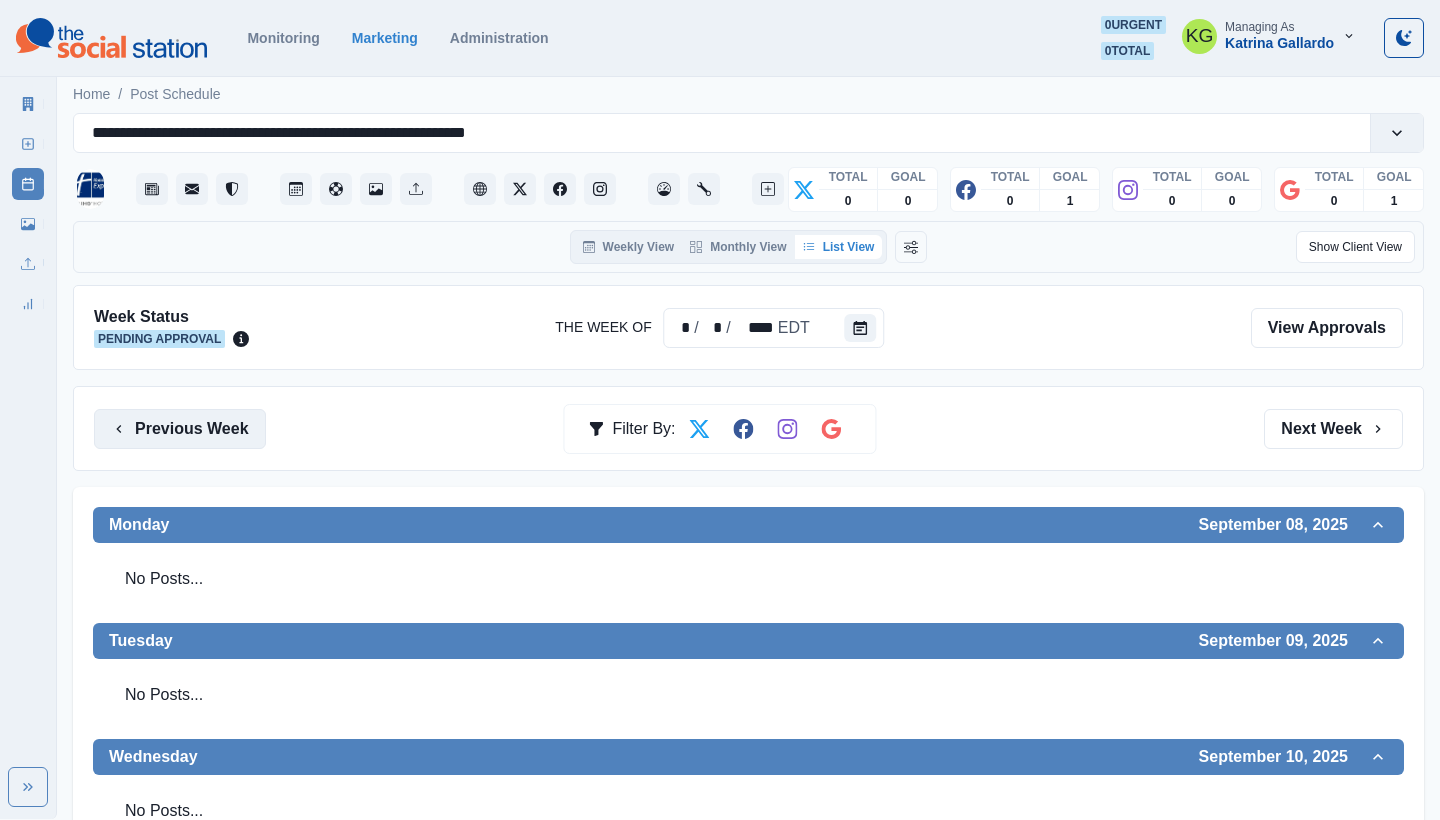 scroll, scrollTop: 0, scrollLeft: 0, axis: both 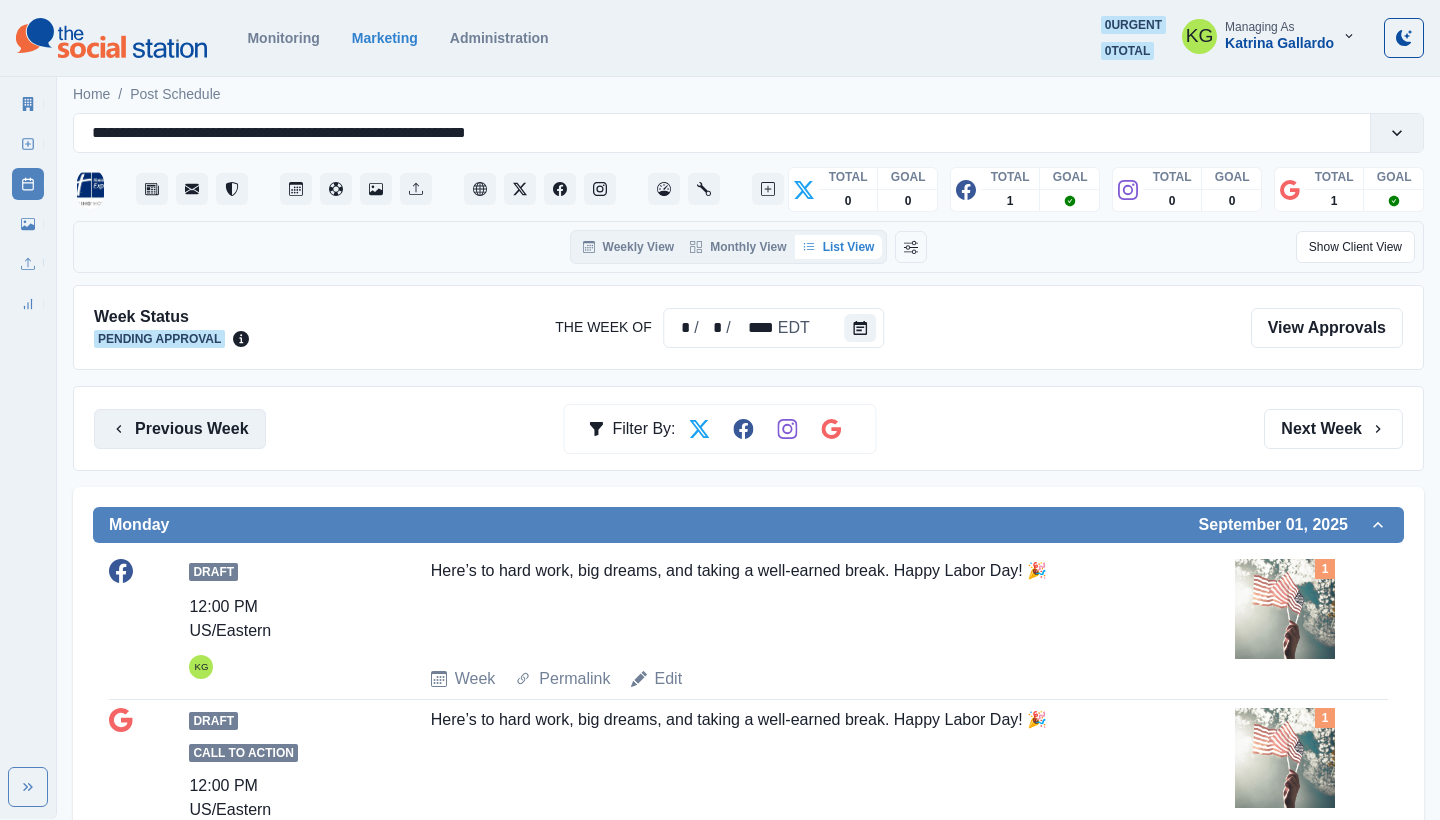 click on "Previous Week" at bounding box center [180, 429] 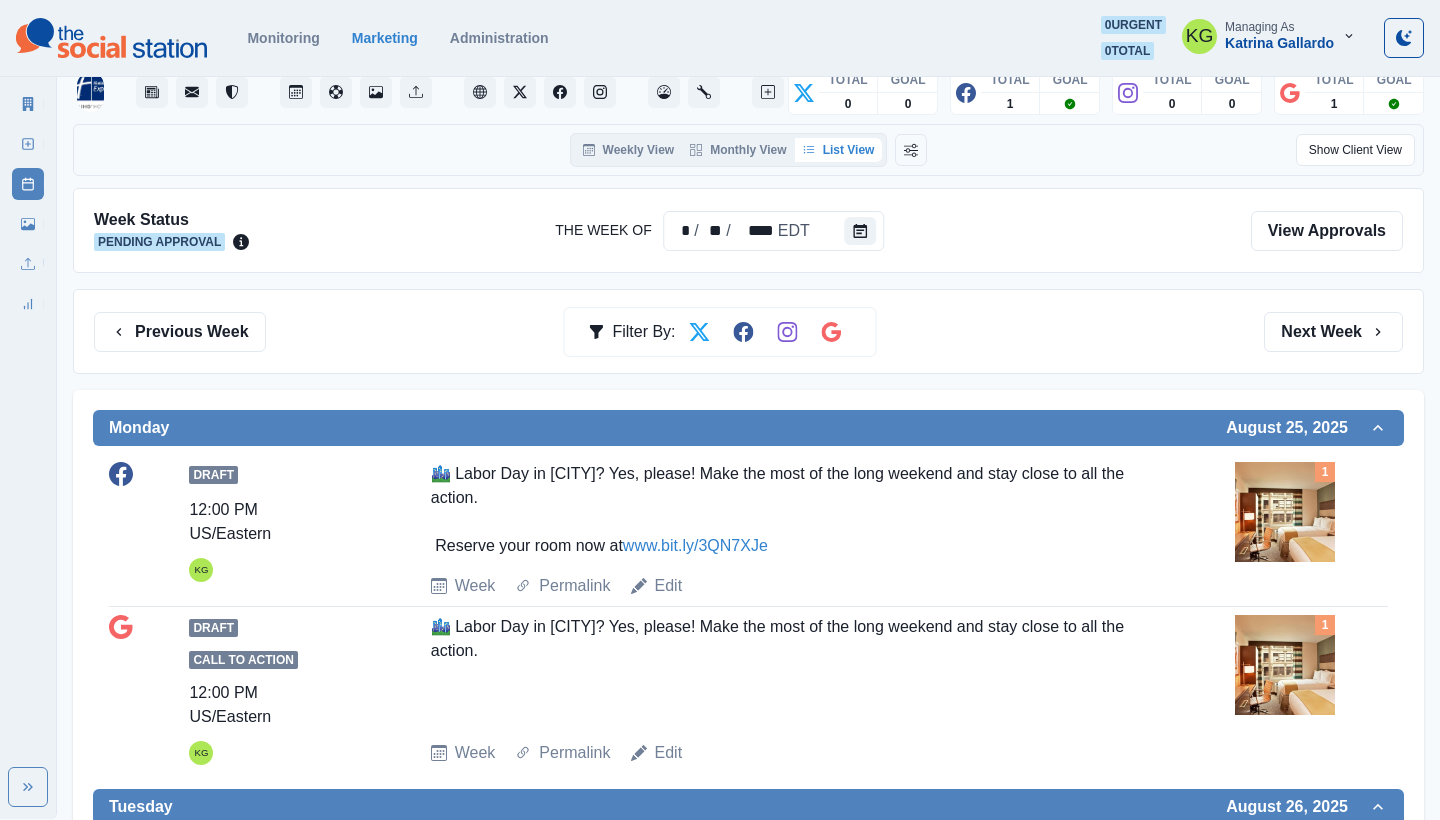 scroll, scrollTop: 103, scrollLeft: 0, axis: vertical 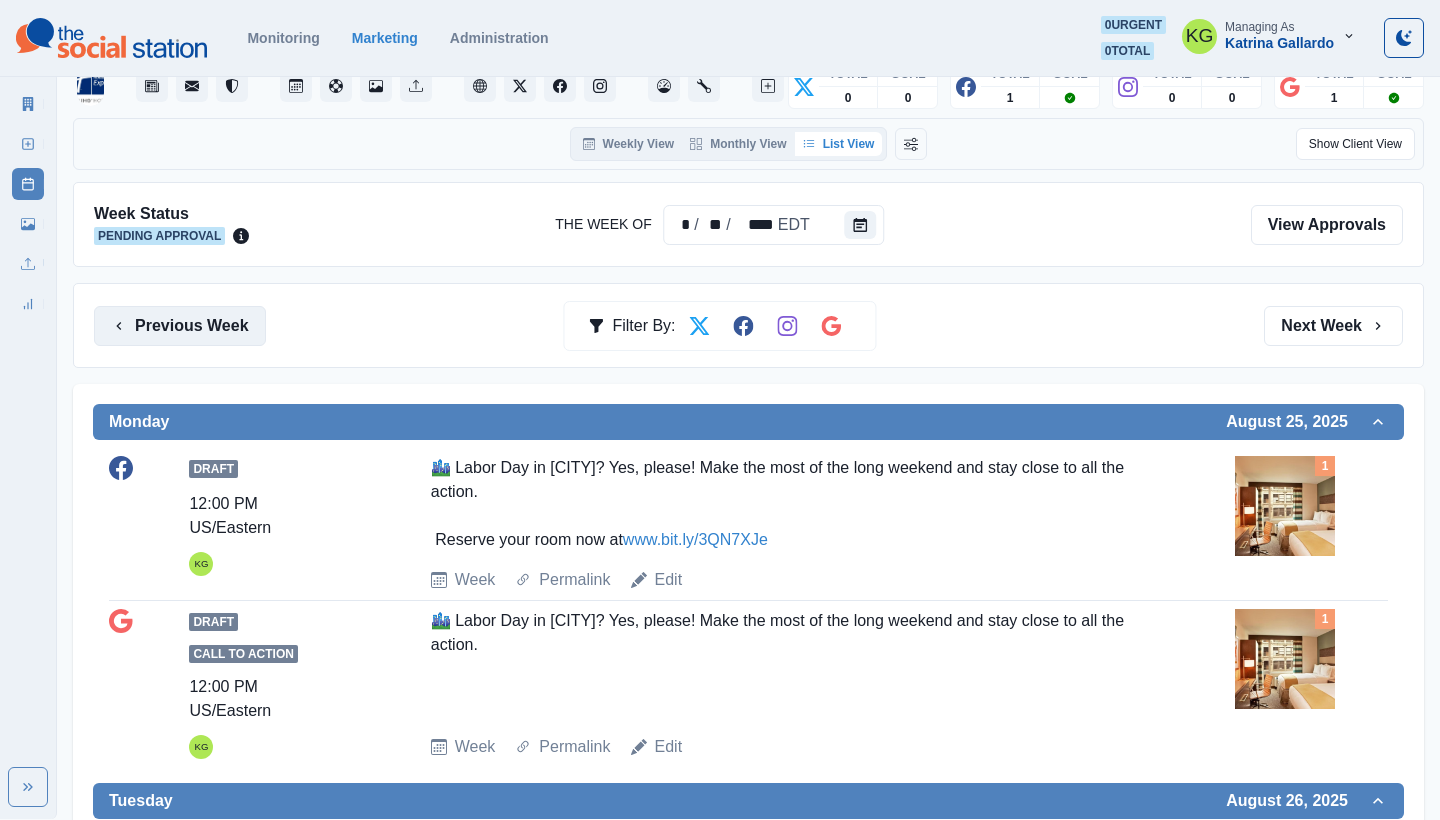 click on "Previous Week" at bounding box center [180, 326] 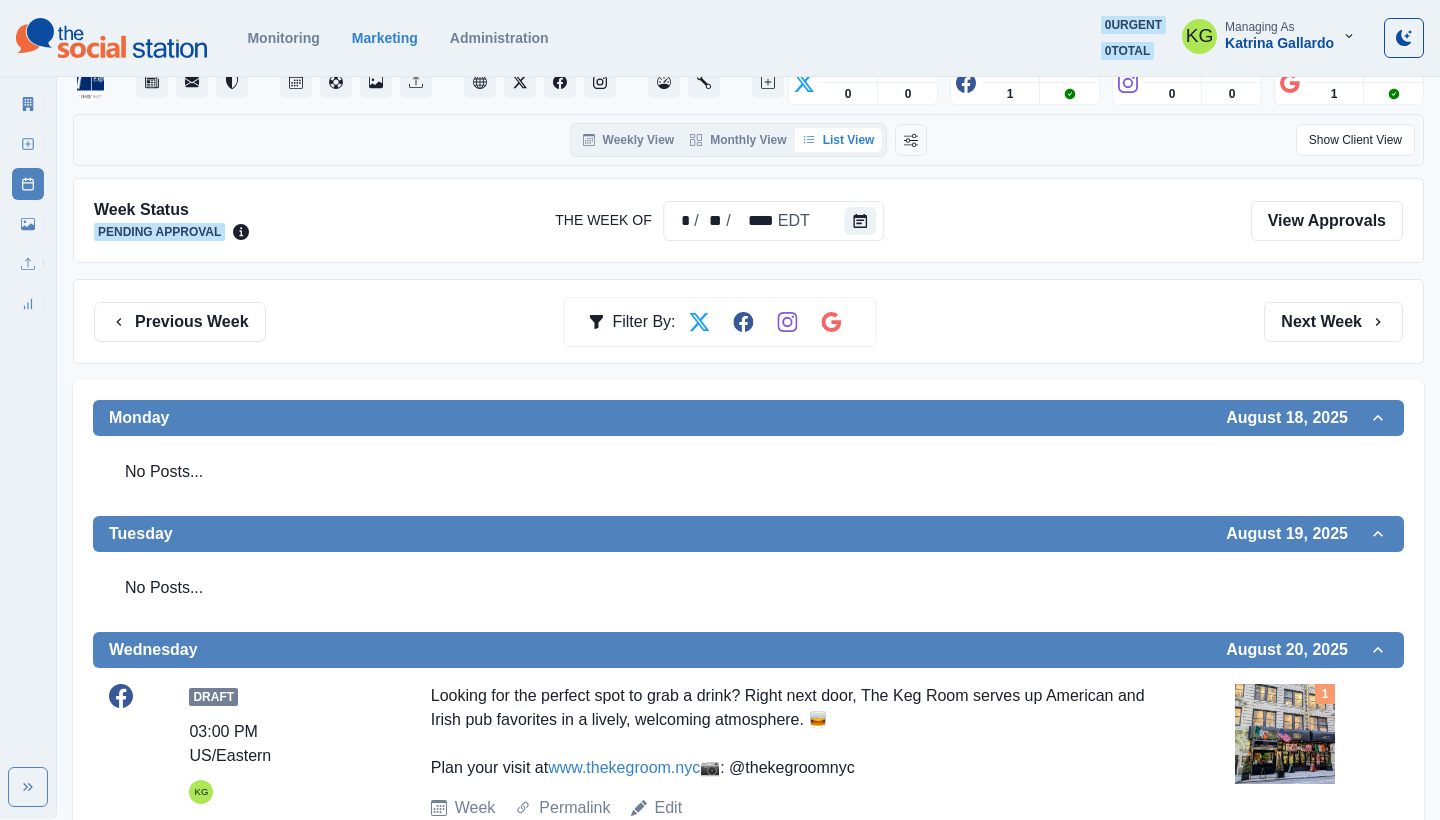 scroll, scrollTop: 82, scrollLeft: 0, axis: vertical 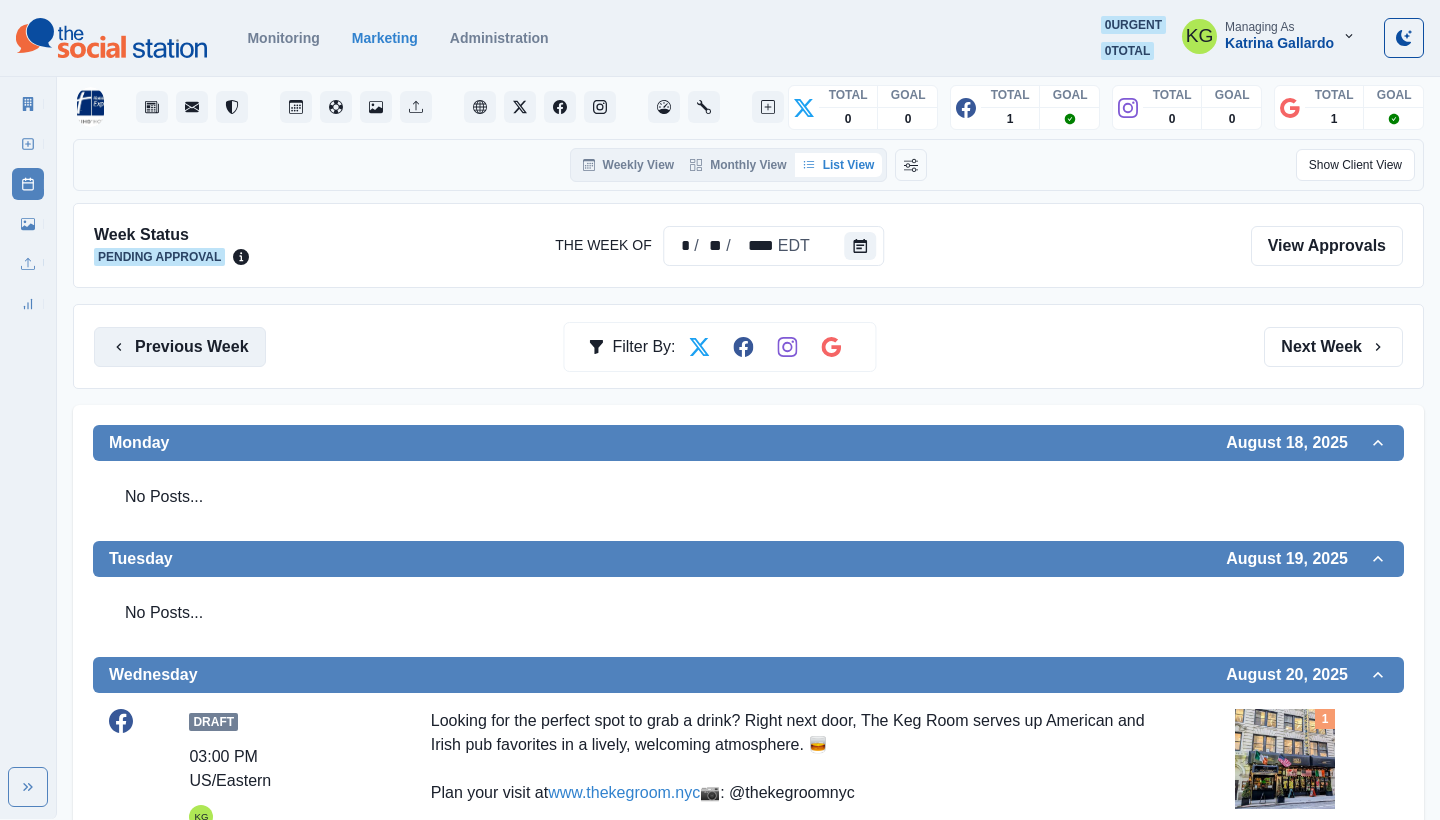 click on "Previous Week" at bounding box center (180, 347) 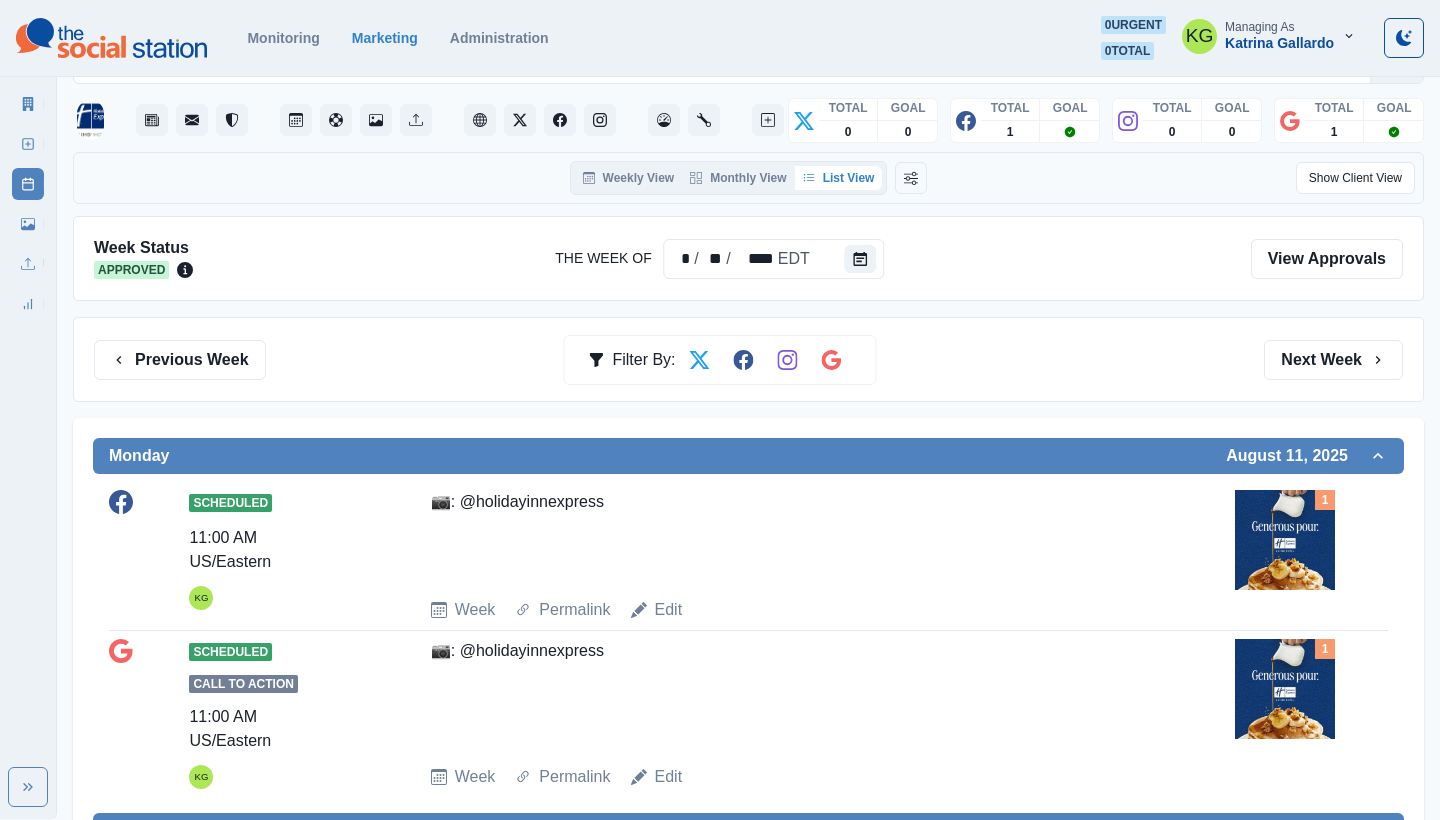 scroll, scrollTop: 71, scrollLeft: 0, axis: vertical 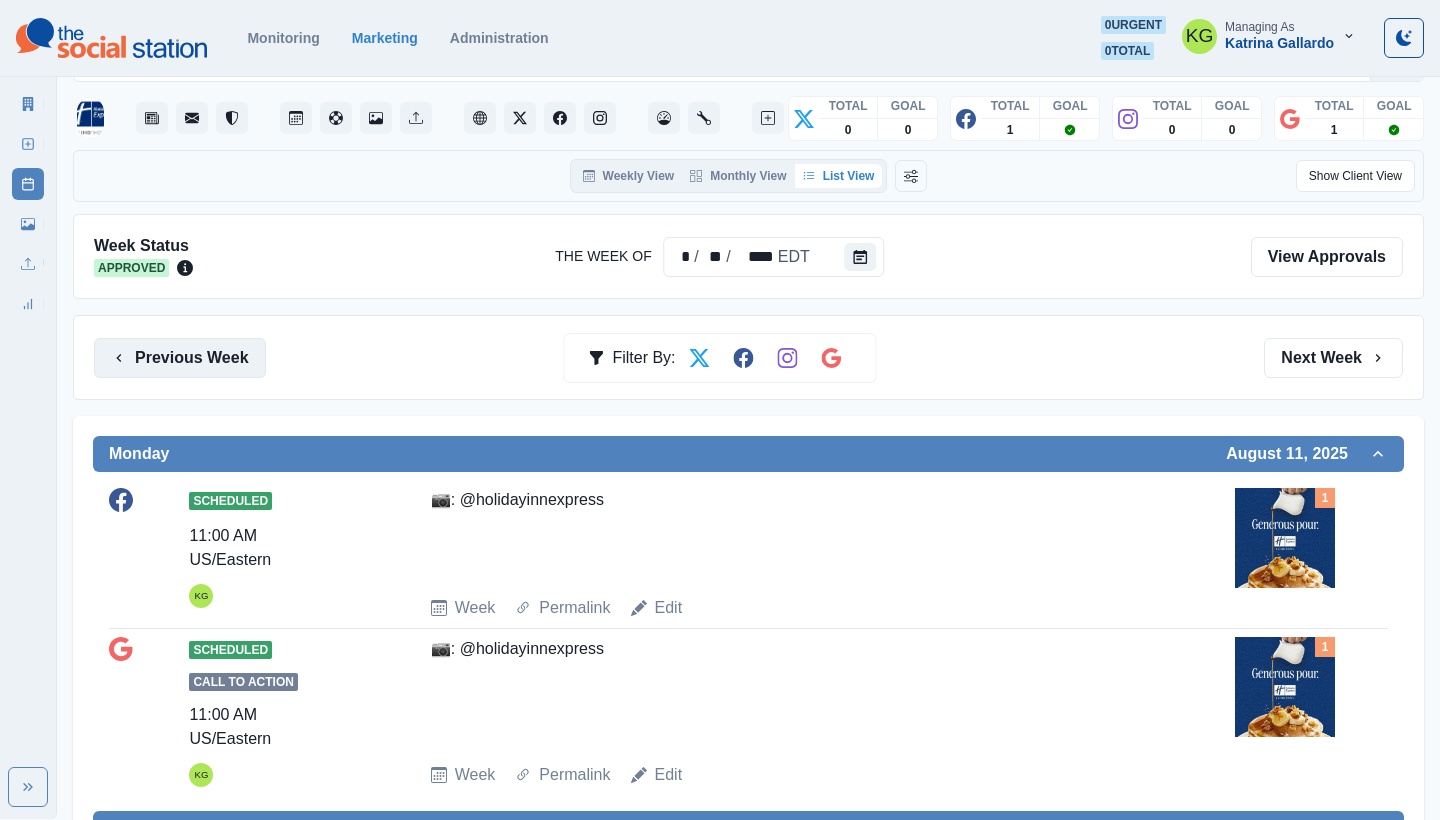 click on "Previous Week" at bounding box center [180, 358] 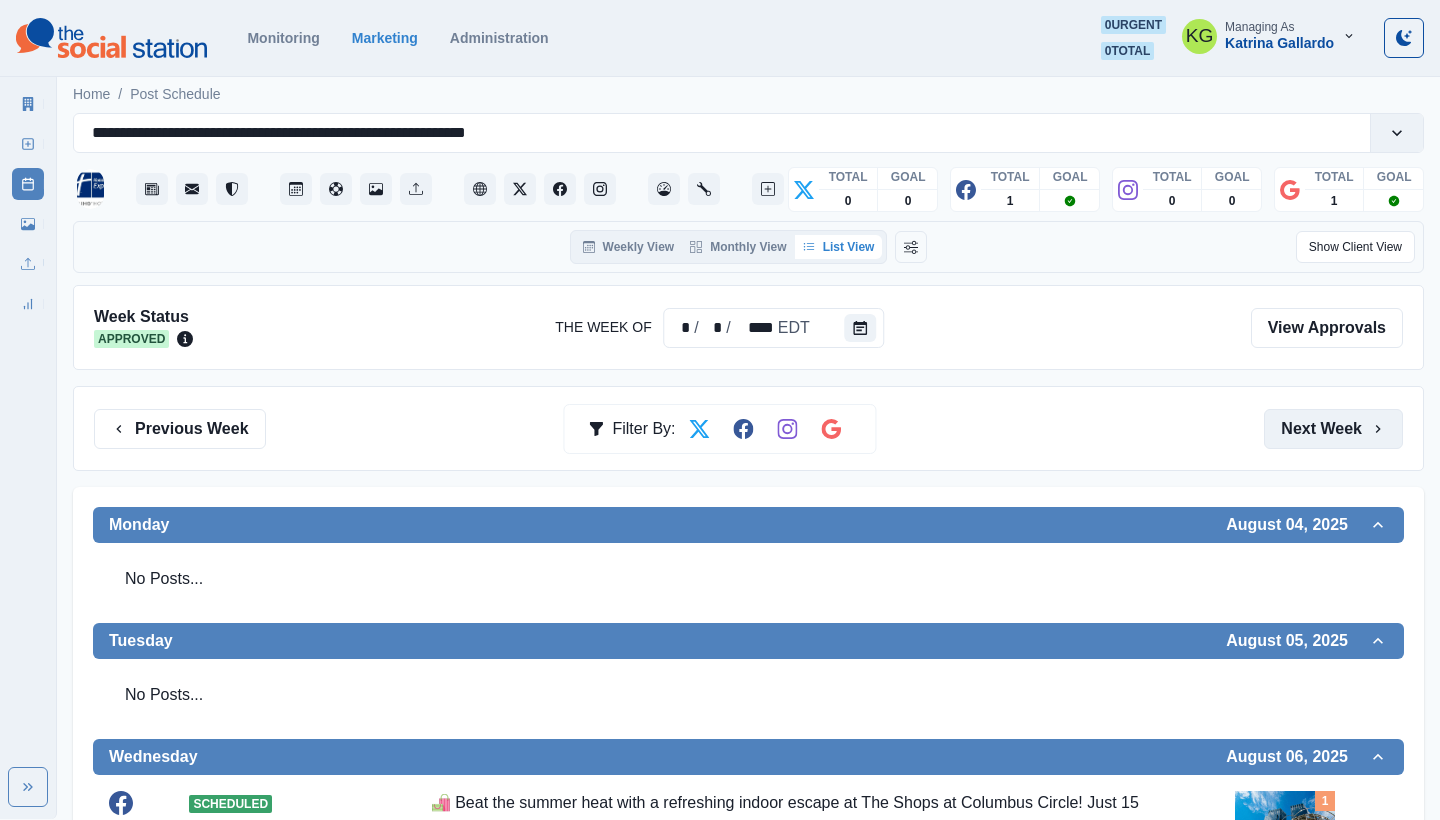scroll, scrollTop: 0, scrollLeft: 0, axis: both 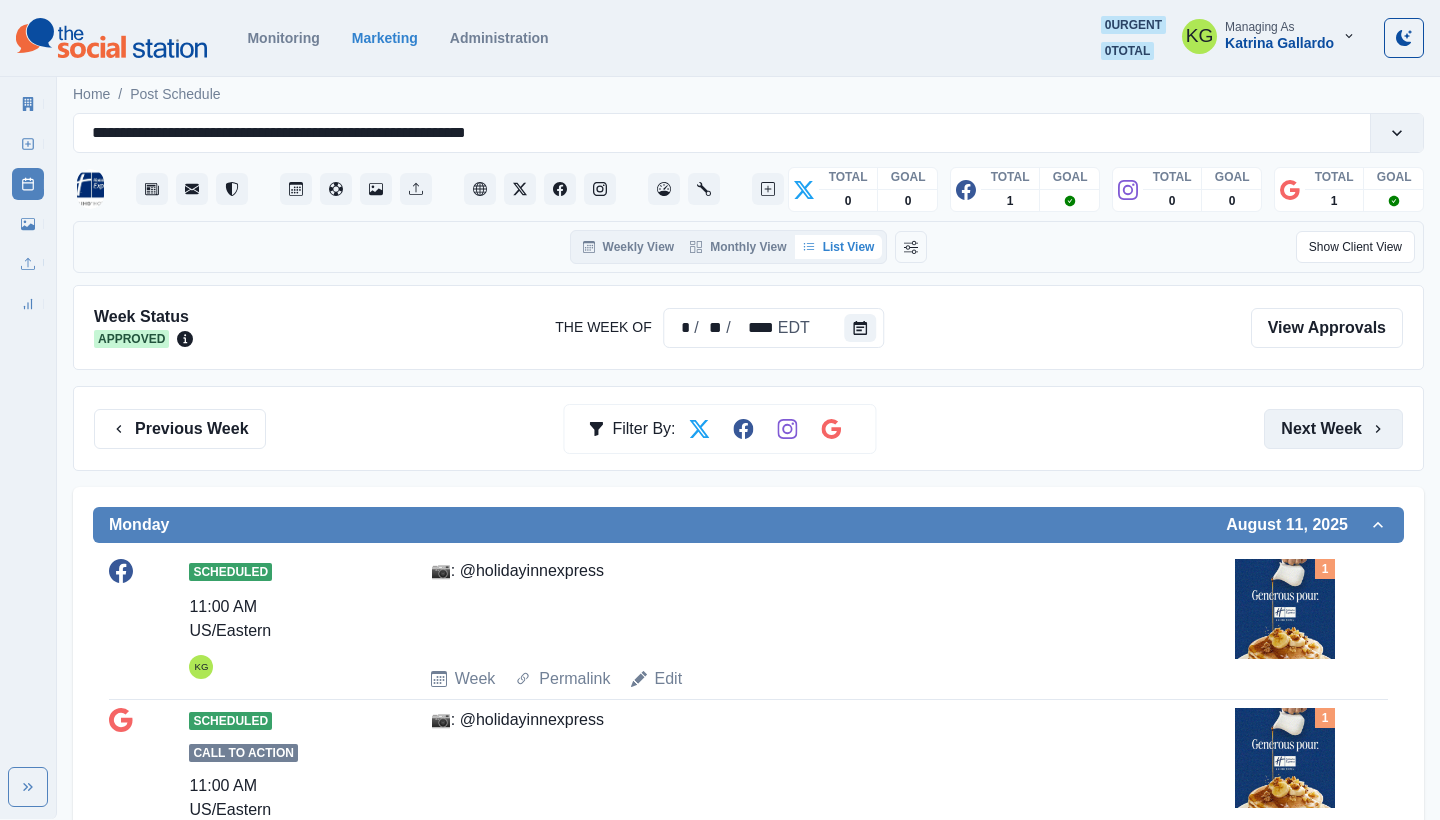 click on "Next Week" at bounding box center [1333, 429] 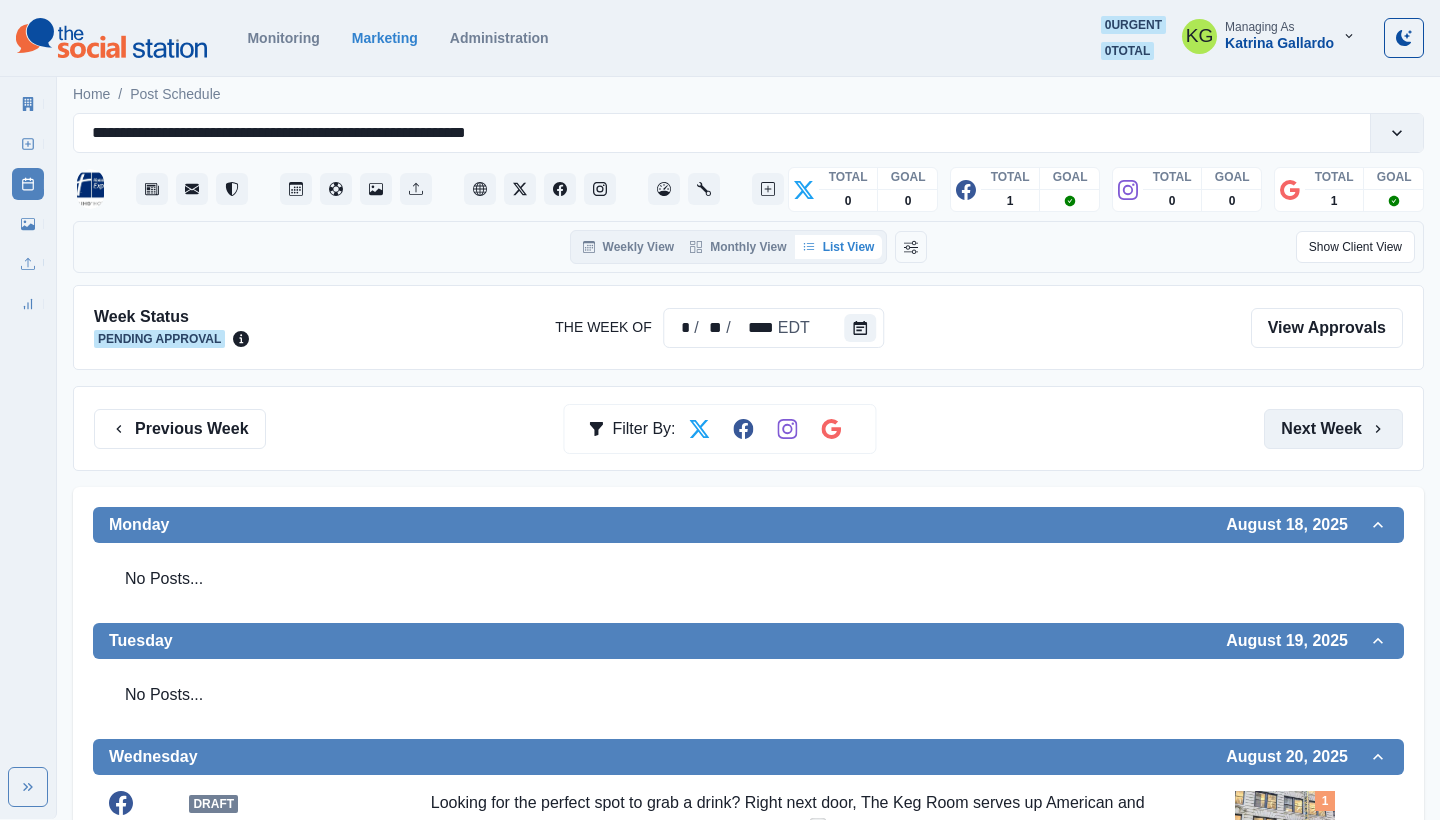 click on "Next Week" at bounding box center (1333, 429) 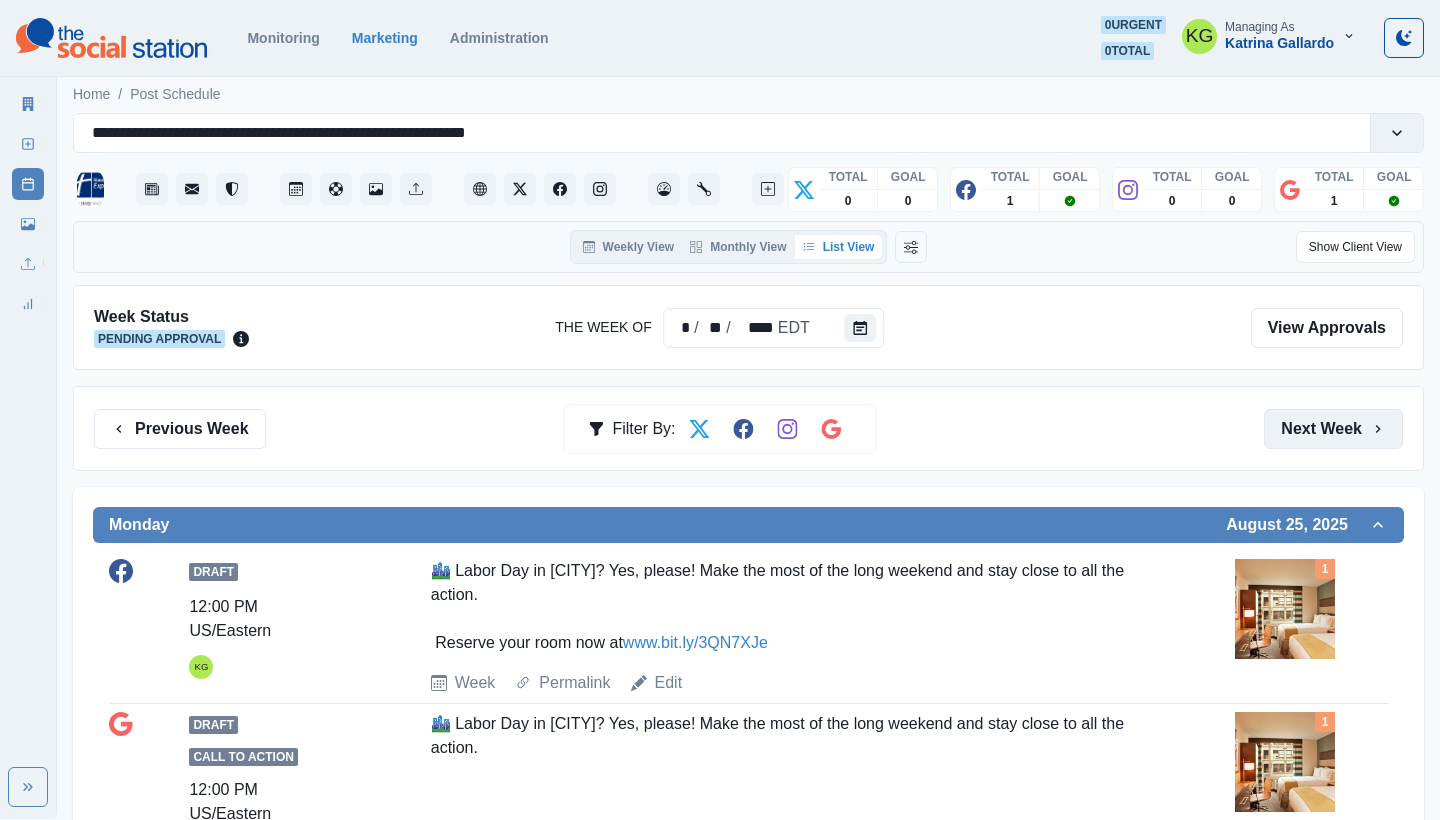 click on "Next Week" at bounding box center (1333, 429) 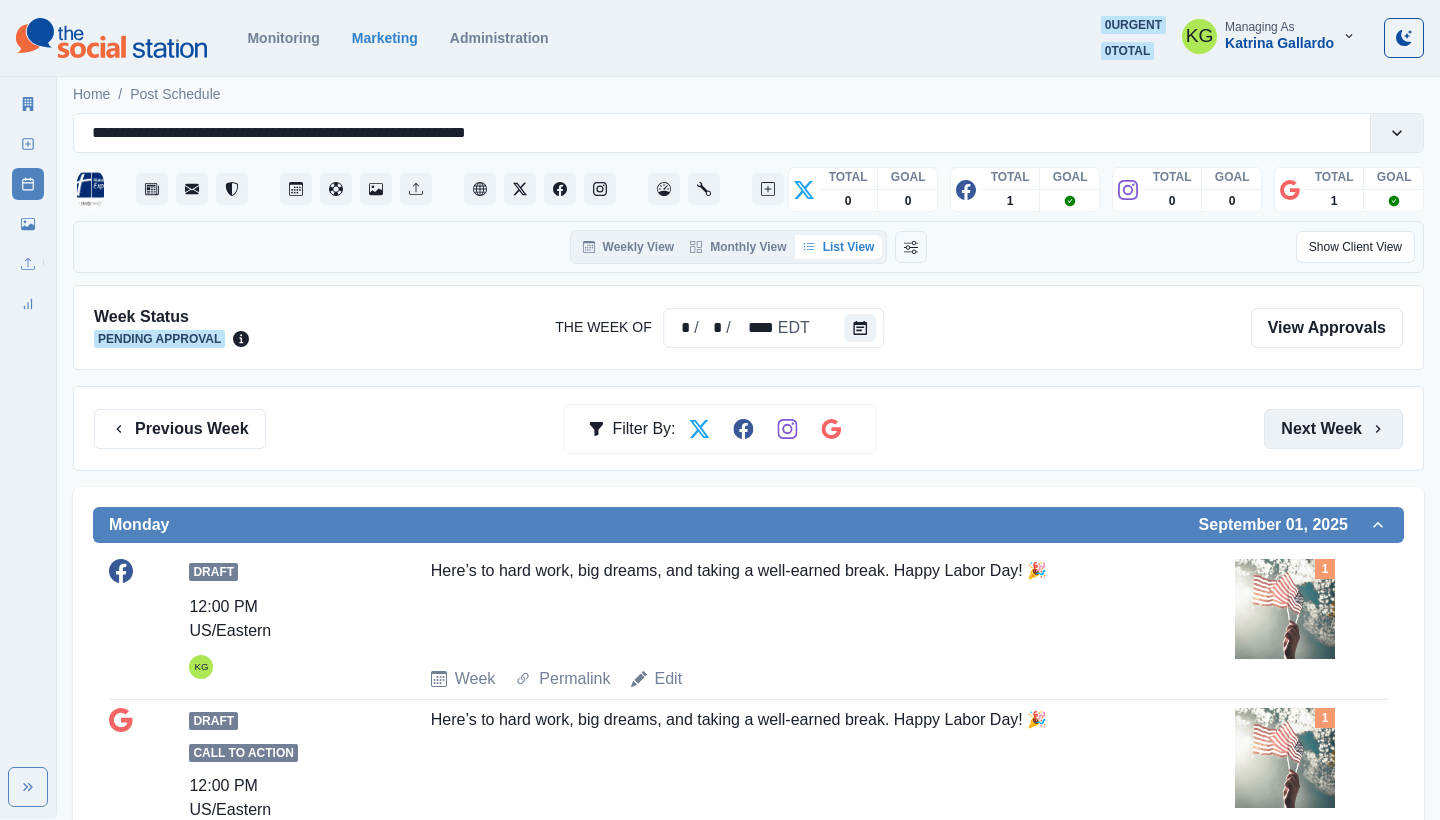 click on "Next Week" at bounding box center (1333, 429) 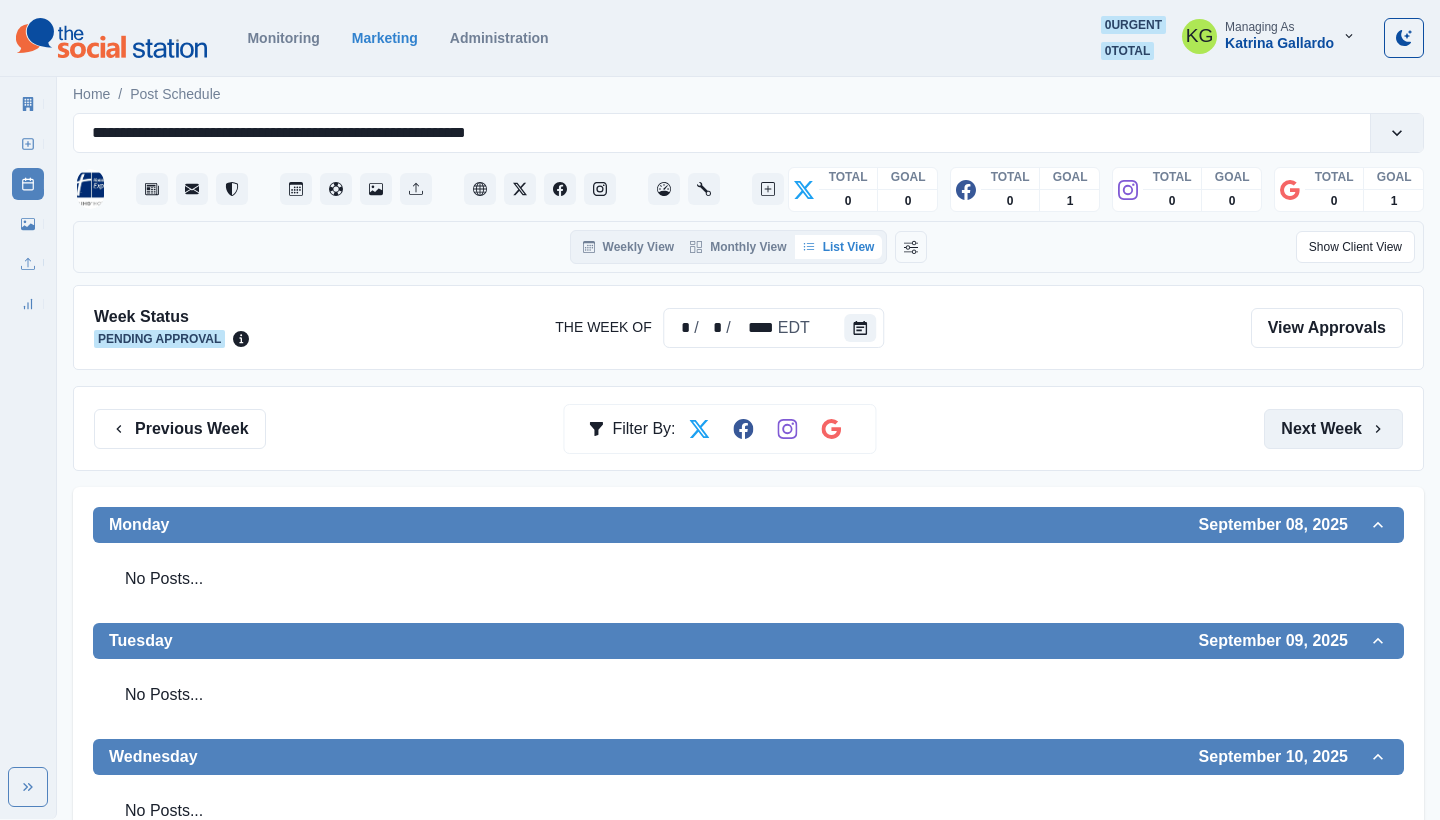 click on "Next Week" at bounding box center [1333, 429] 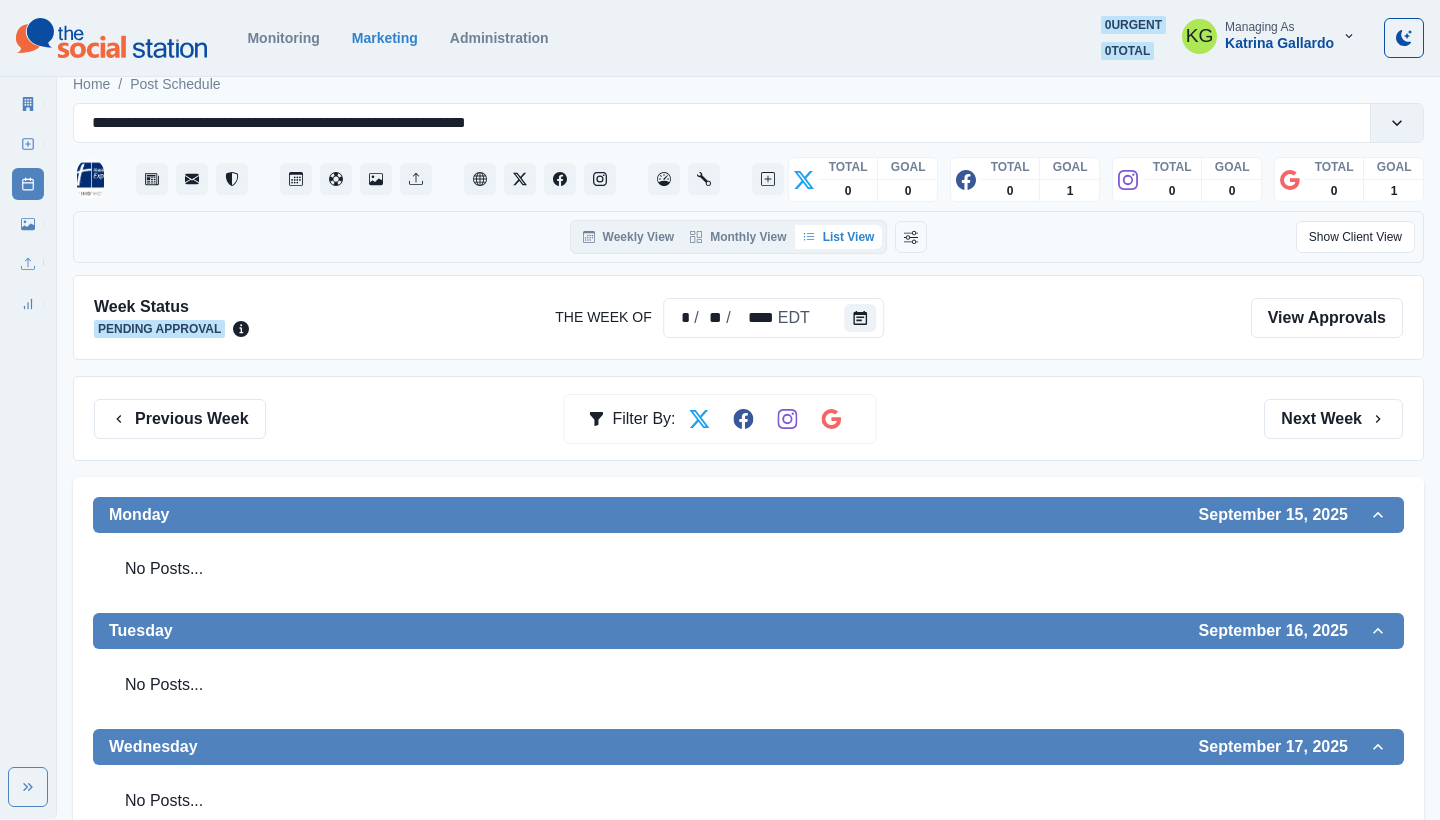 scroll, scrollTop: 16, scrollLeft: 0, axis: vertical 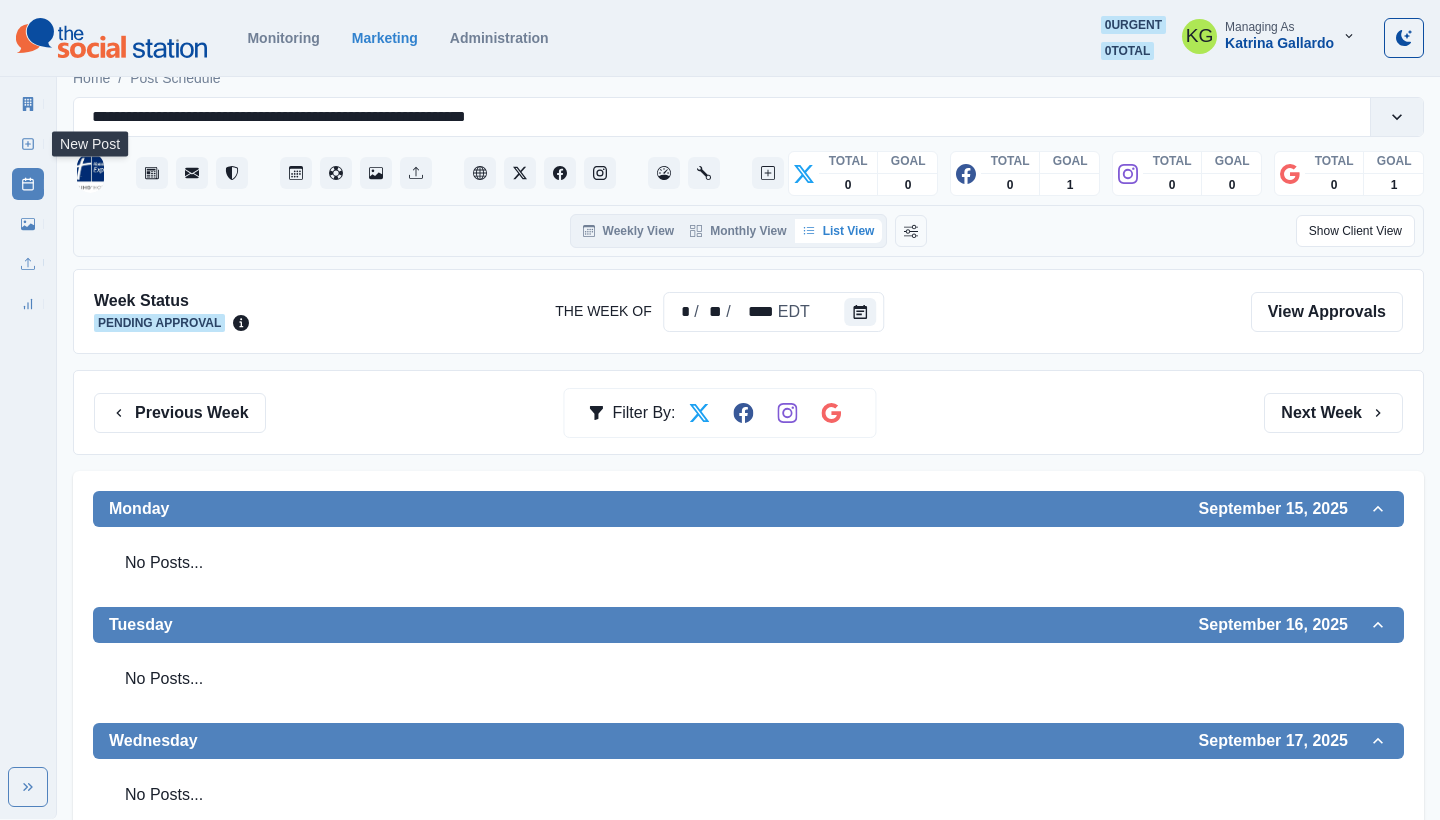 click 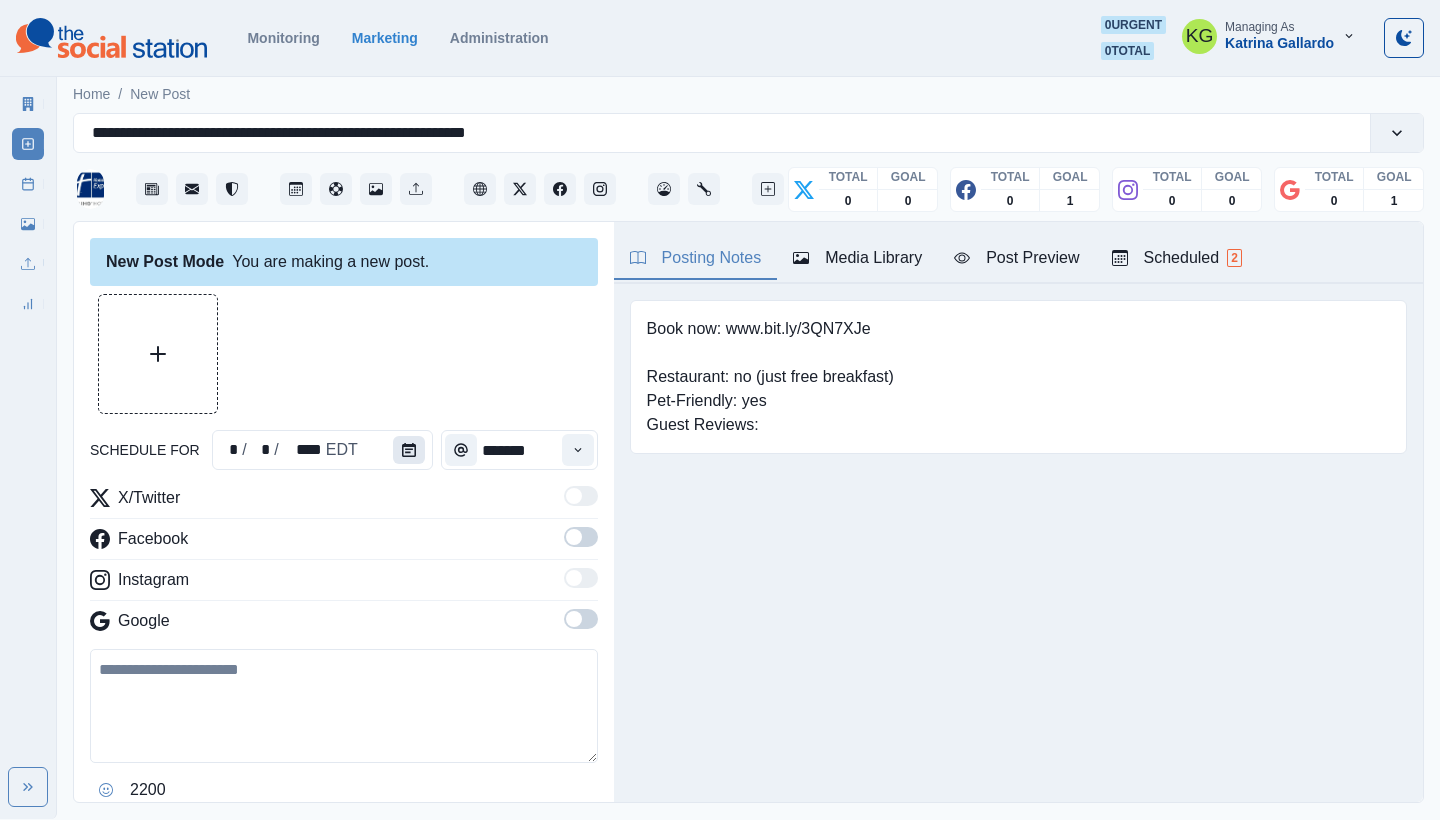 click at bounding box center (409, 450) 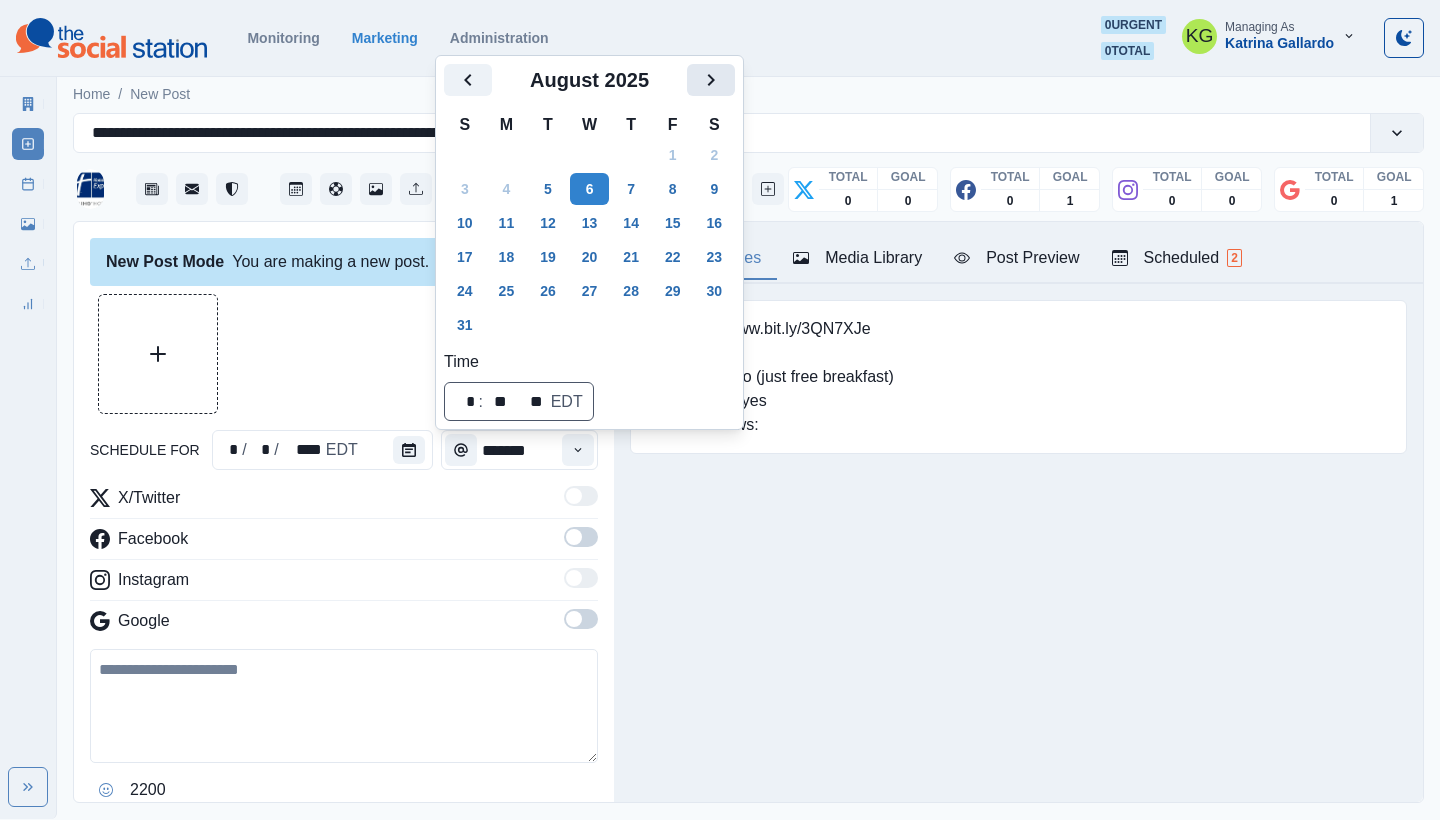 click 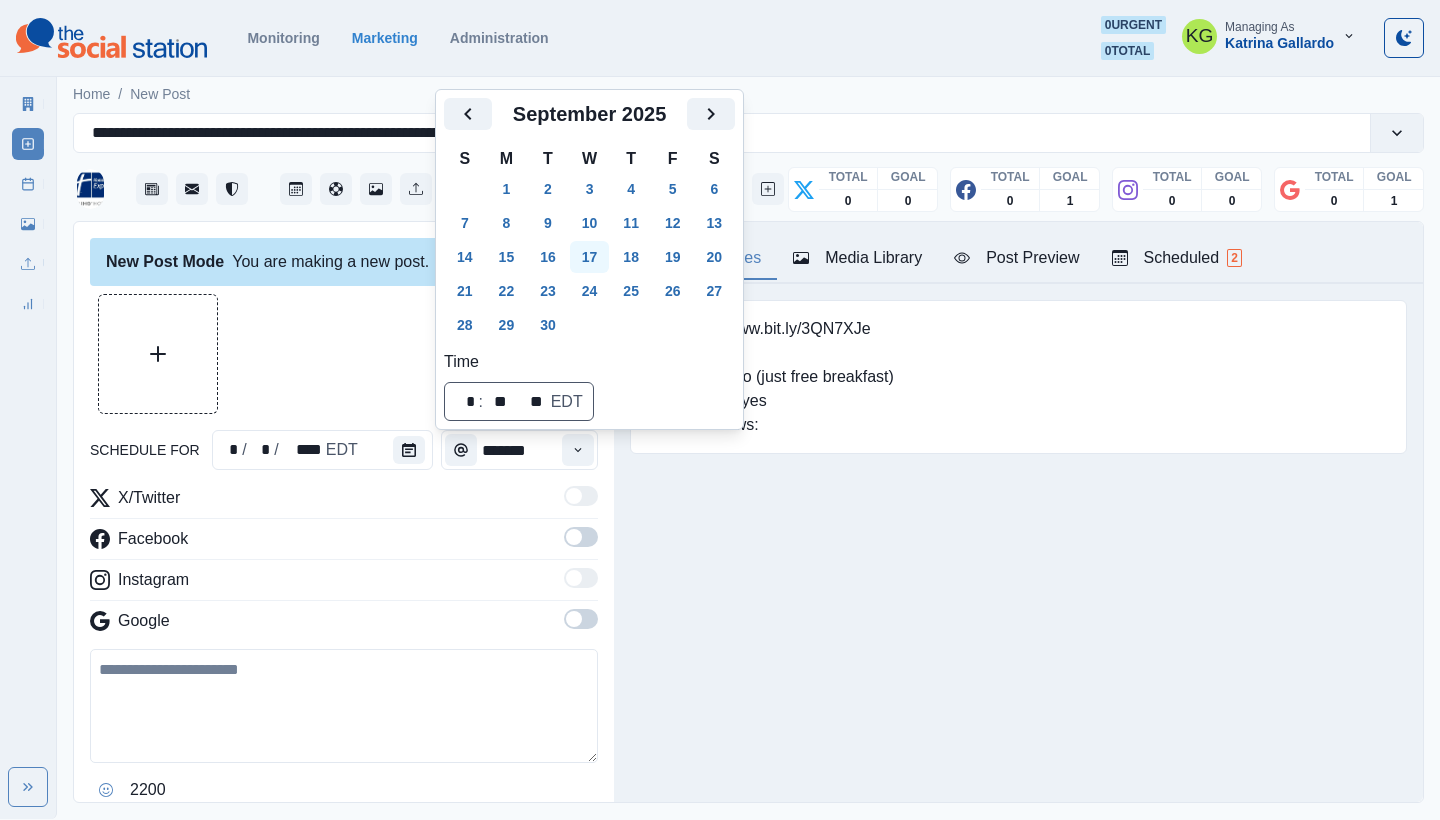 click on "17" at bounding box center (590, 257) 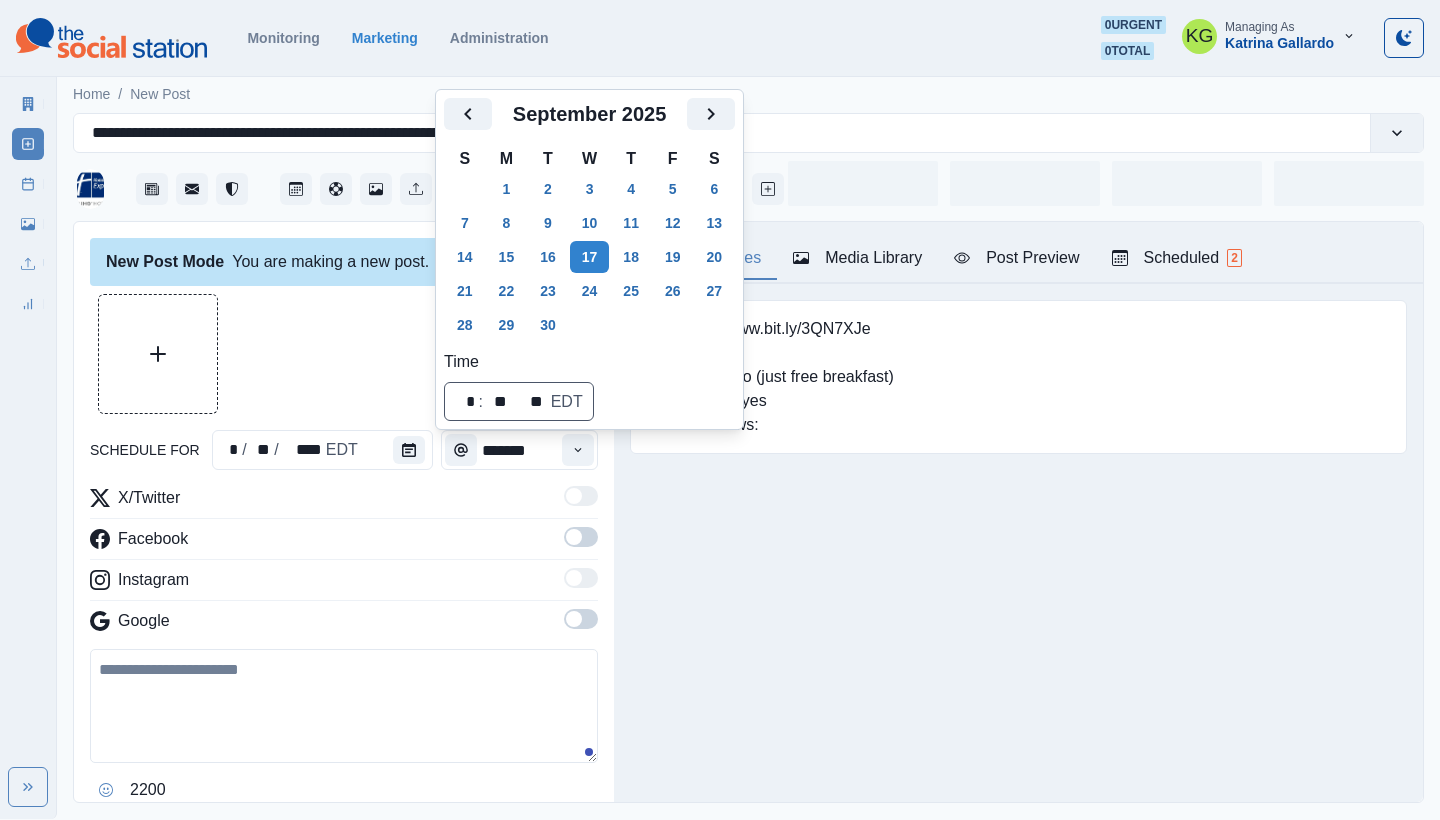 click at bounding box center [344, 354] 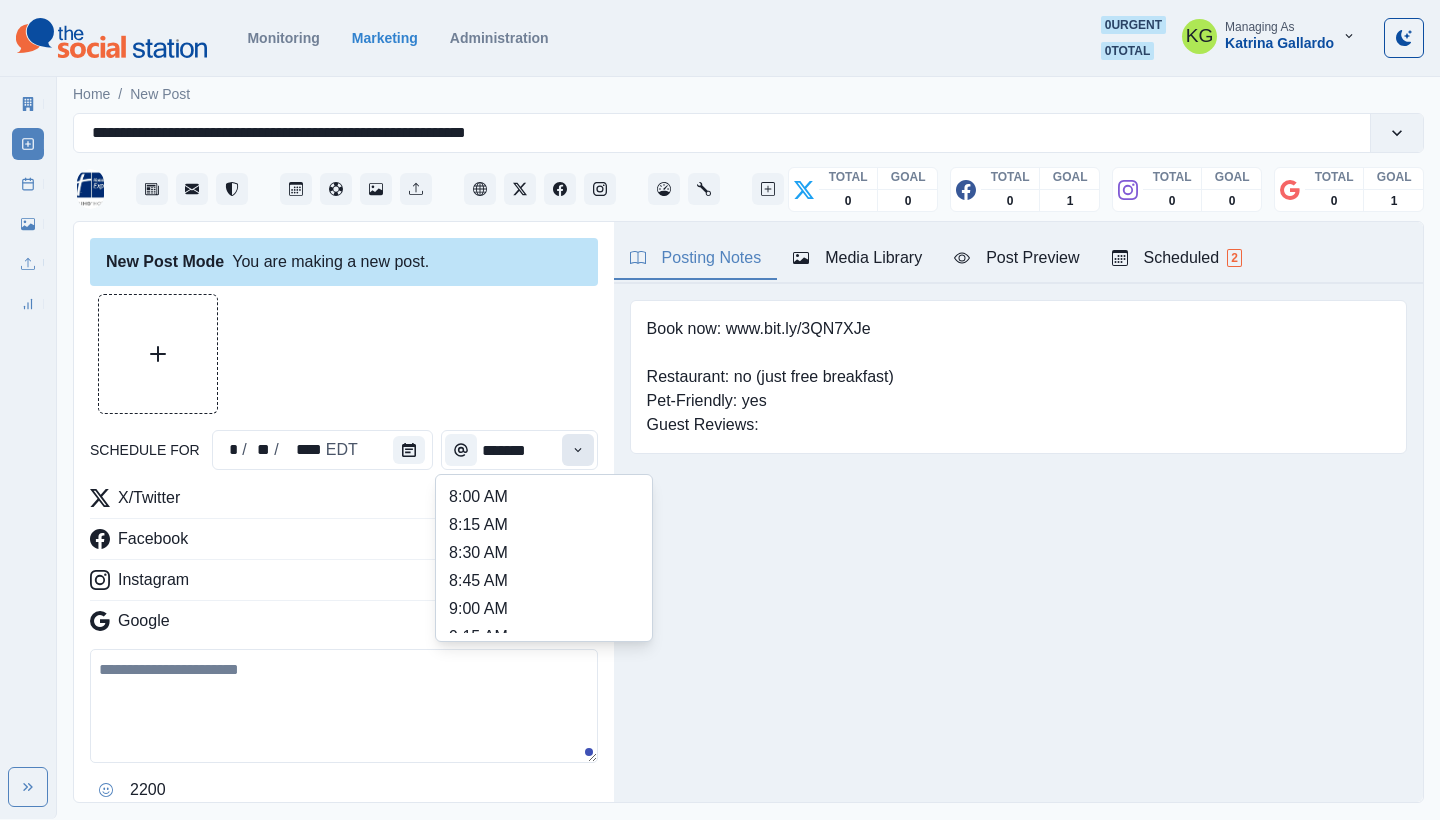click at bounding box center [578, 450] 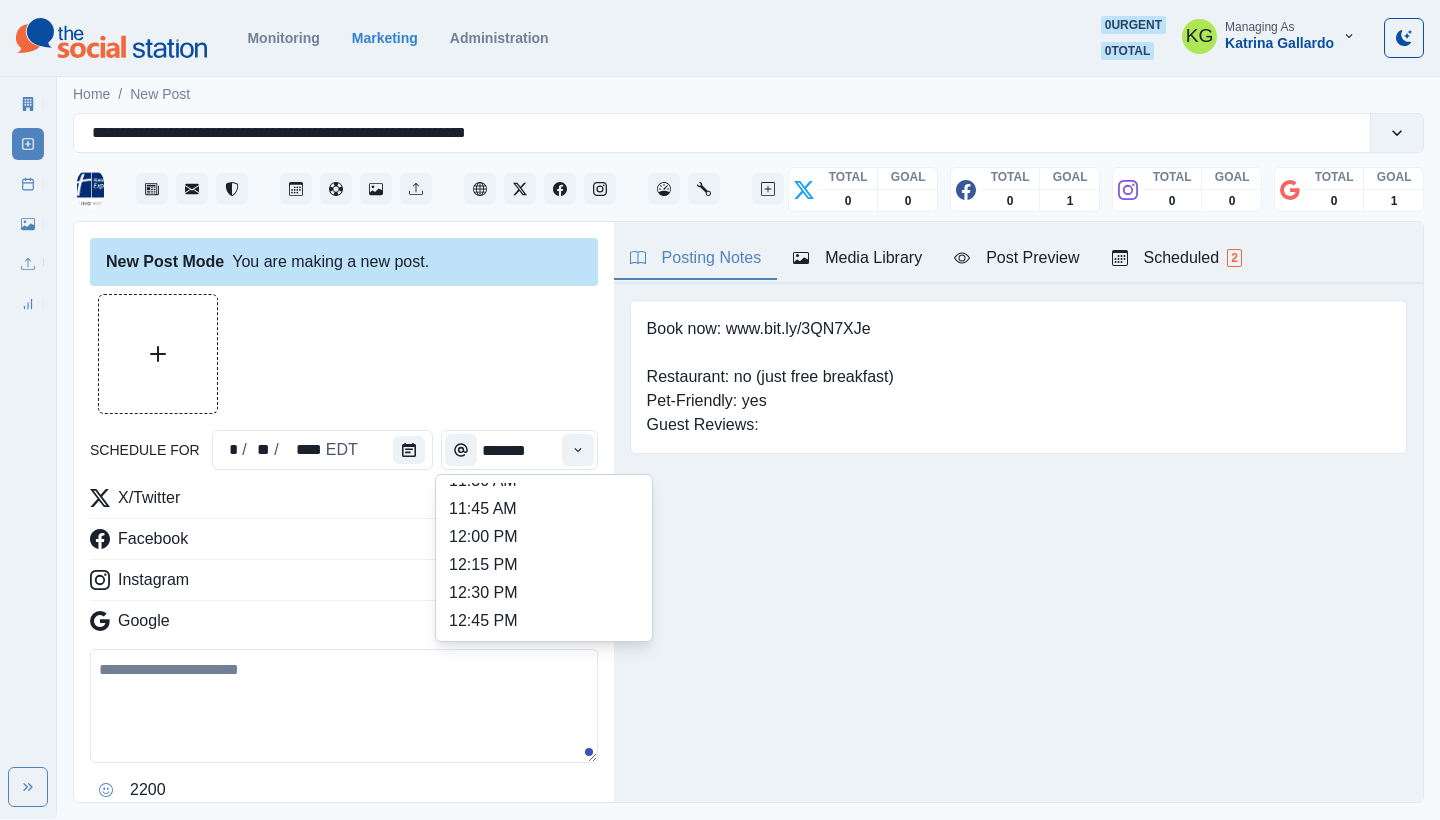 scroll, scrollTop: 420, scrollLeft: 0, axis: vertical 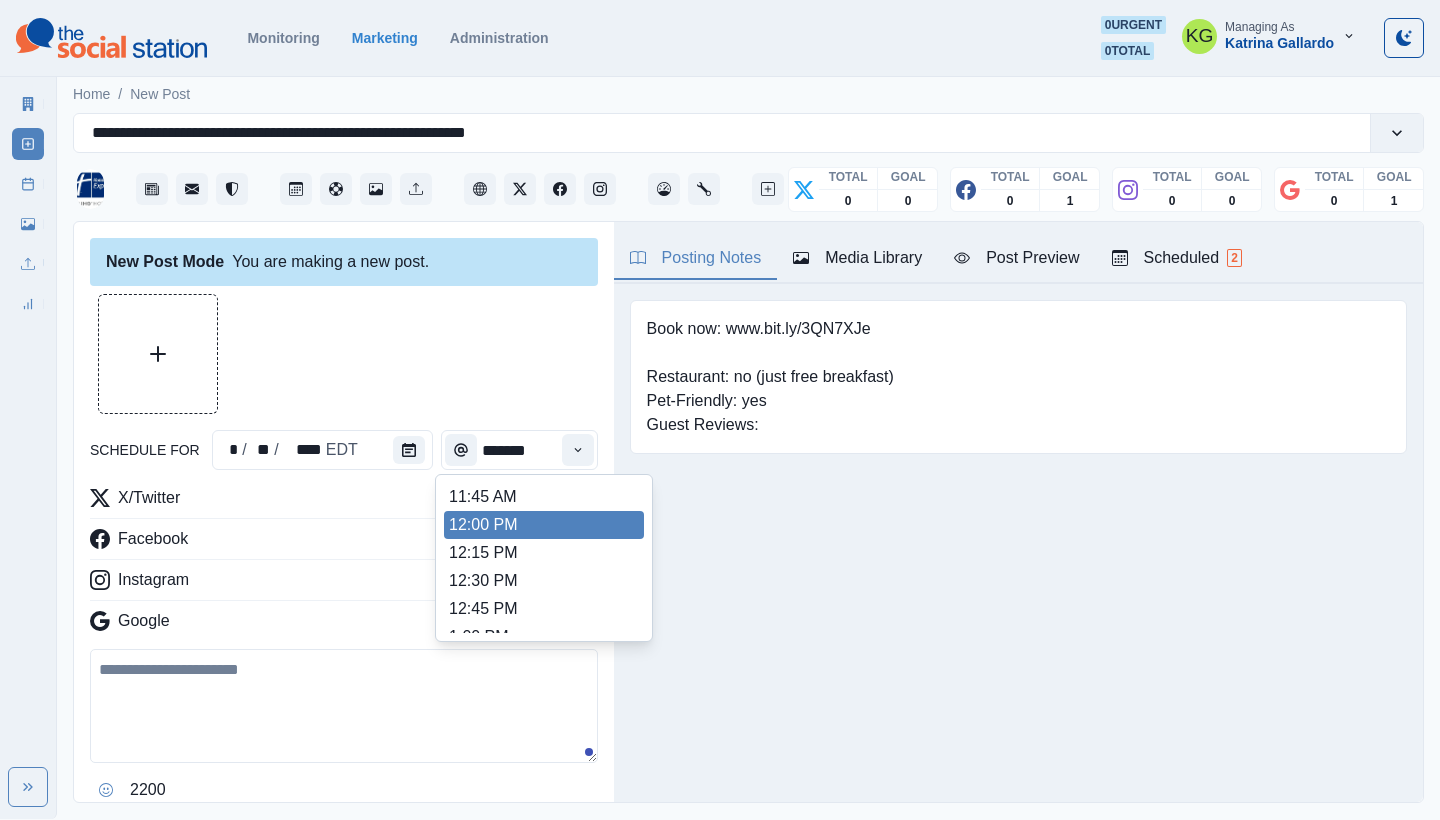 click on "12:00 PM" at bounding box center (544, 525) 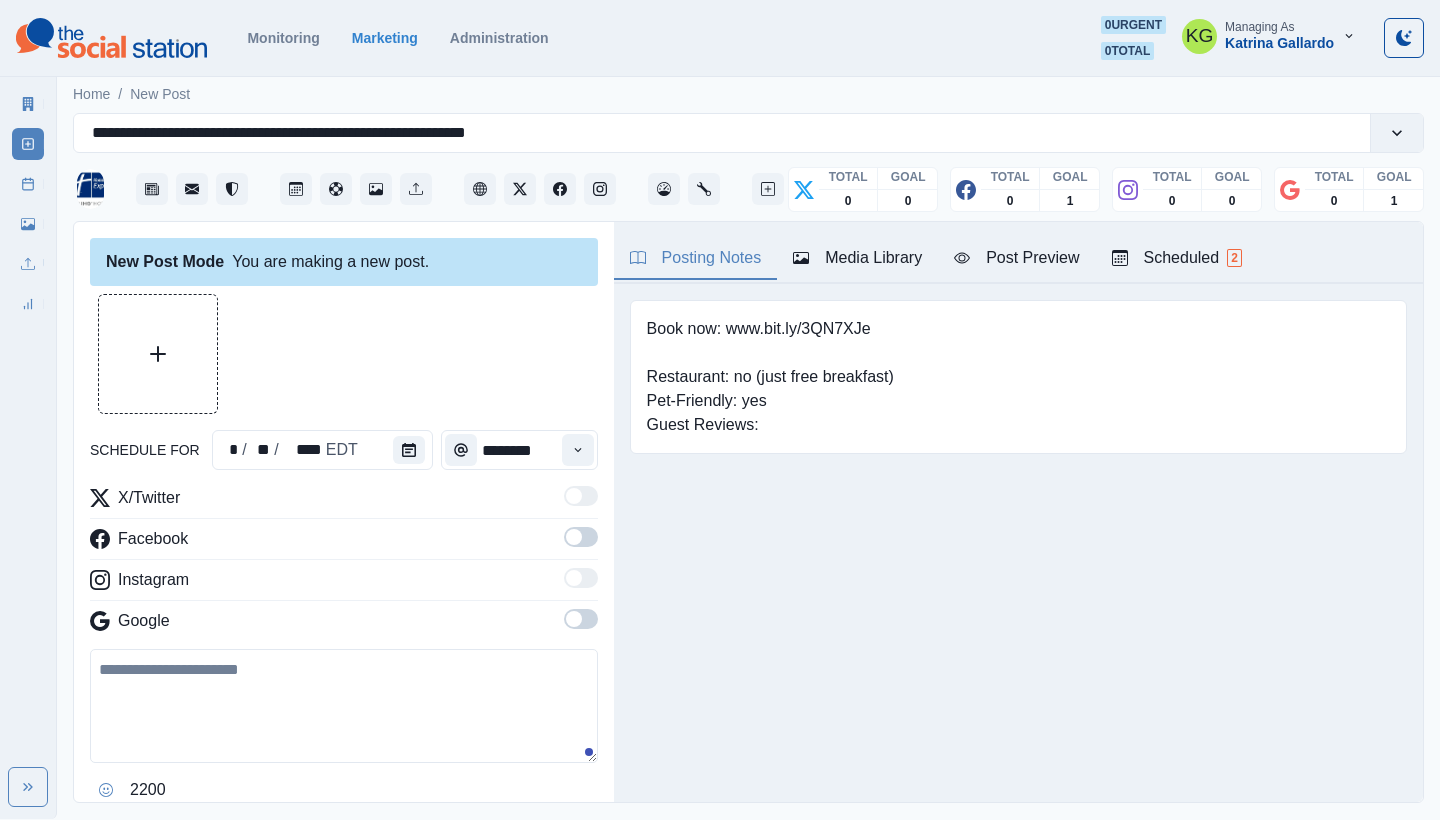 click at bounding box center (581, 619) 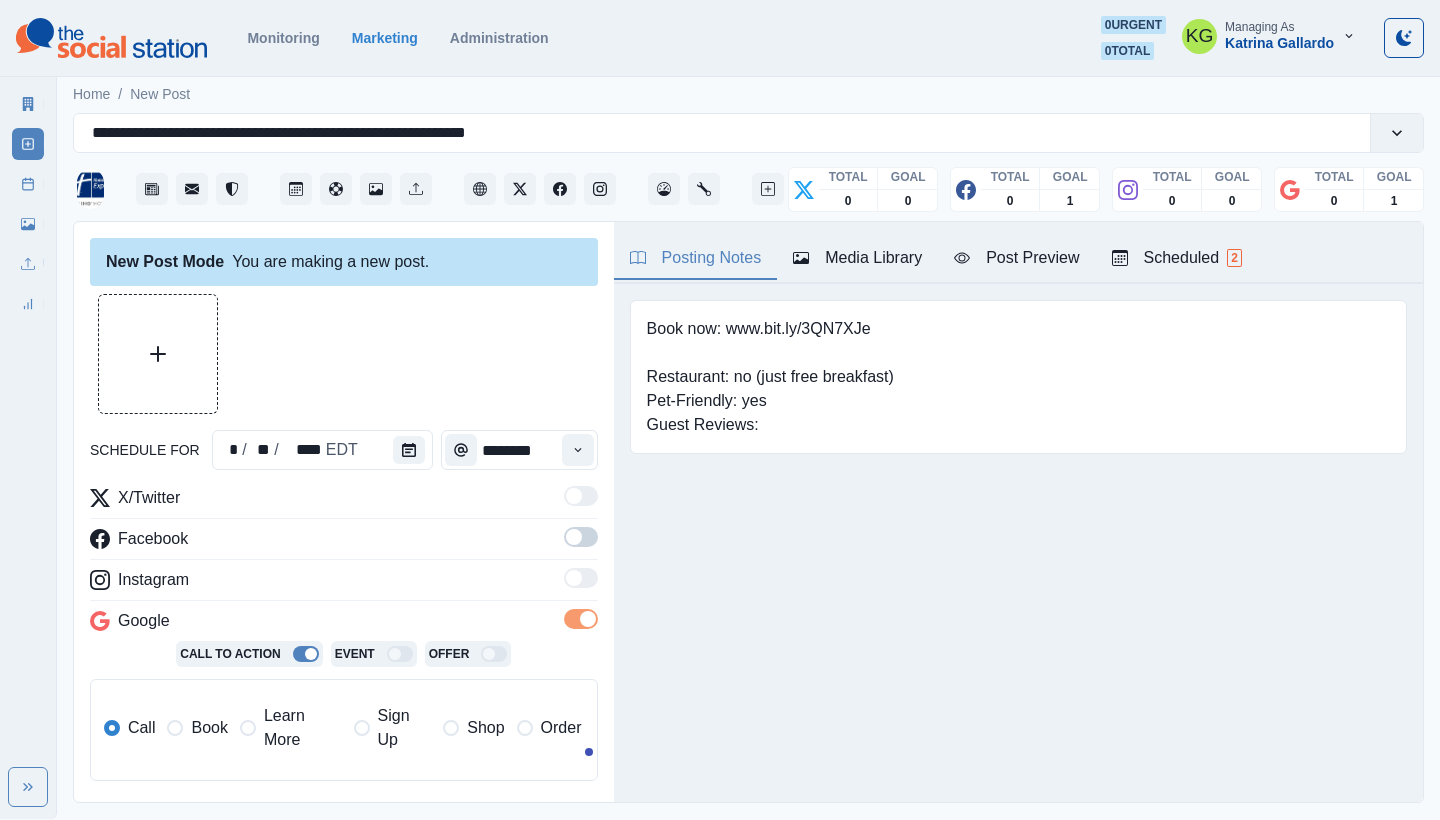 click at bounding box center (574, 537) 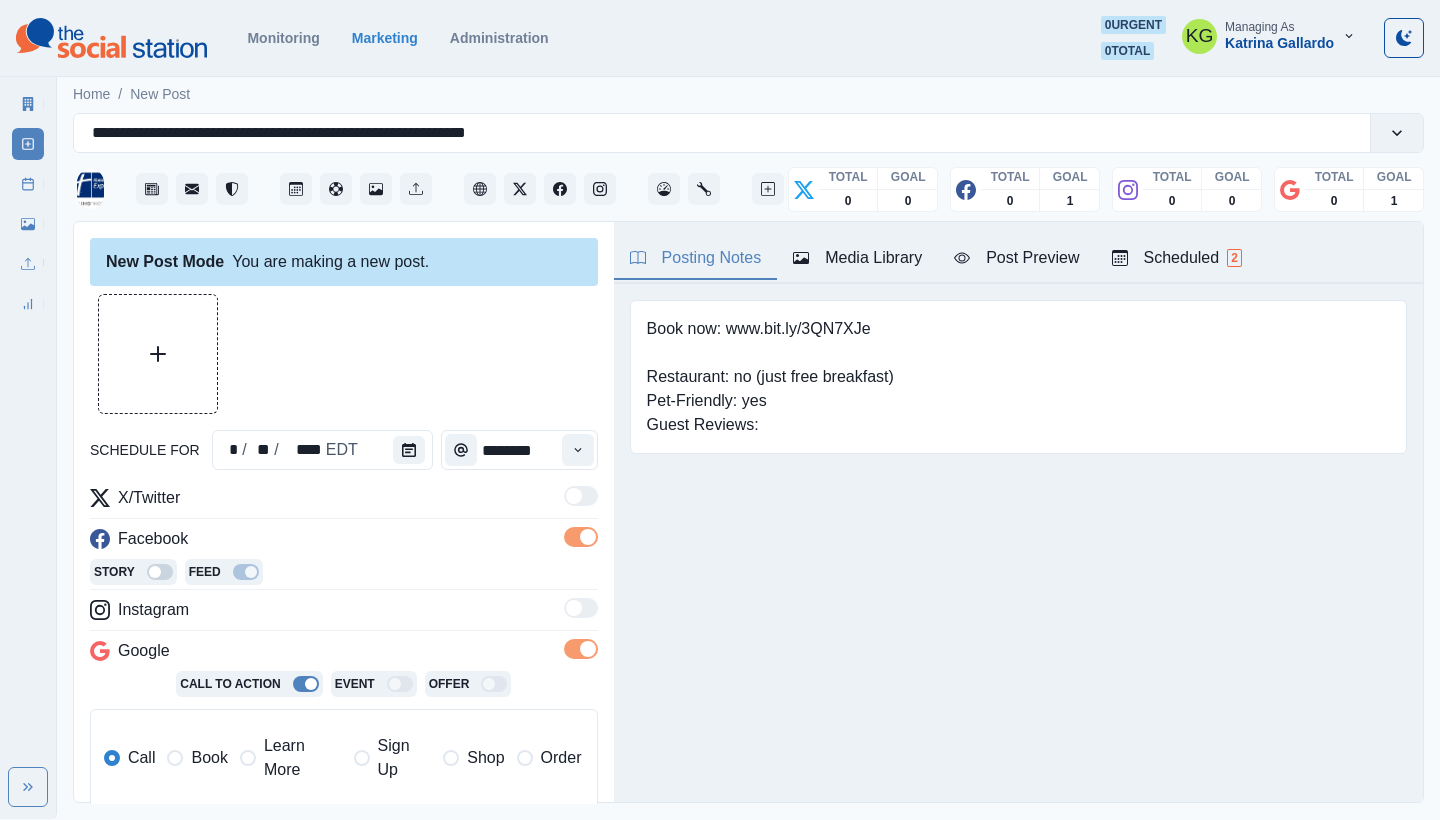 click on "Book" at bounding box center [209, 758] 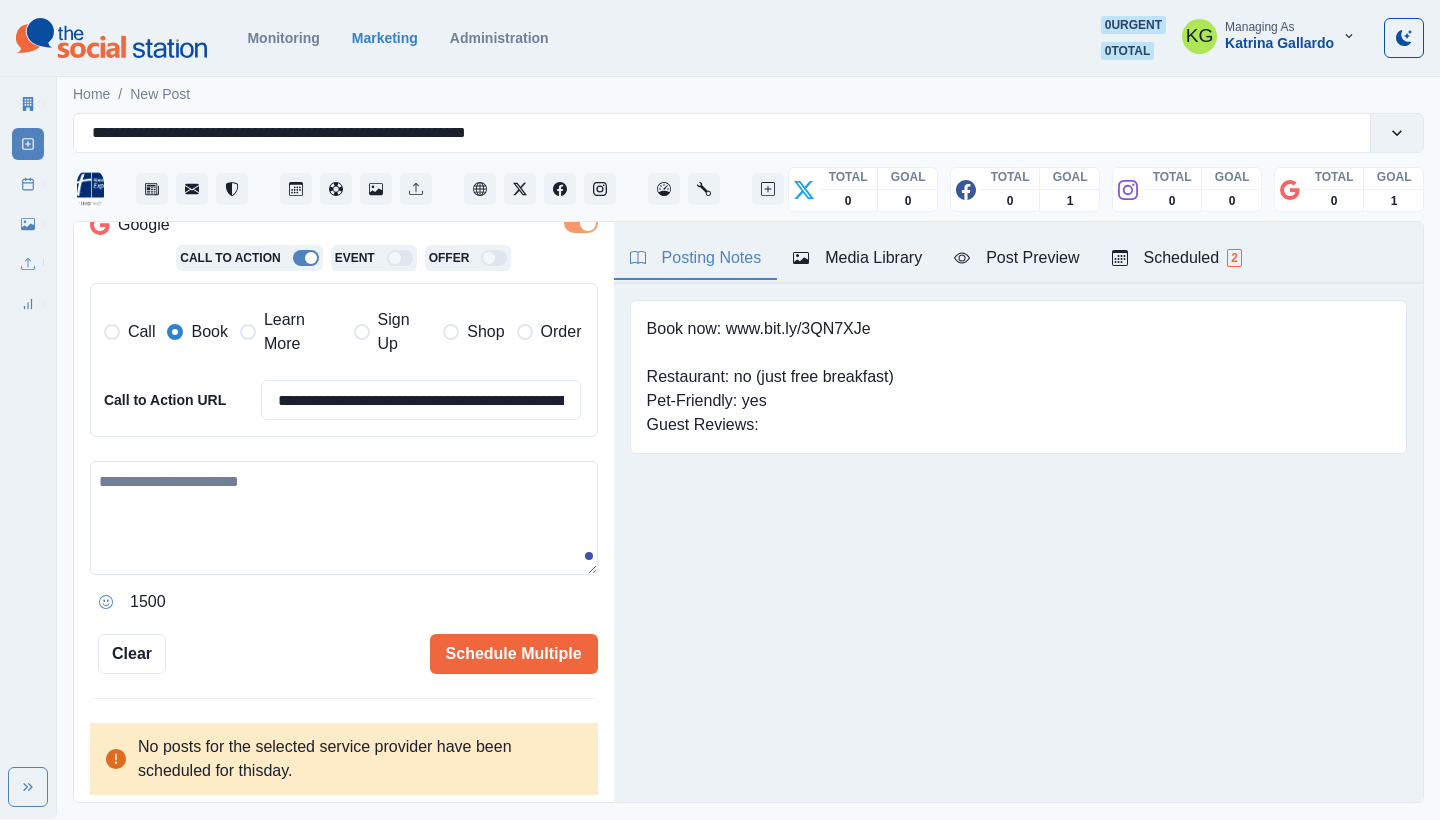 scroll, scrollTop: 424, scrollLeft: 0, axis: vertical 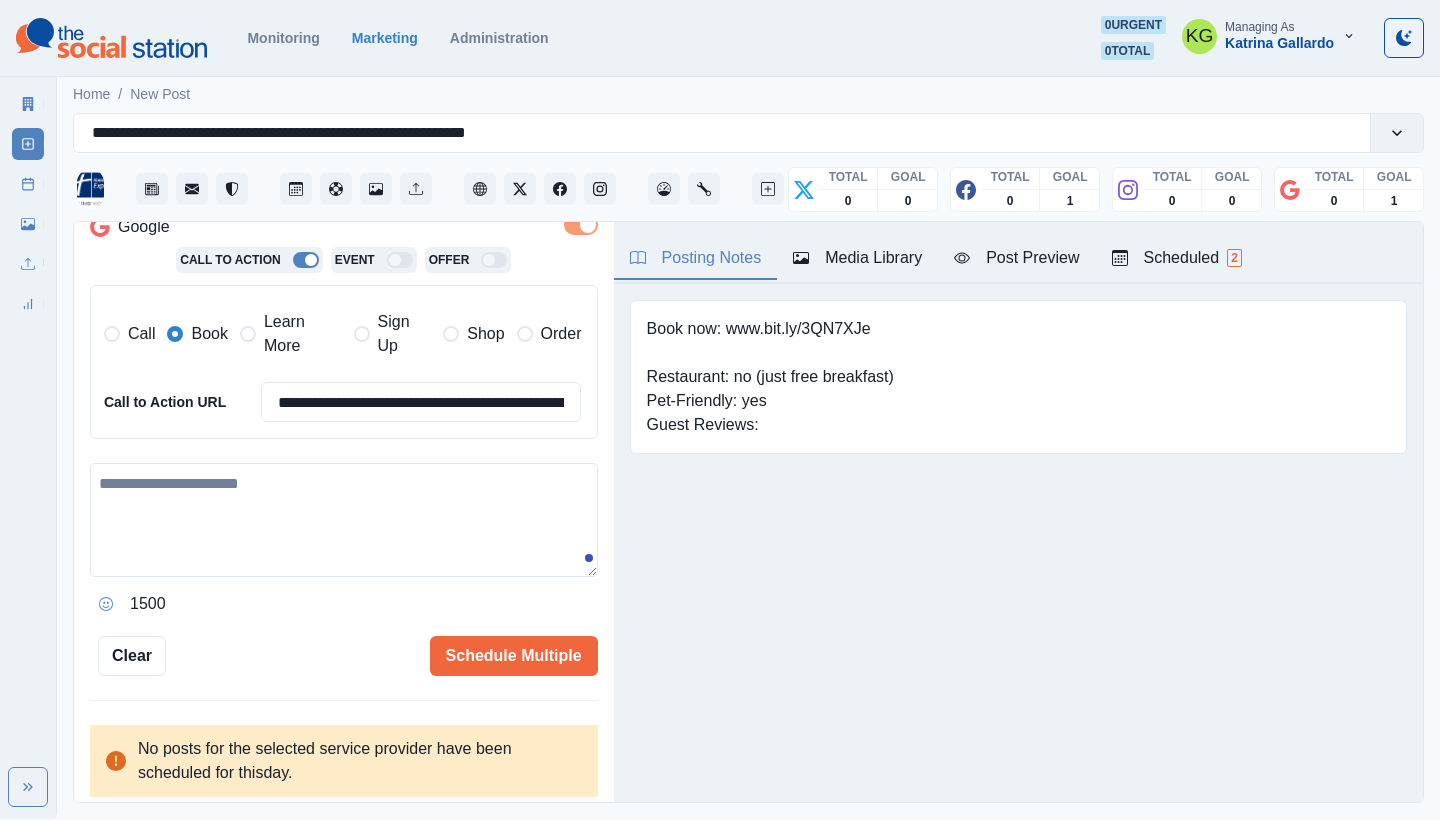 paste on "**********" 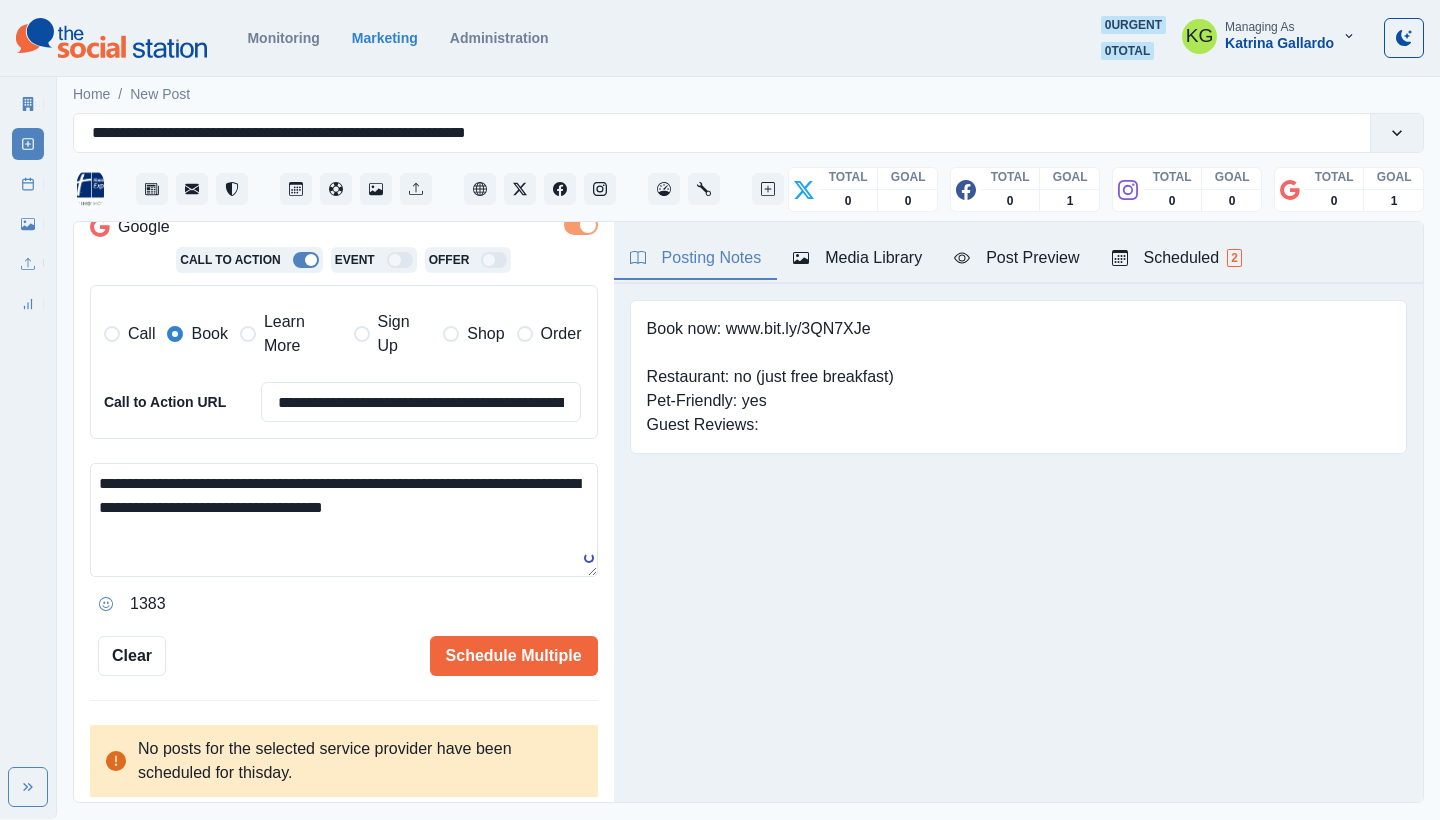 click on "**********" at bounding box center [344, 520] 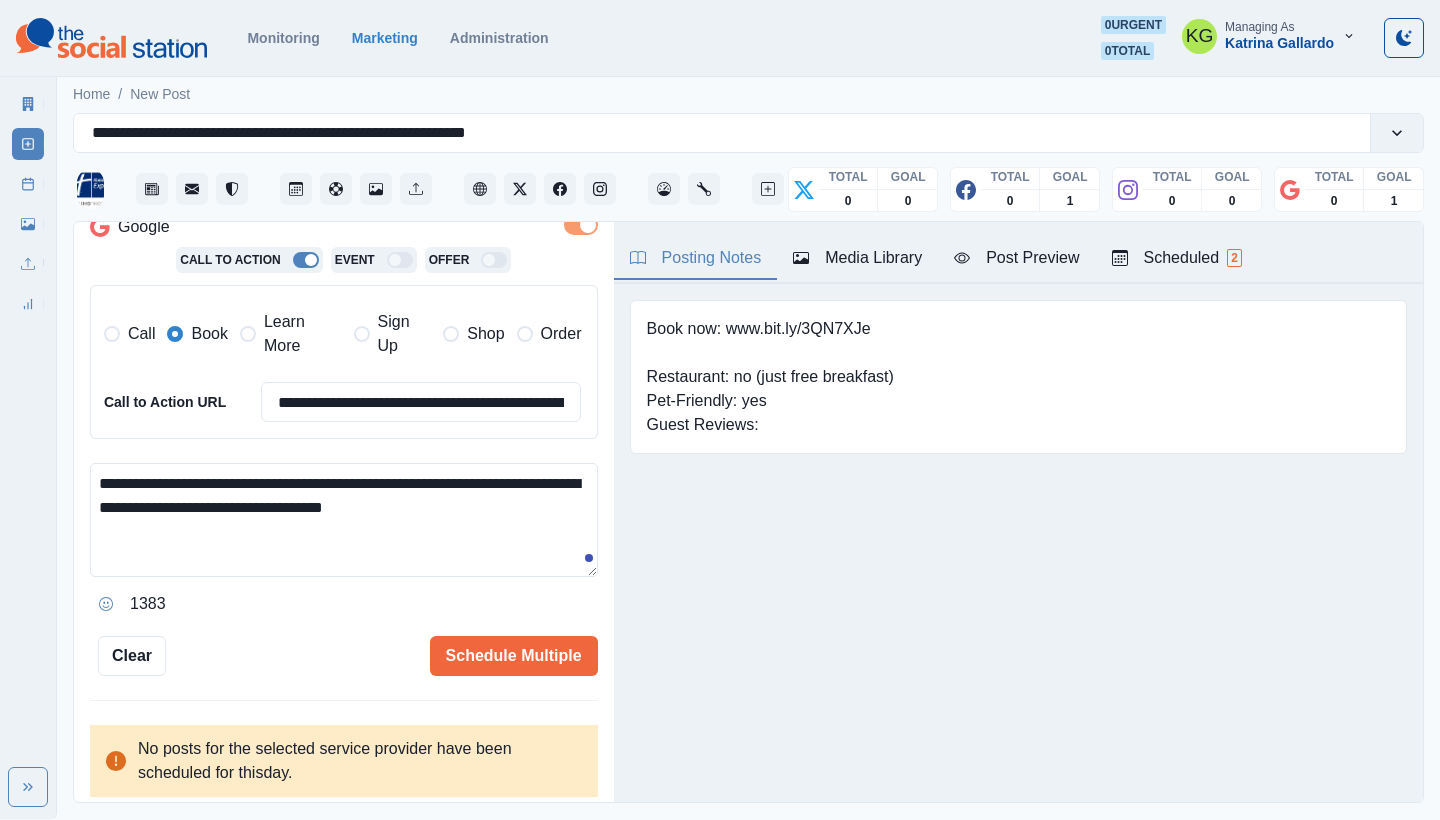 type on "**********" 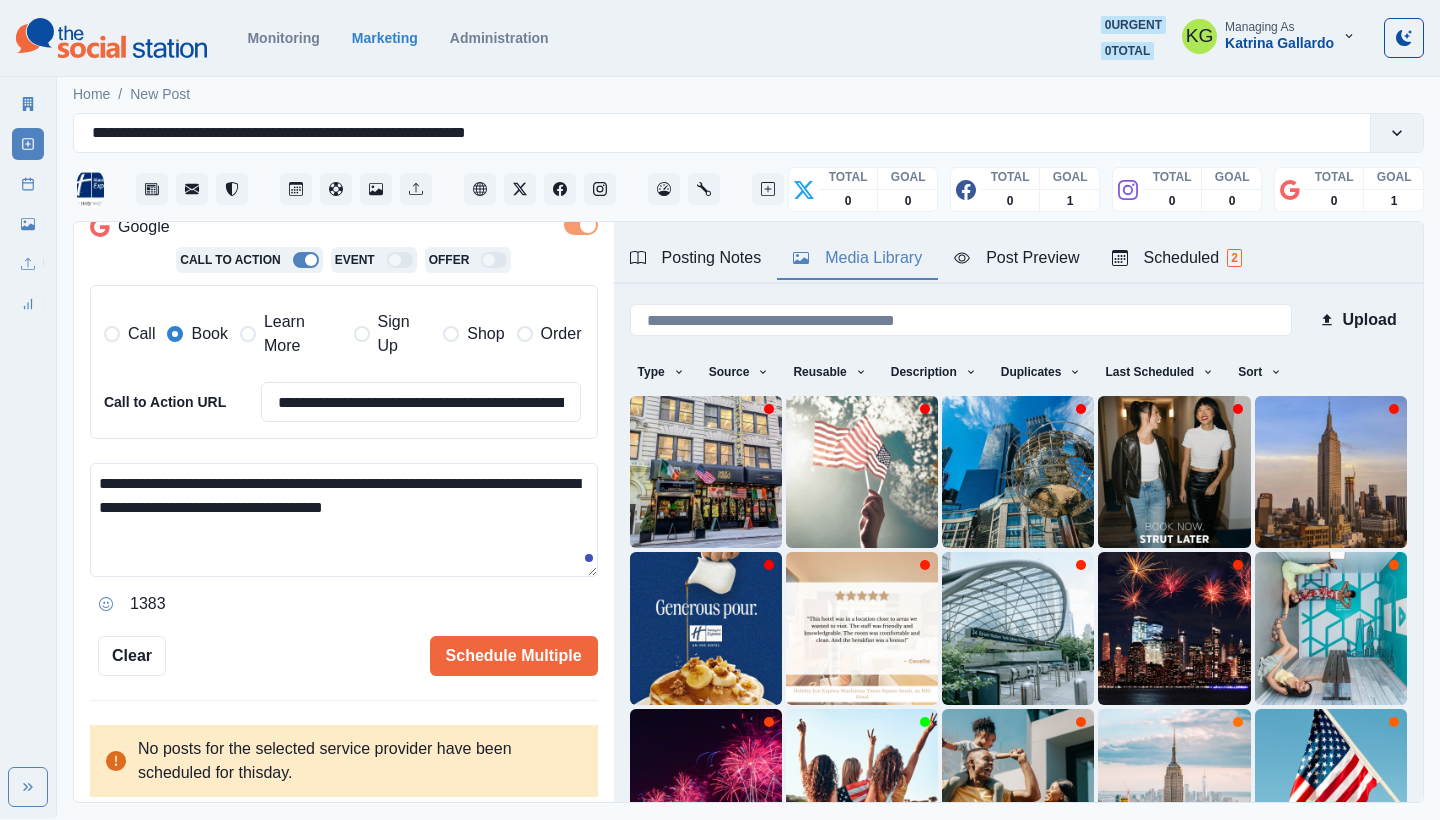 click on "Media Library" at bounding box center (857, 258) 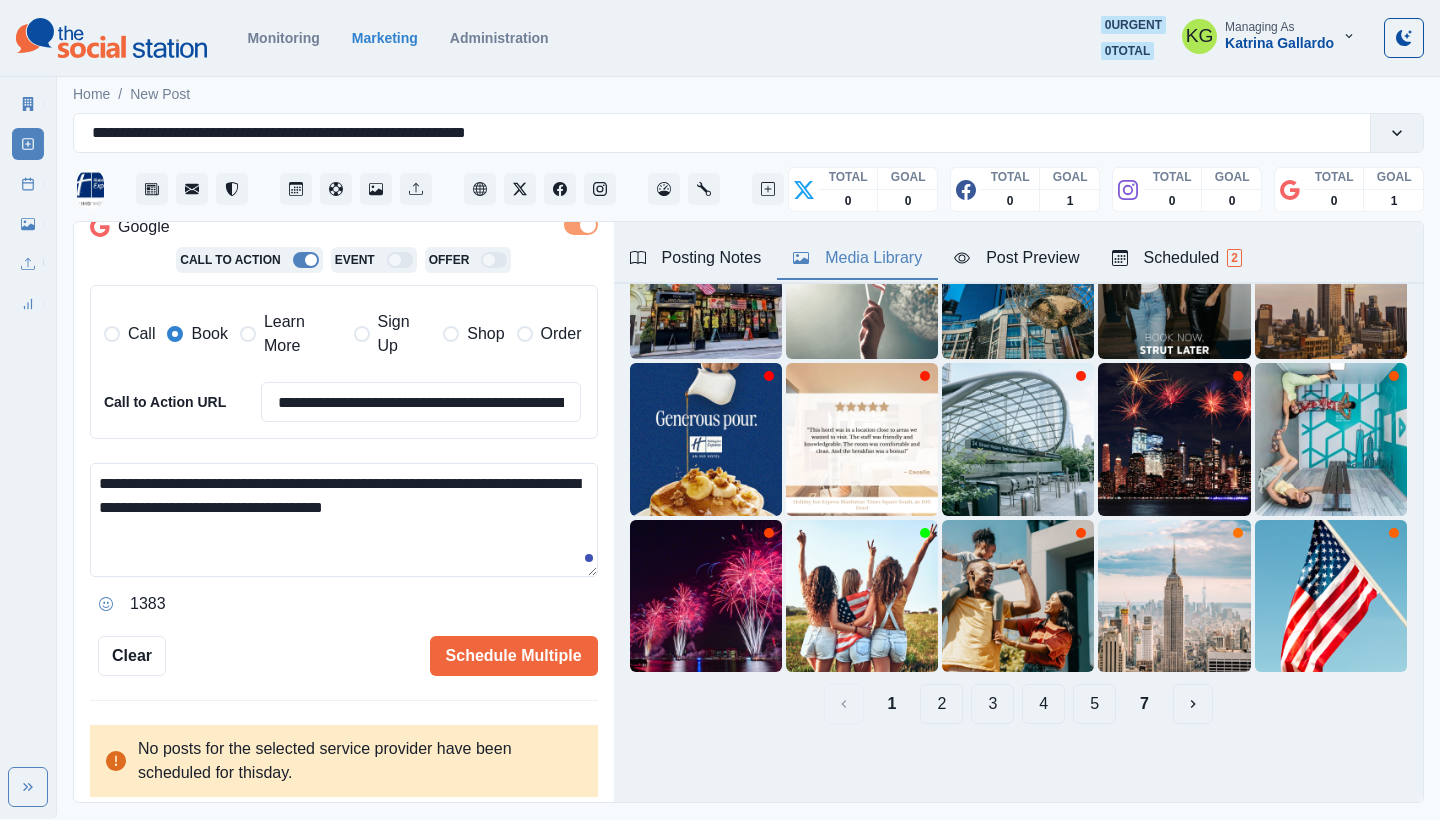 scroll, scrollTop: 189, scrollLeft: 0, axis: vertical 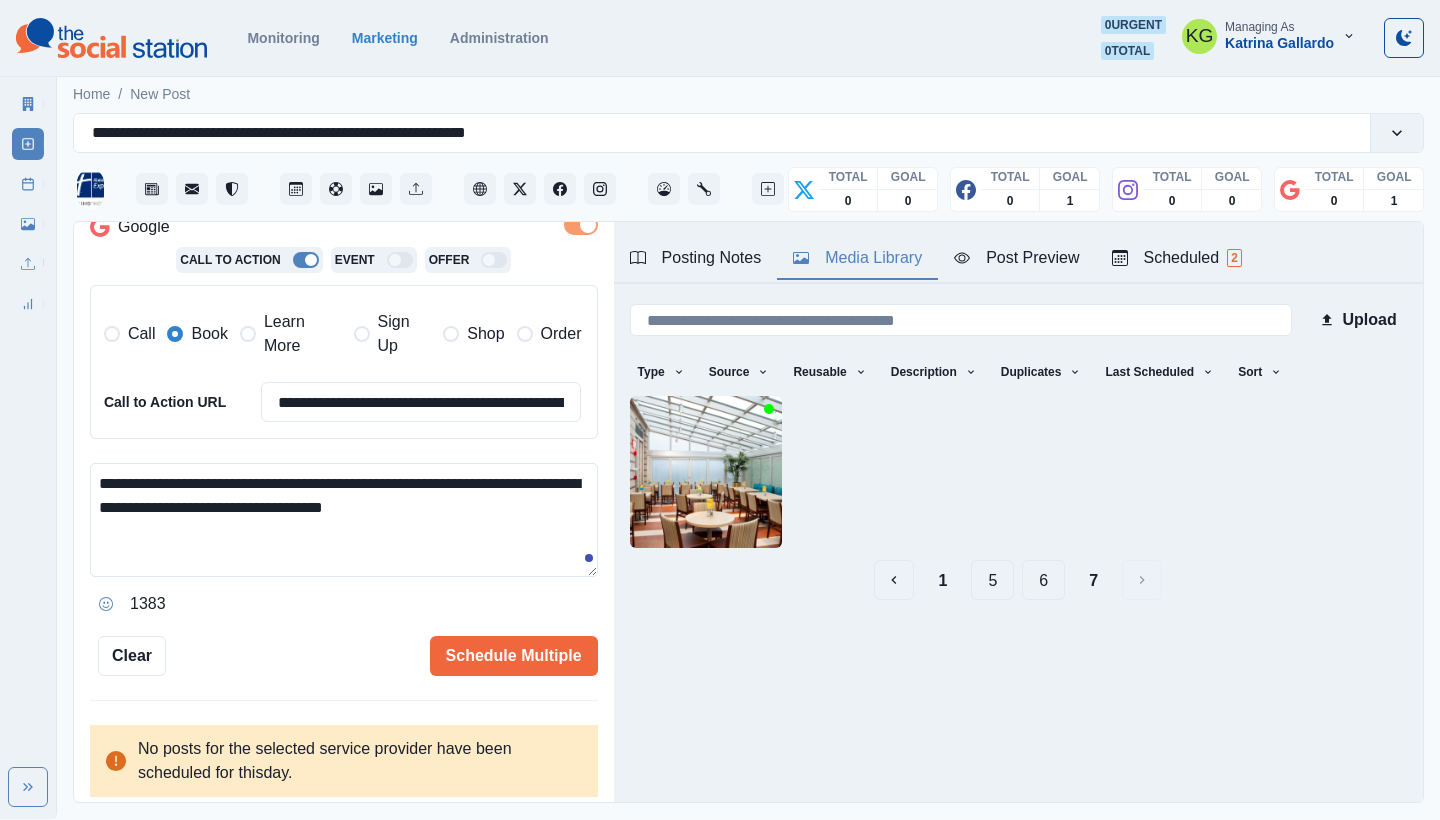 click on "6" at bounding box center (1043, 580) 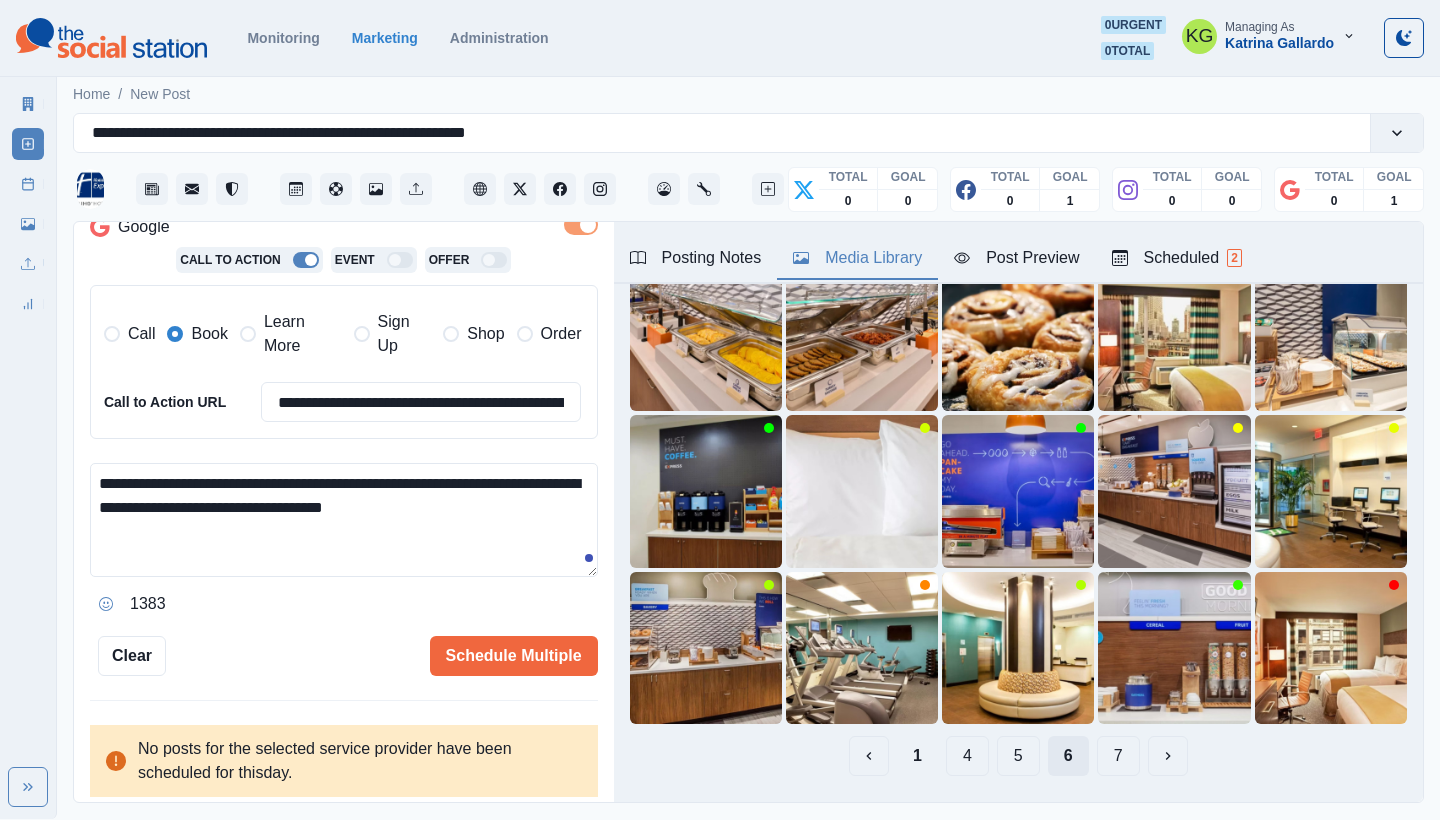 scroll, scrollTop: 140, scrollLeft: 0, axis: vertical 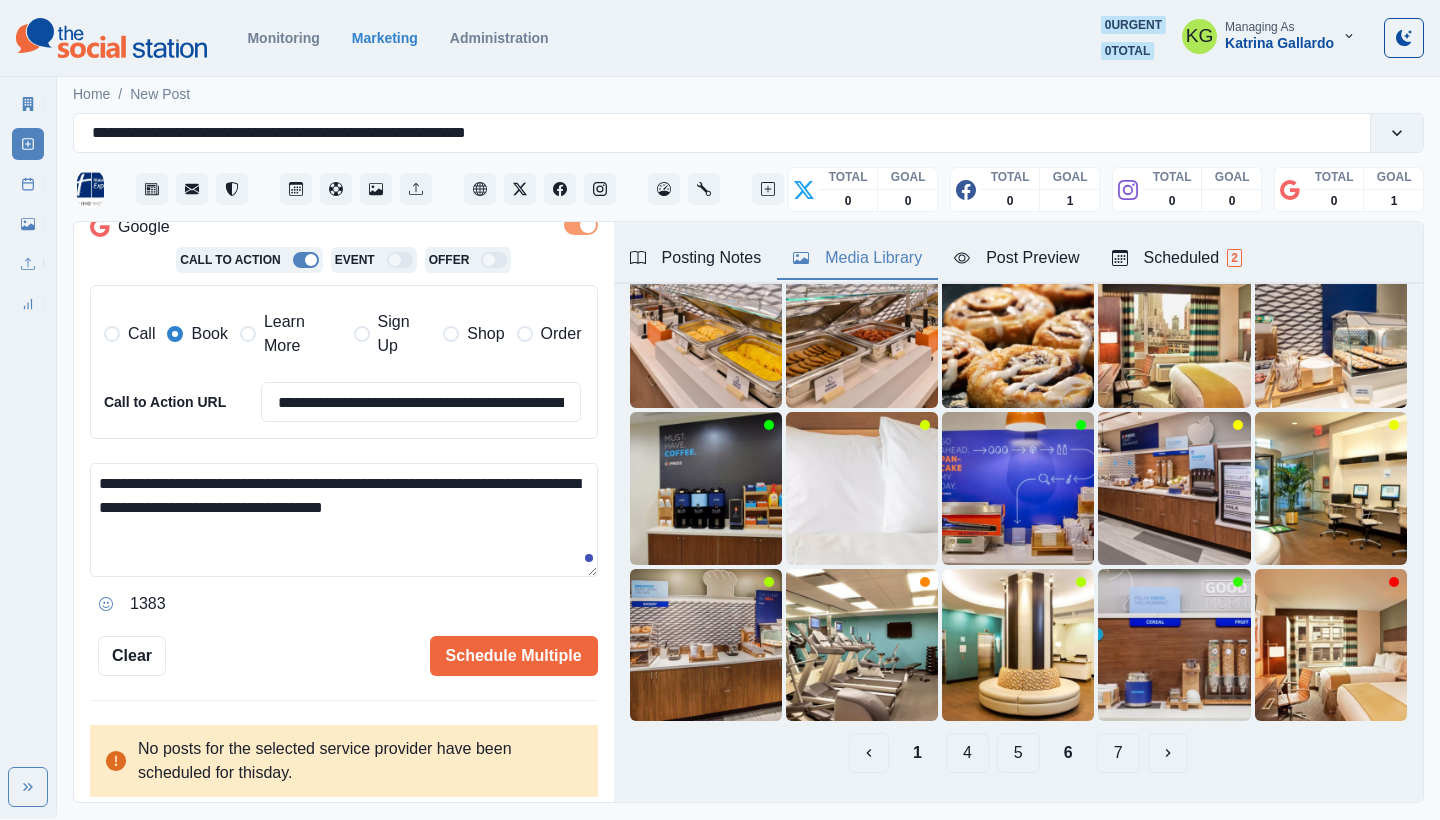 click on "5" at bounding box center [1018, 753] 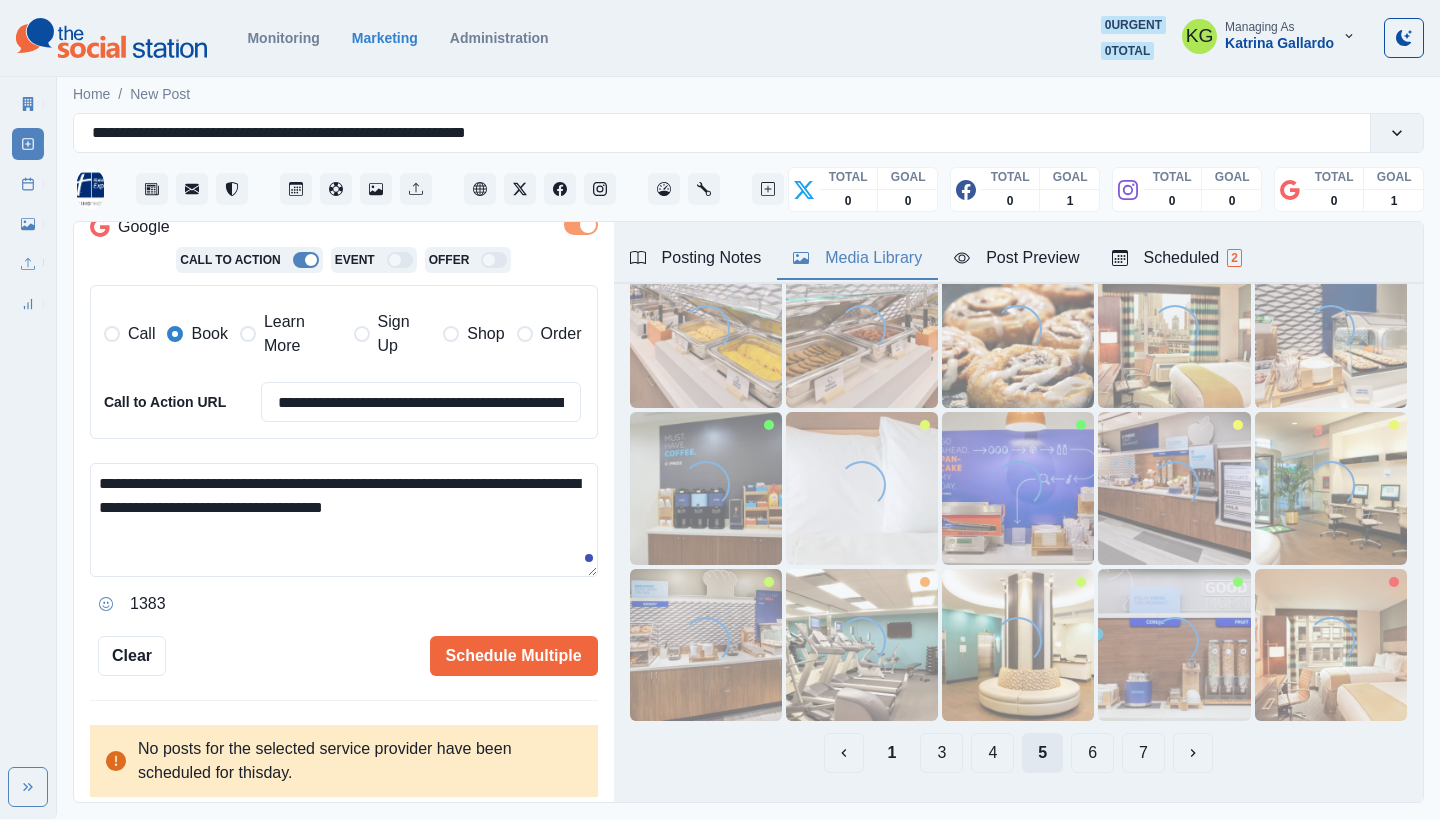 scroll, scrollTop: 0, scrollLeft: 0, axis: both 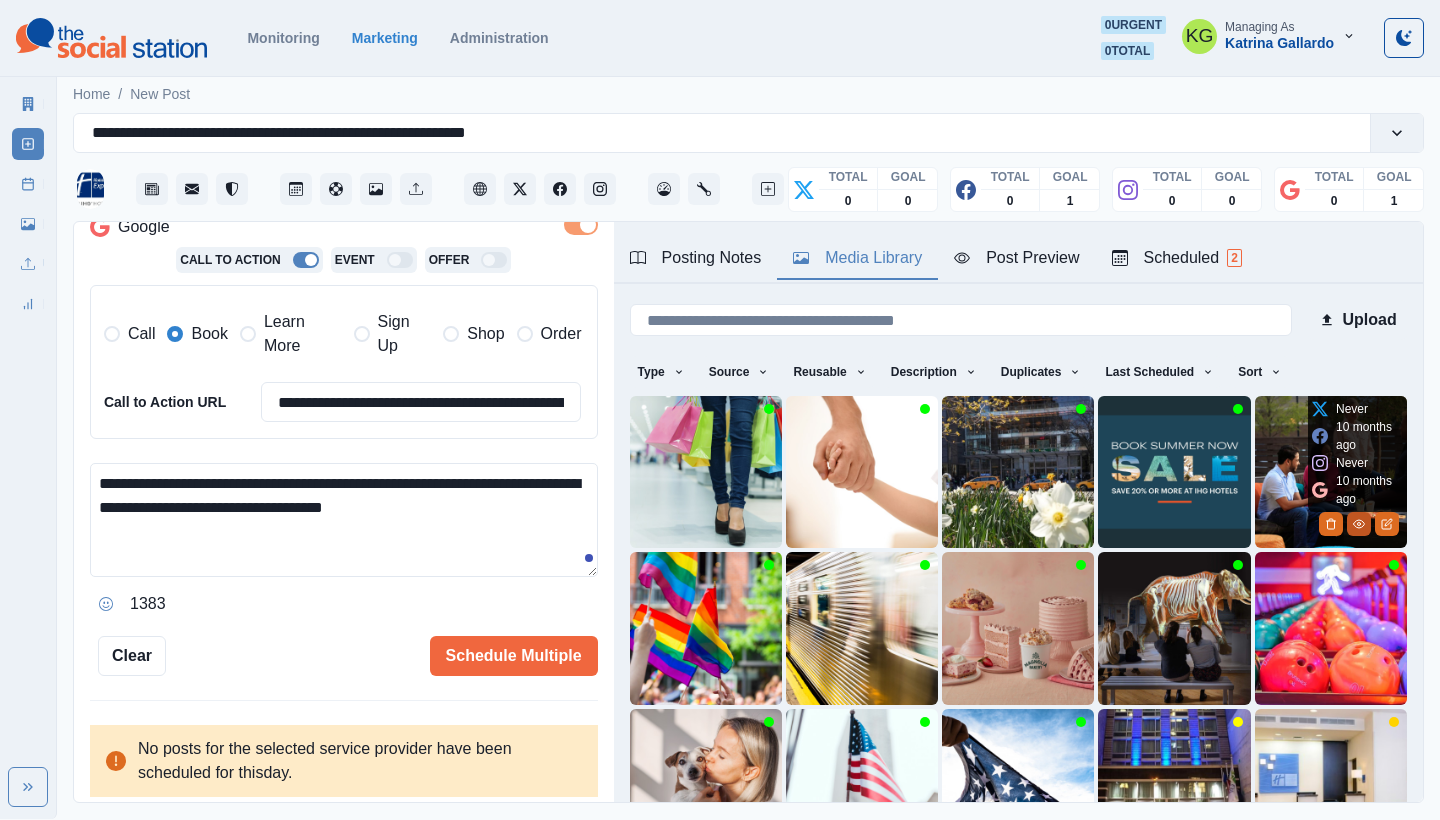 click 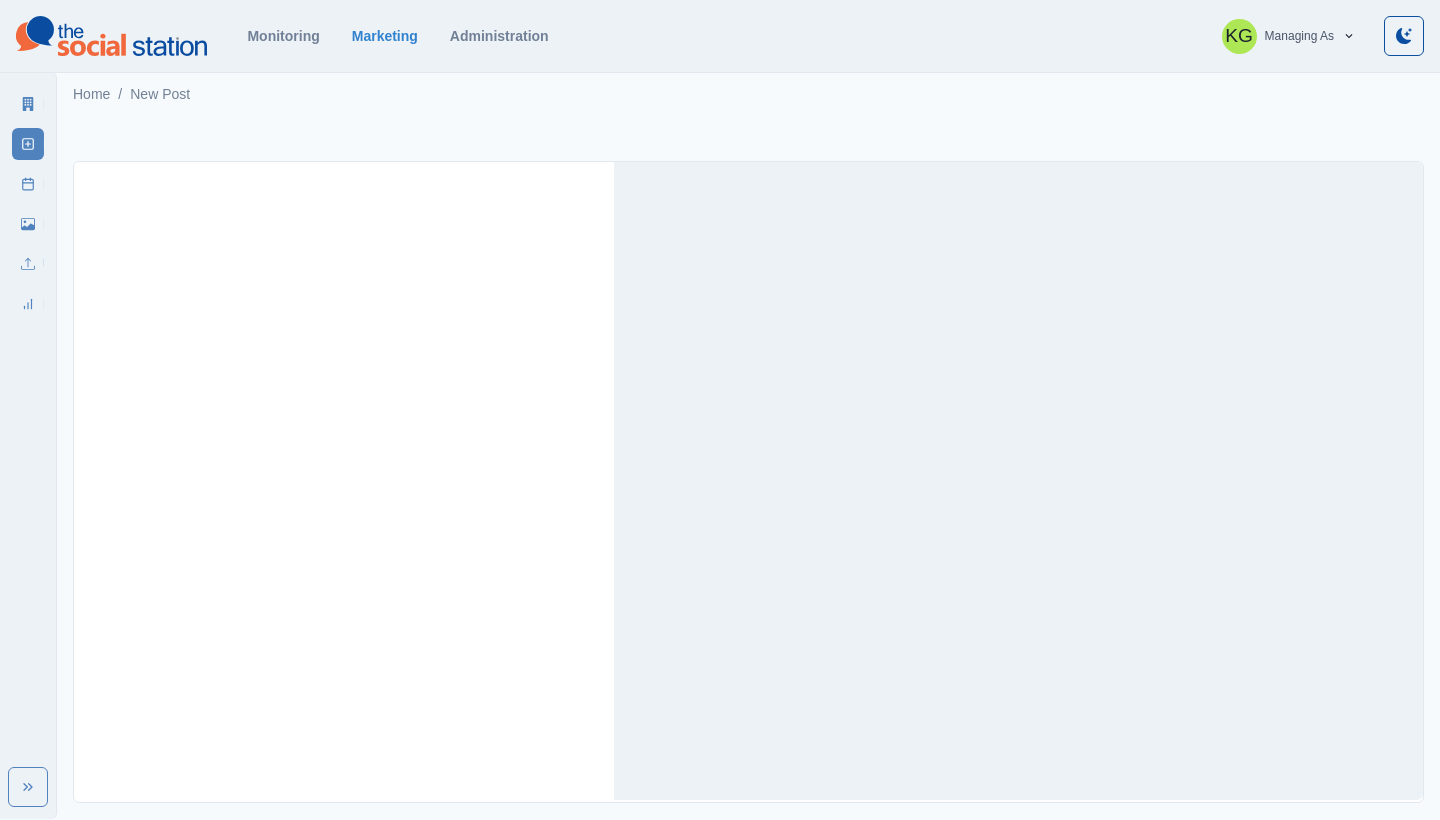 scroll, scrollTop: 0, scrollLeft: 0, axis: both 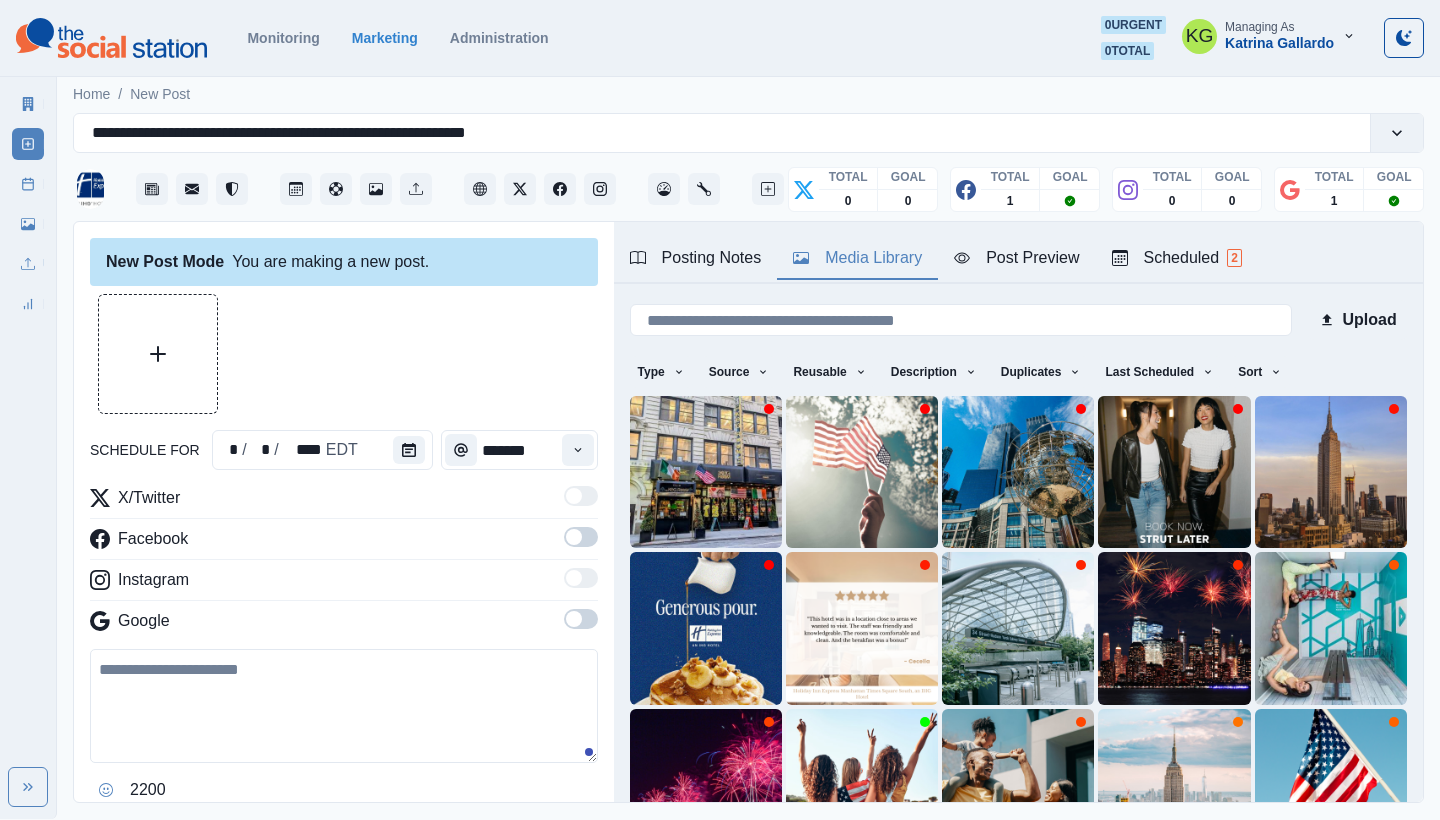 click on "Media Library" at bounding box center (857, 258) 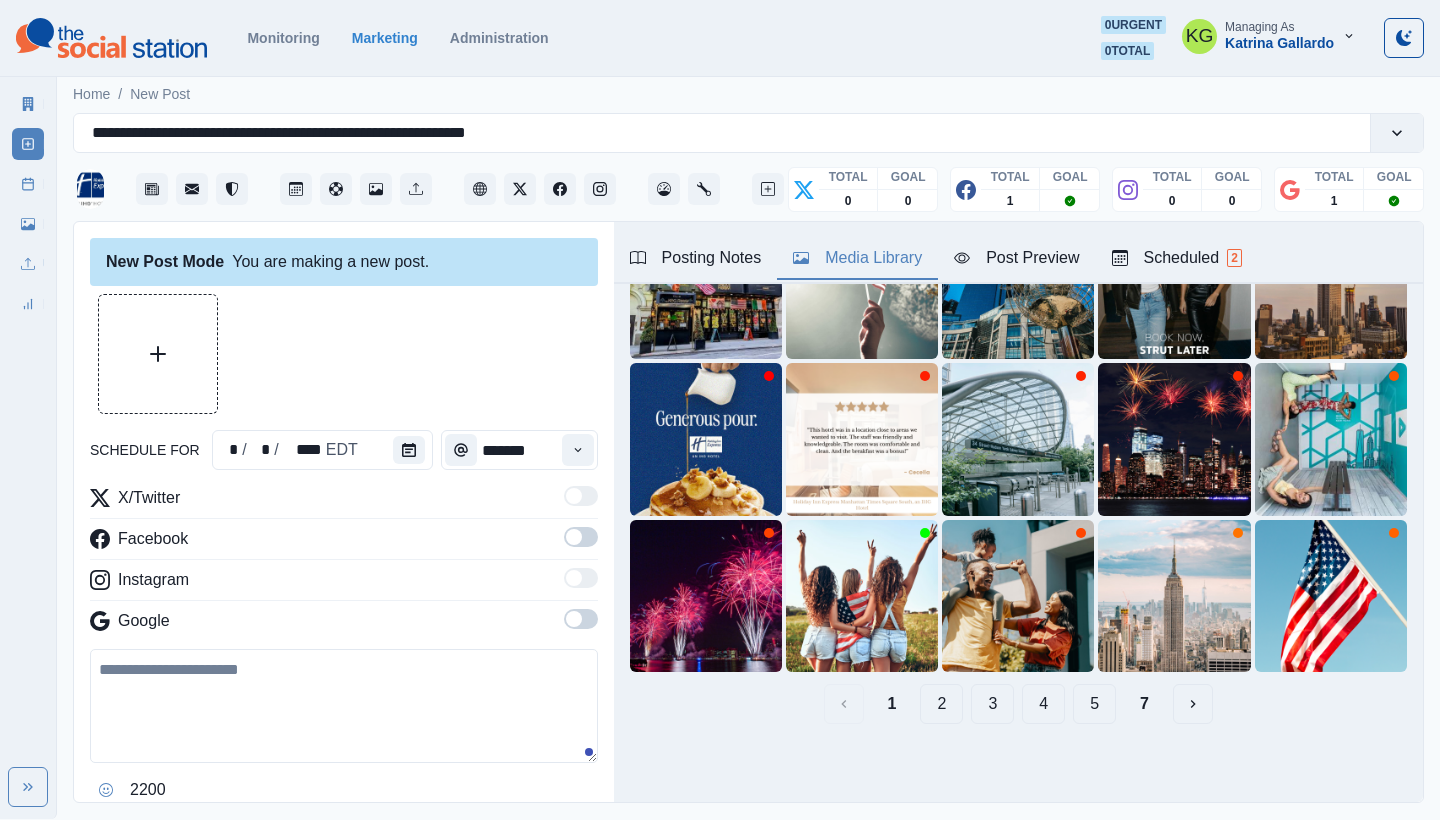 scroll, scrollTop: 189, scrollLeft: 0, axis: vertical 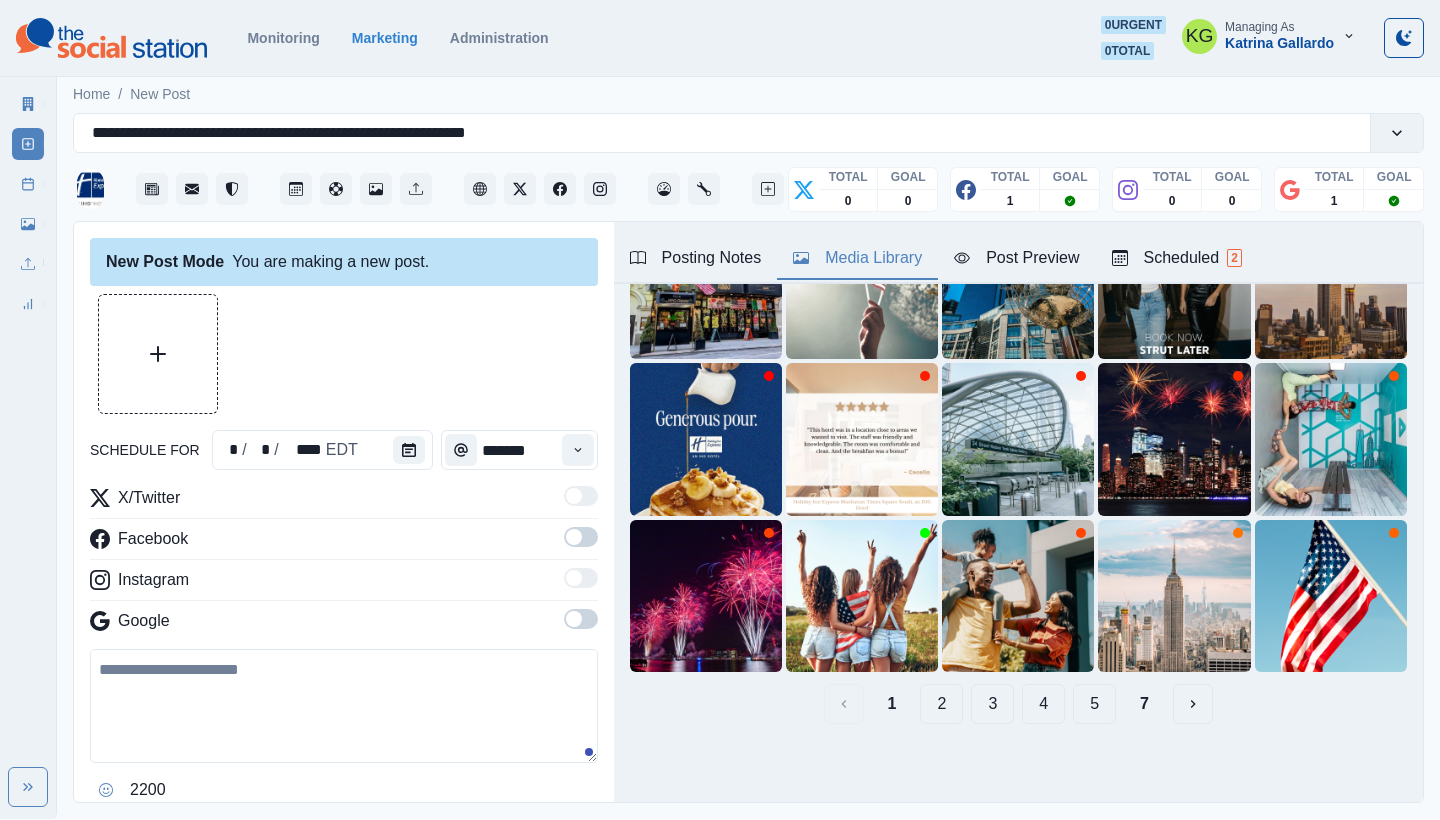 click on "7" at bounding box center (1144, 704) 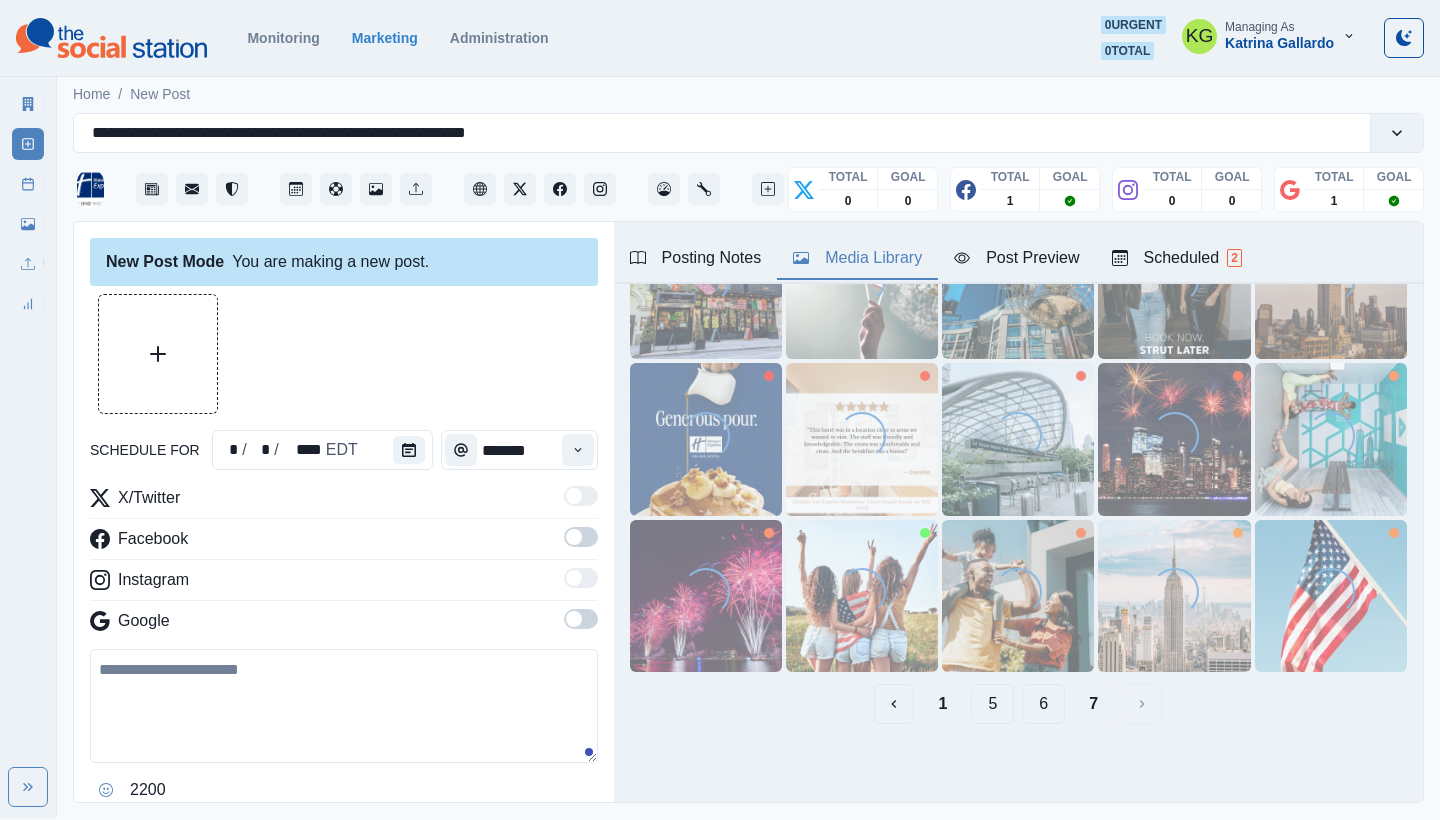 scroll, scrollTop: 0, scrollLeft: 0, axis: both 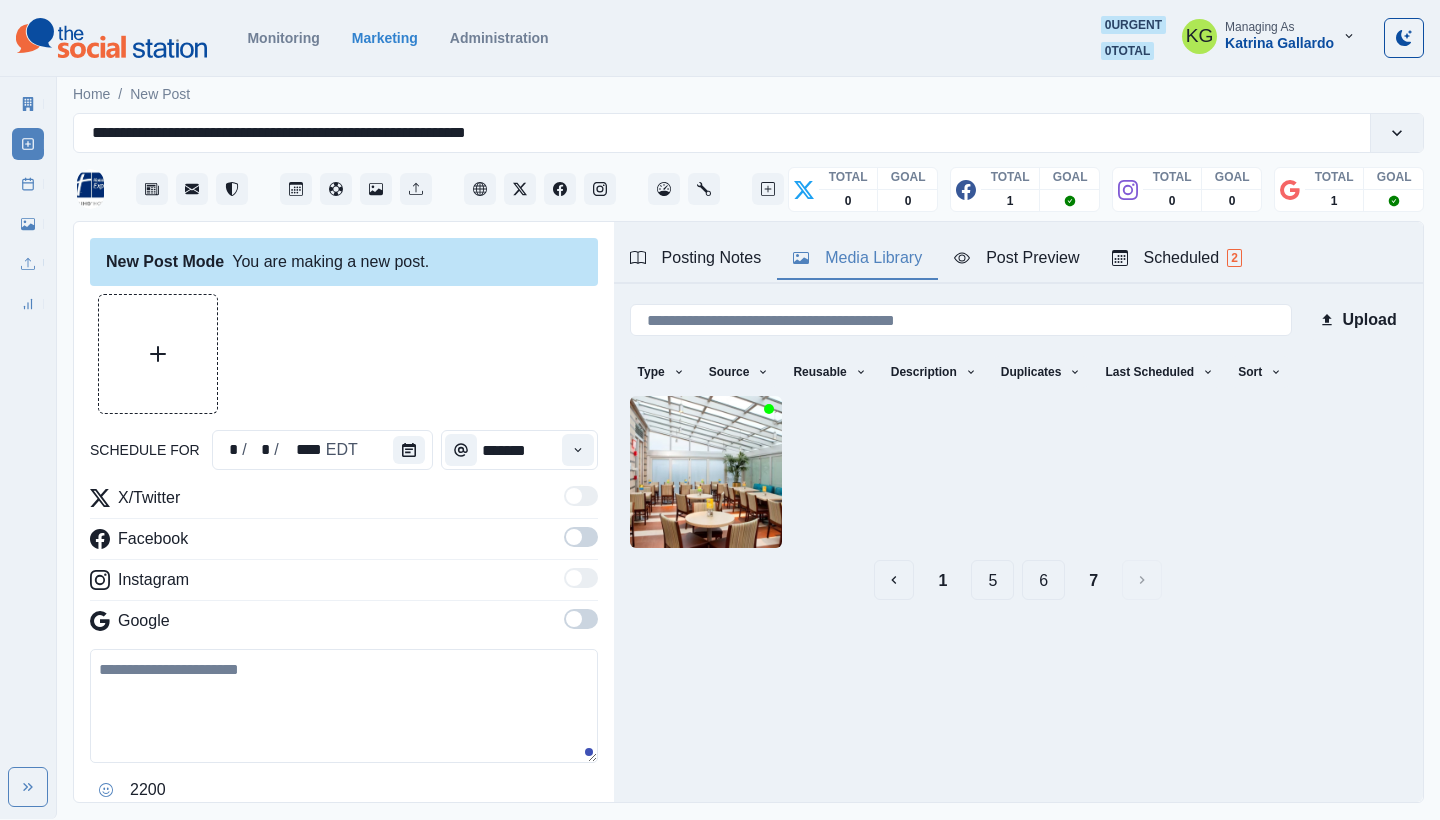 click on "6" at bounding box center [1043, 580] 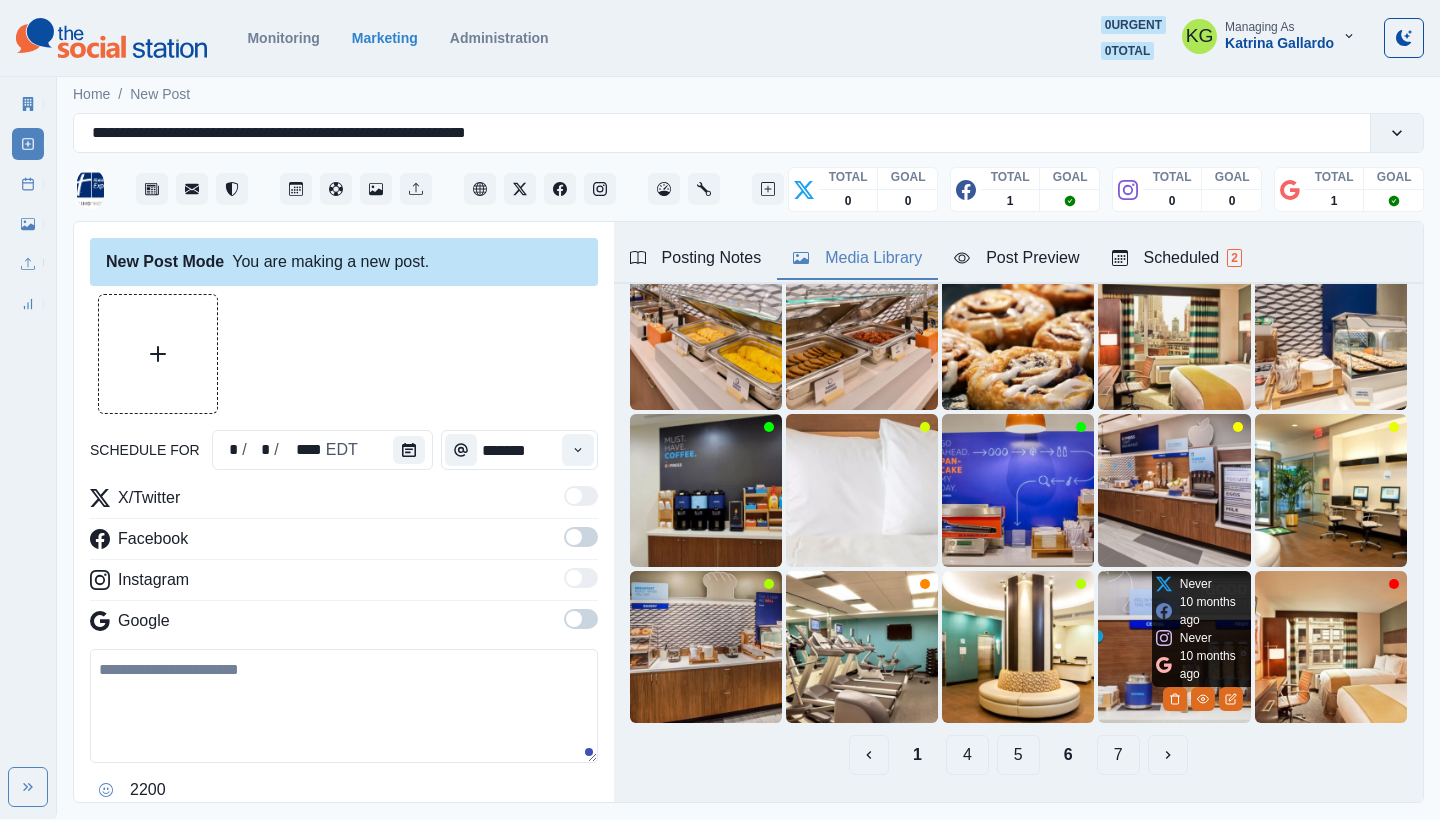scroll, scrollTop: 138, scrollLeft: 0, axis: vertical 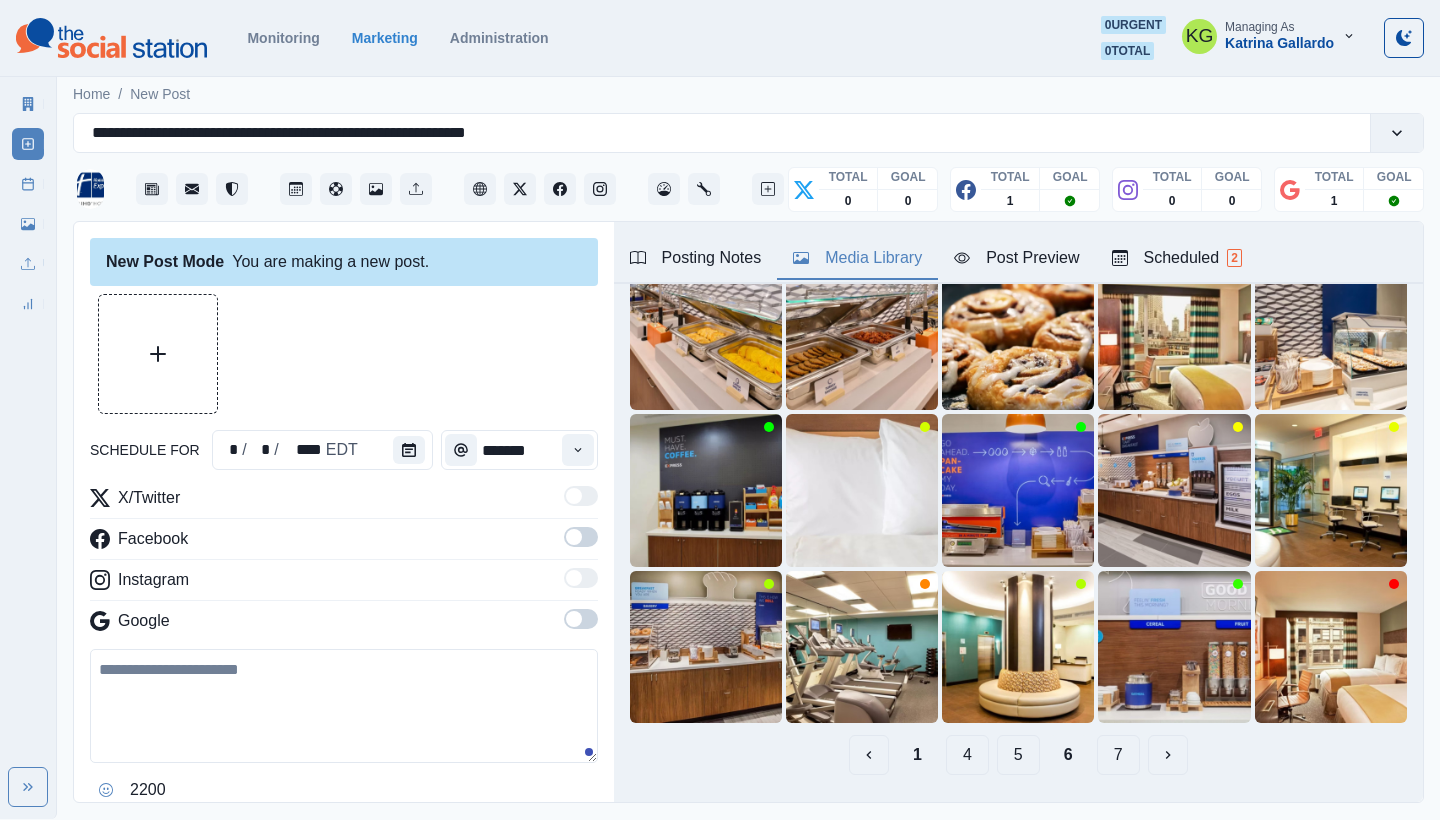 click on "5" at bounding box center [1018, 755] 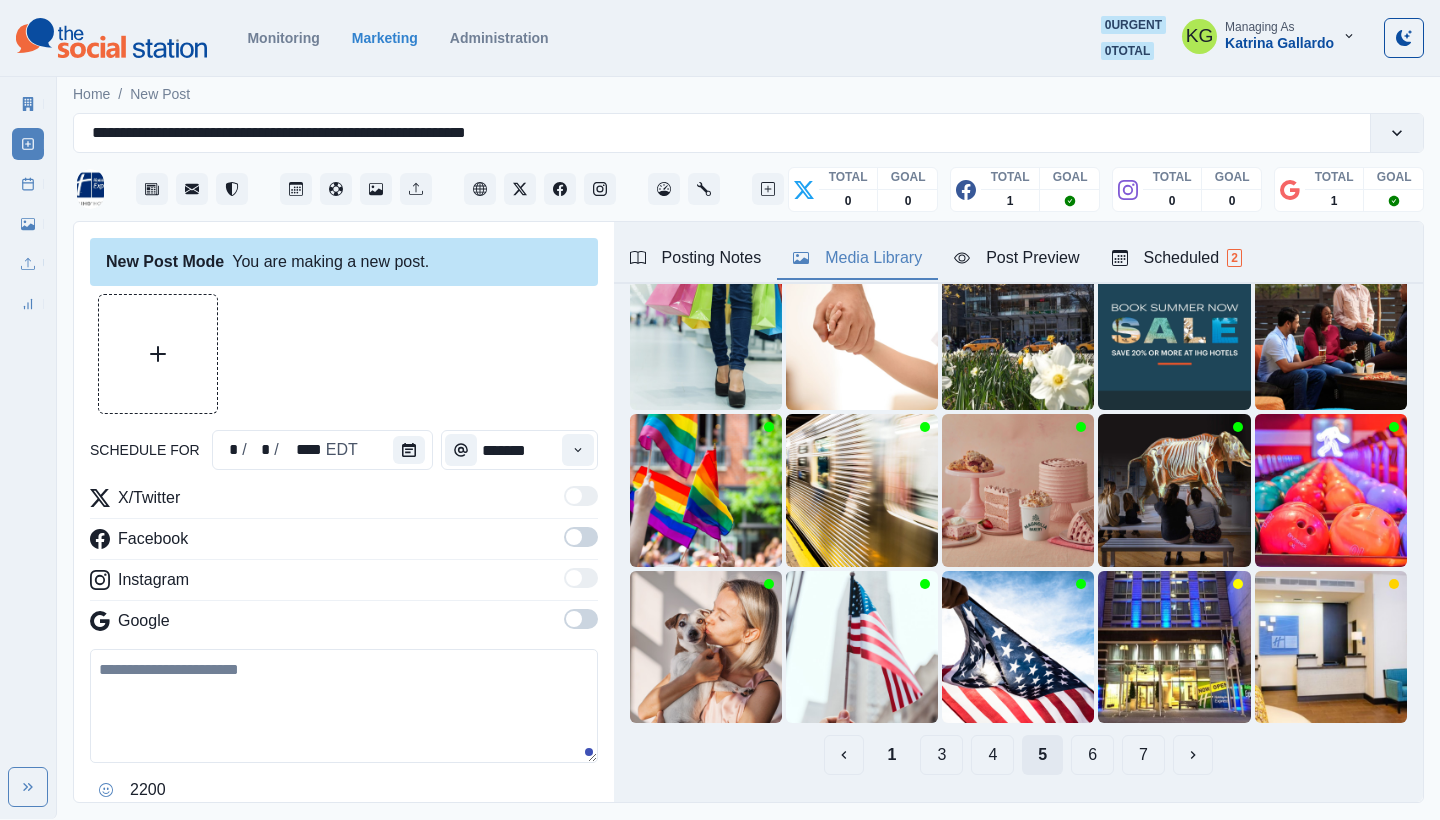 scroll, scrollTop: 0, scrollLeft: 0, axis: both 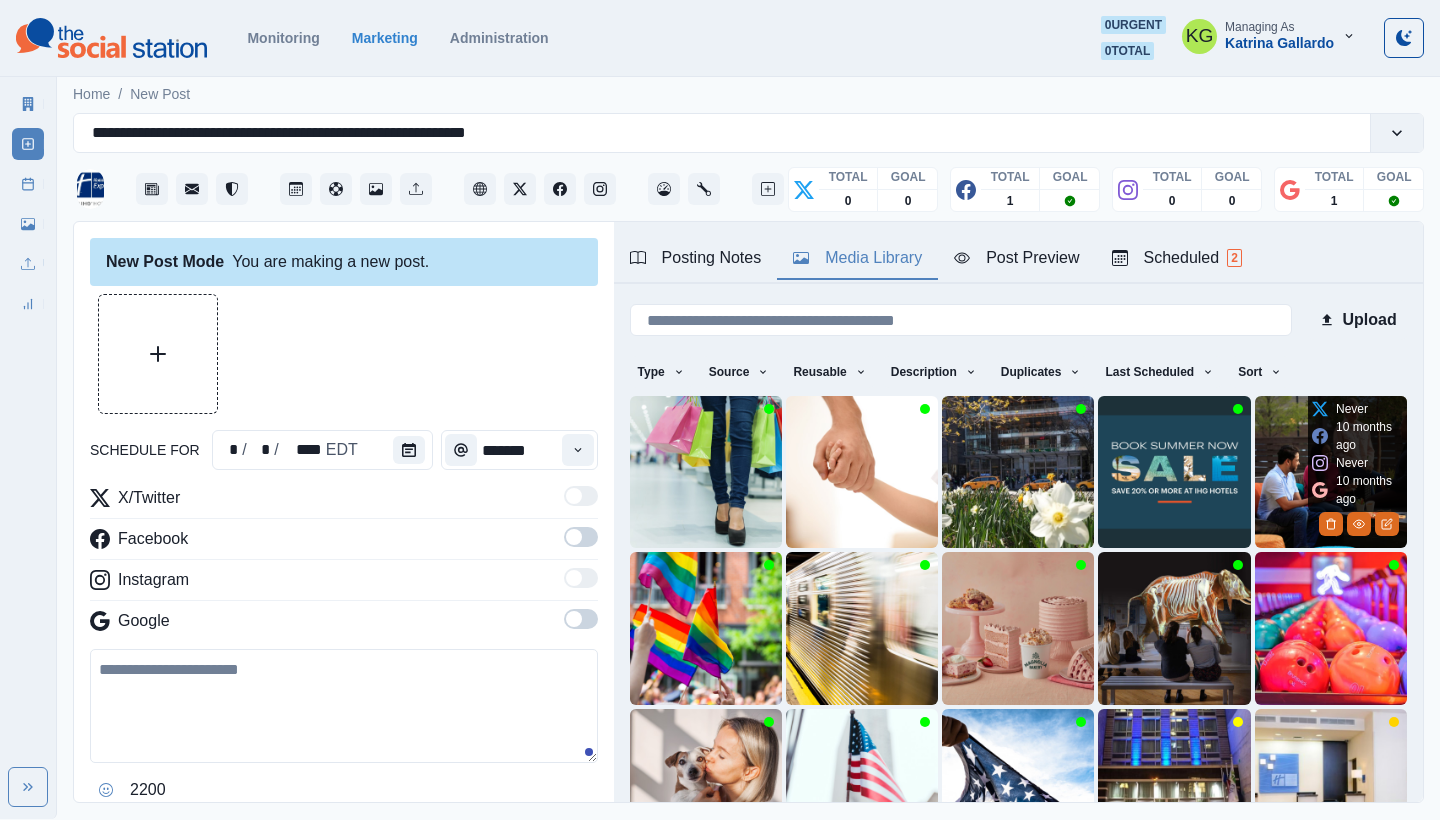 click at bounding box center [1331, 472] 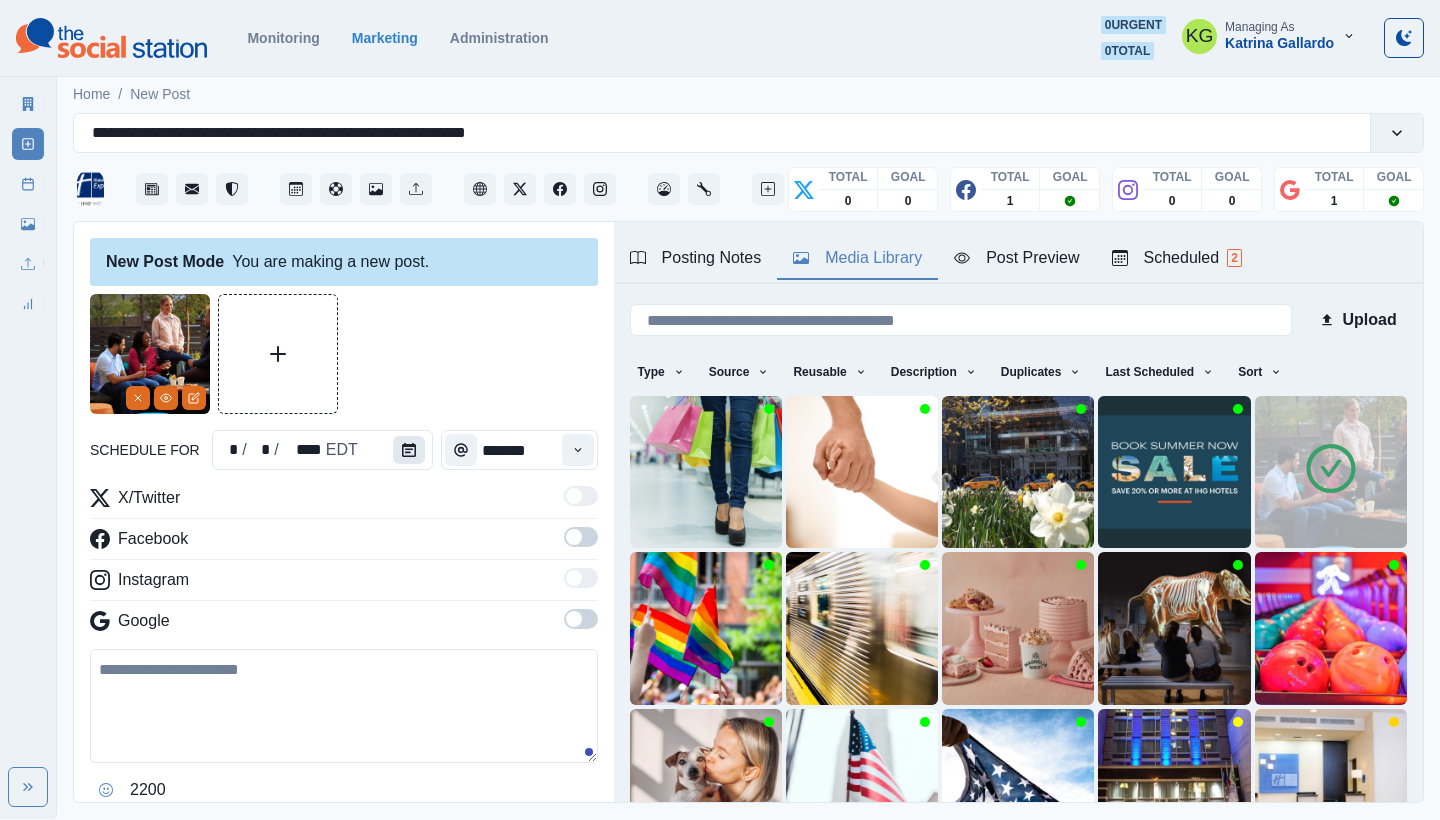 click at bounding box center [409, 450] 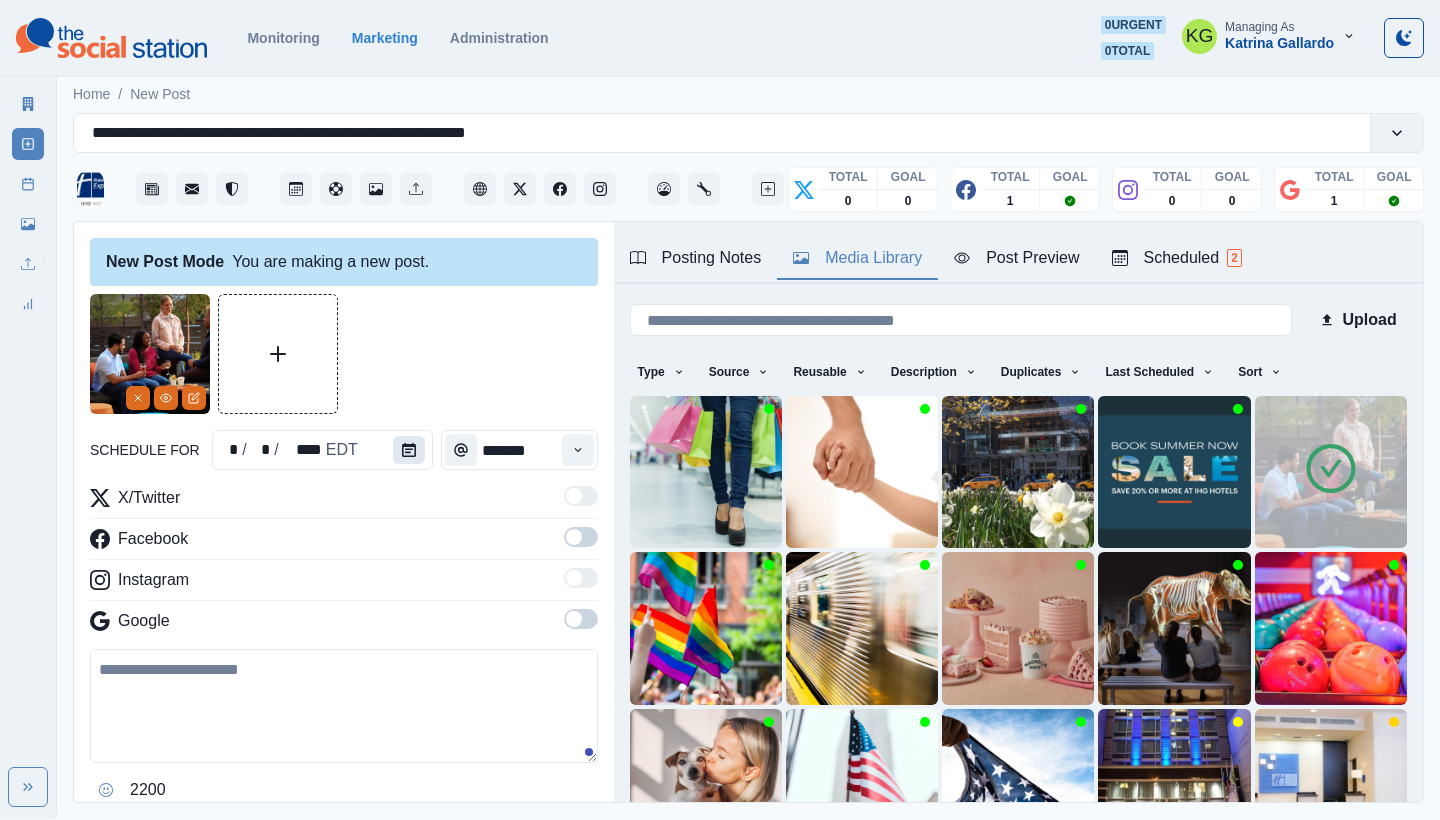 click 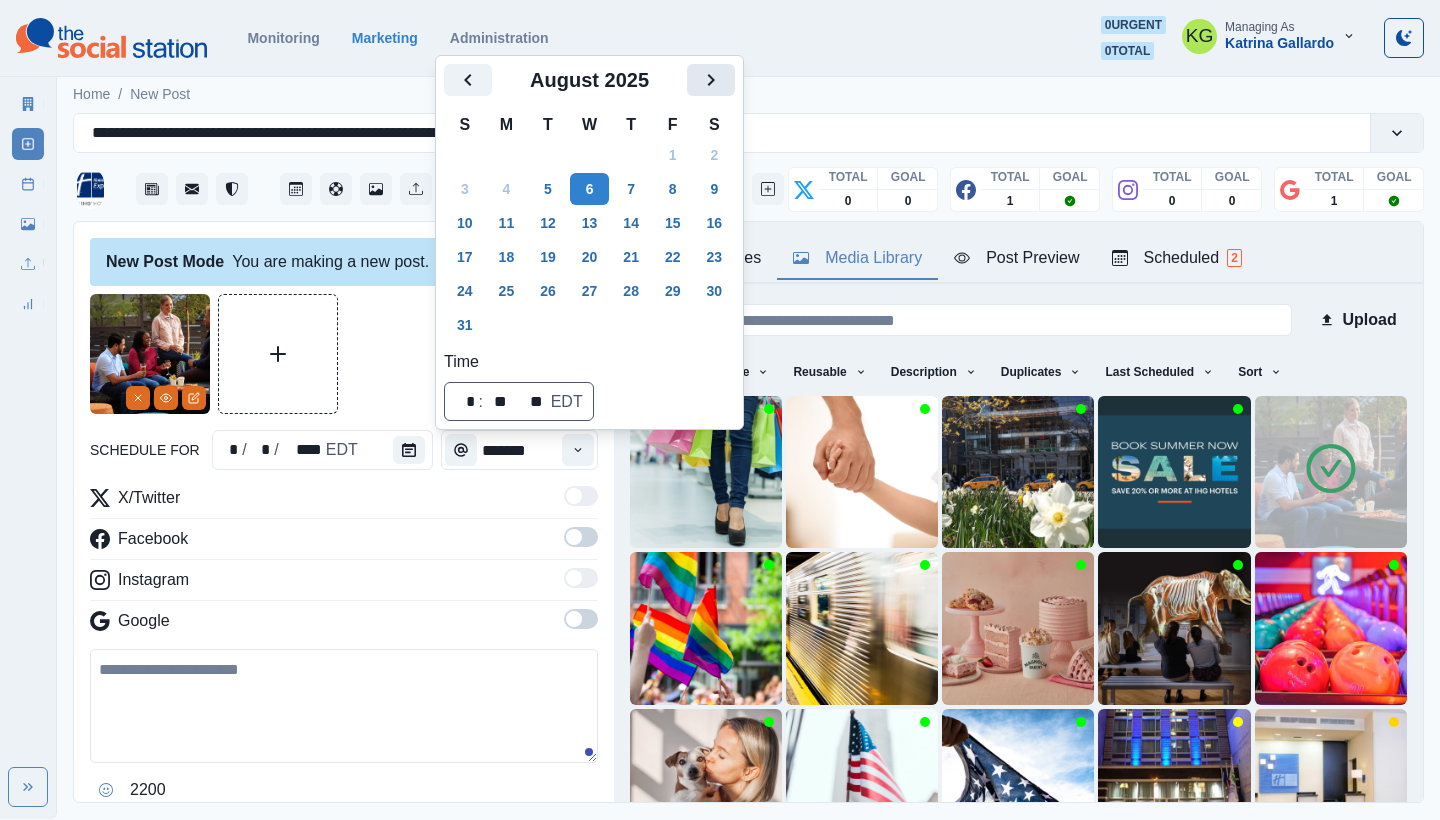 click 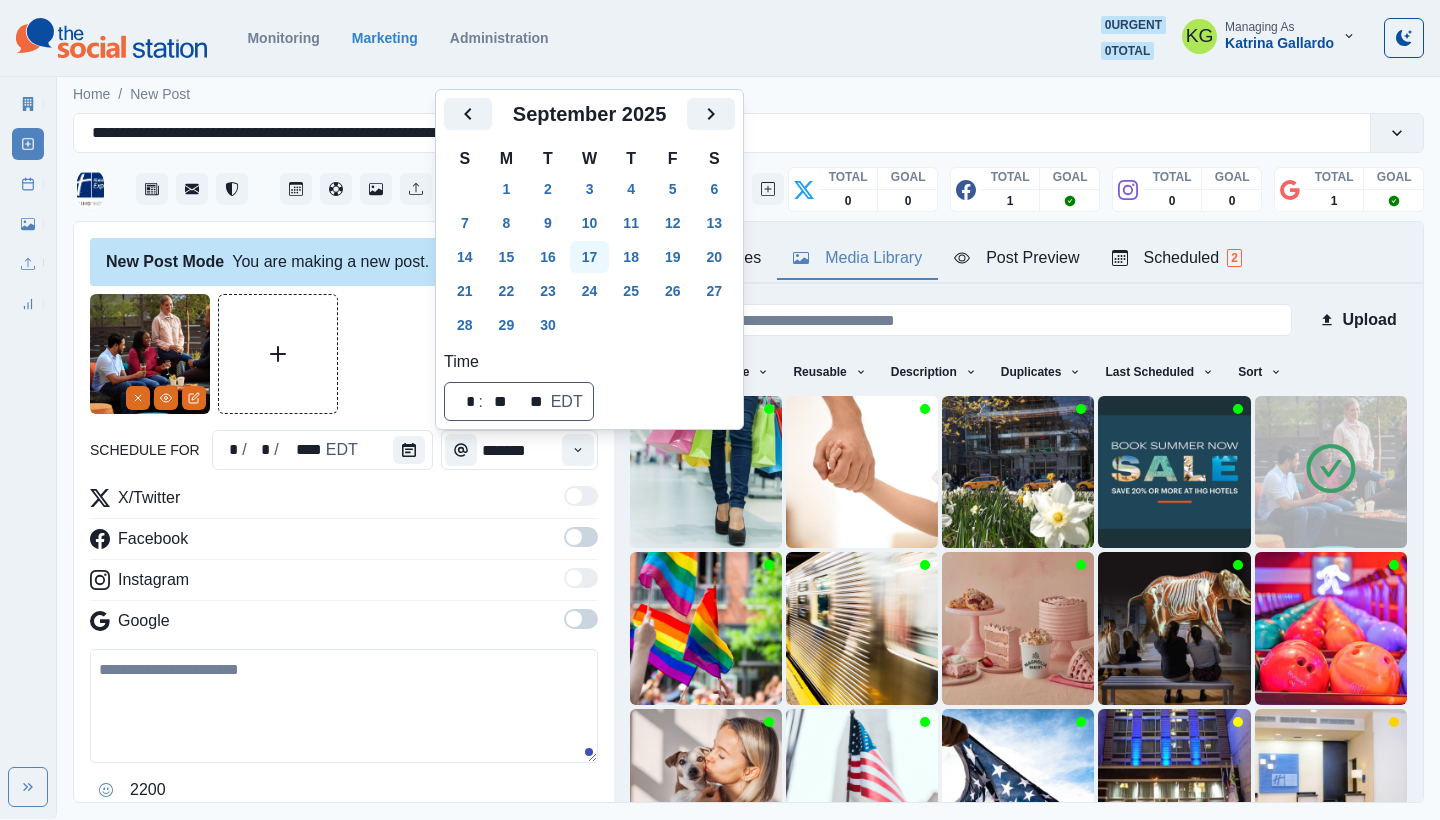 click on "17" at bounding box center [590, 257] 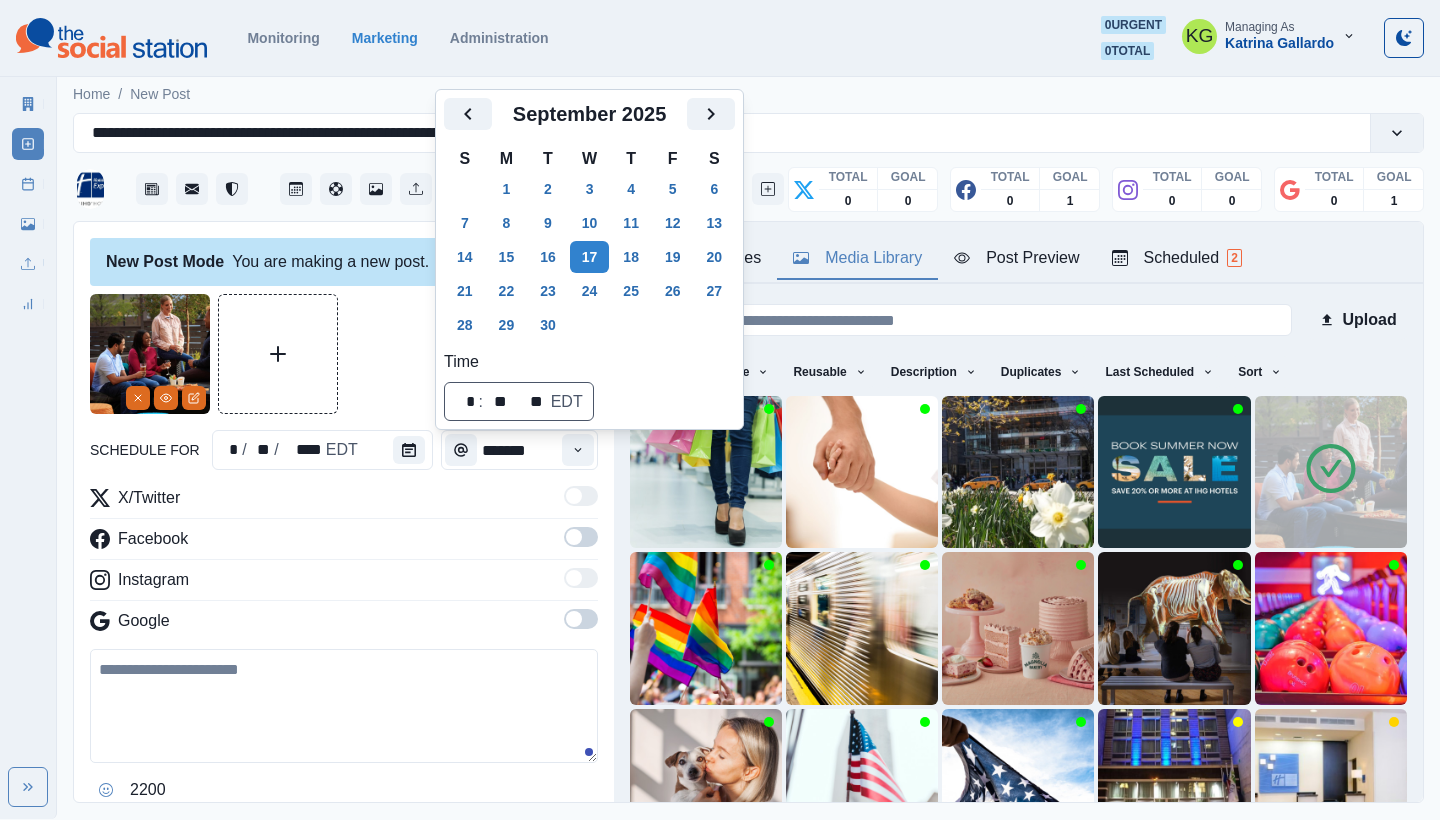 click at bounding box center (344, 354) 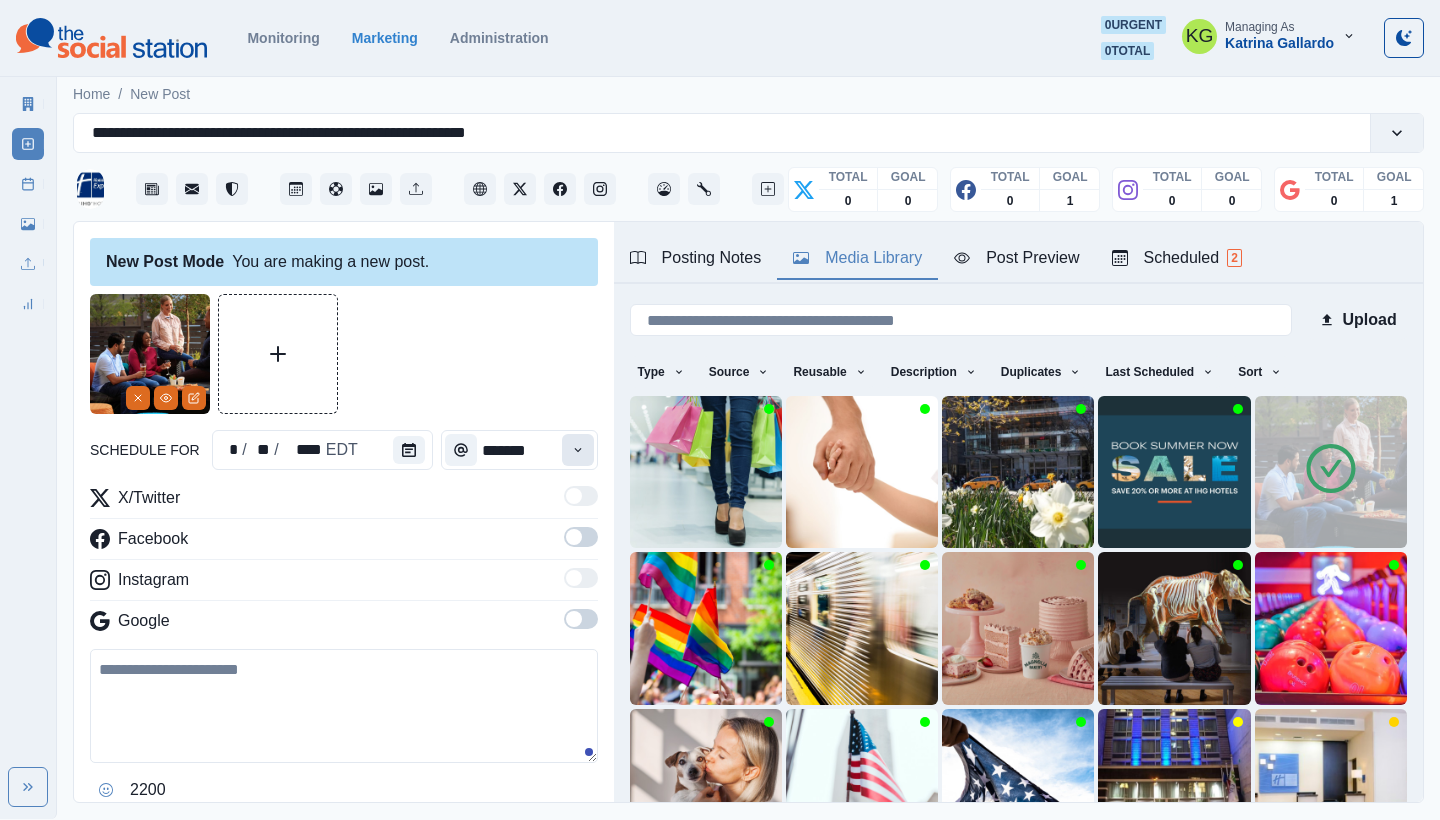 click 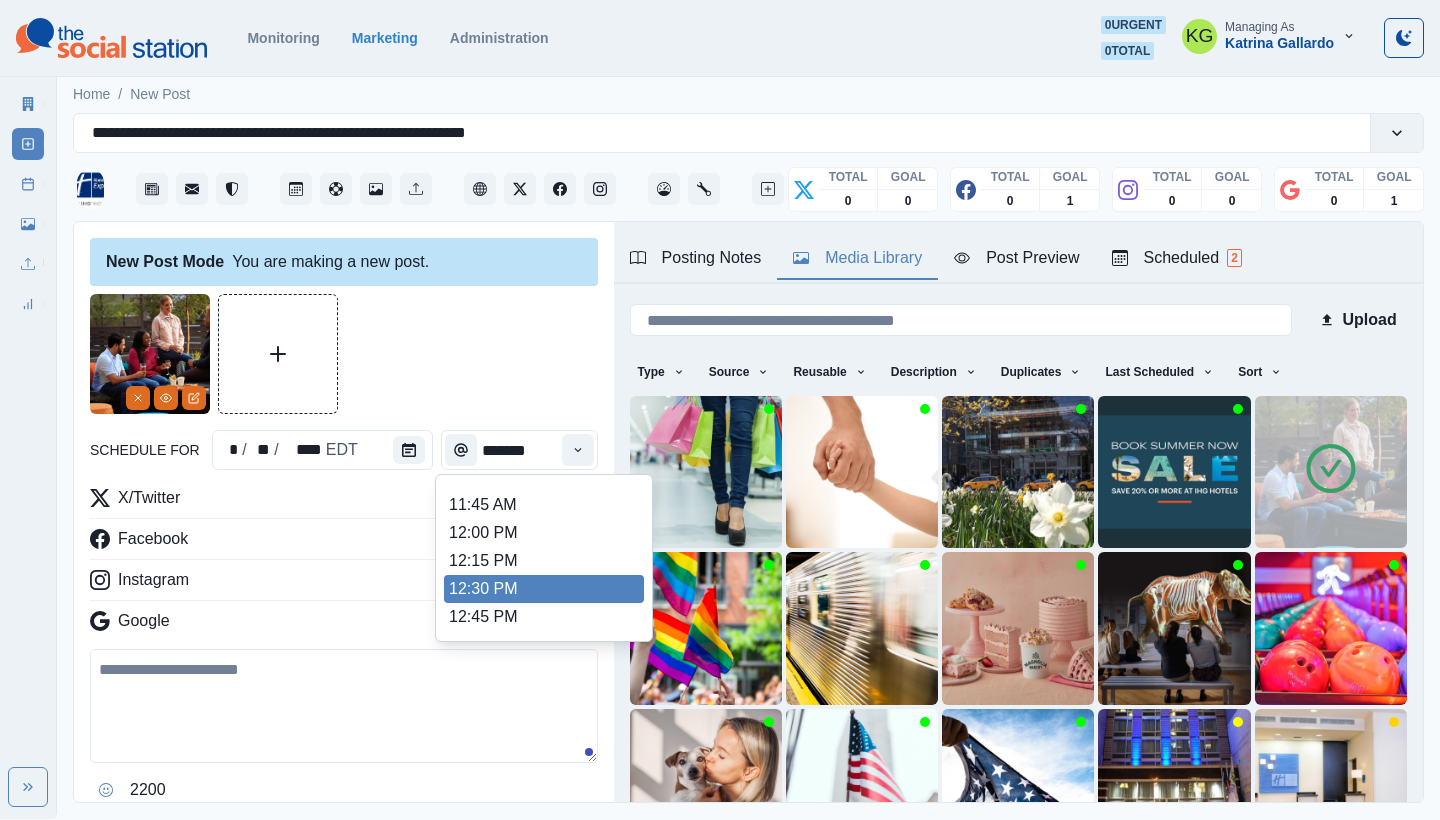 scroll, scrollTop: 404, scrollLeft: 0, axis: vertical 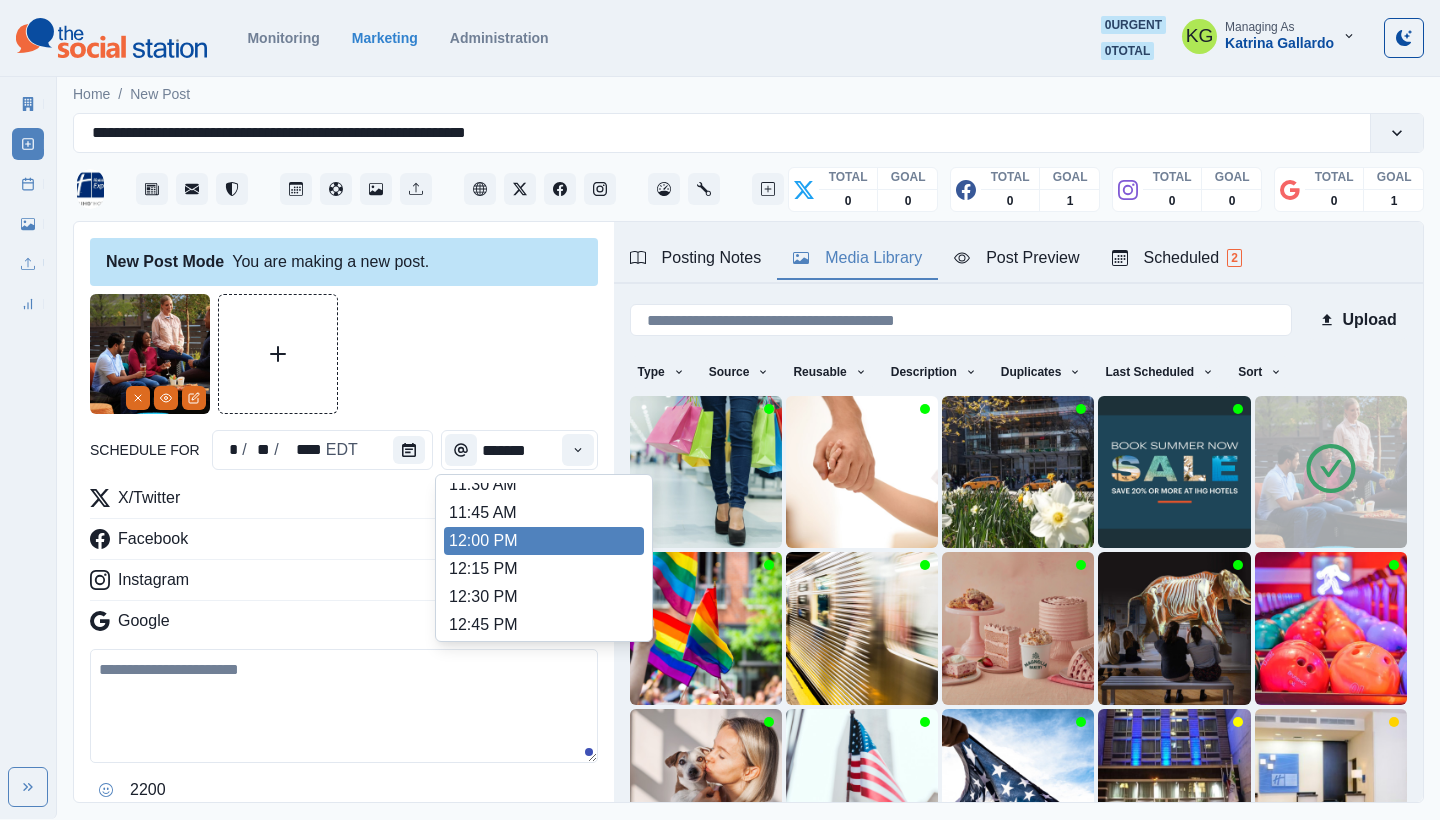 click on "12:00 PM" at bounding box center [544, 541] 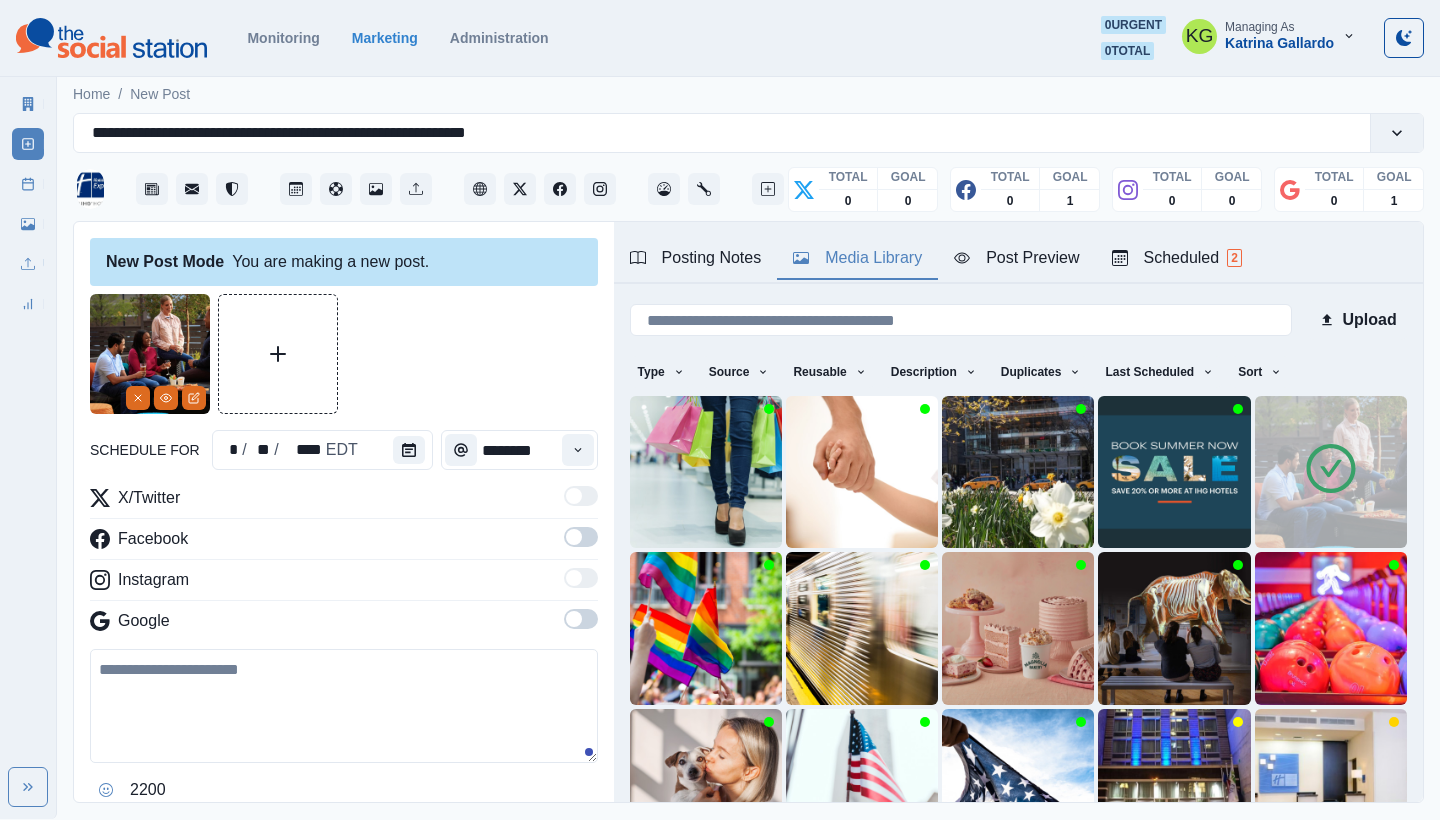 click at bounding box center [574, 619] 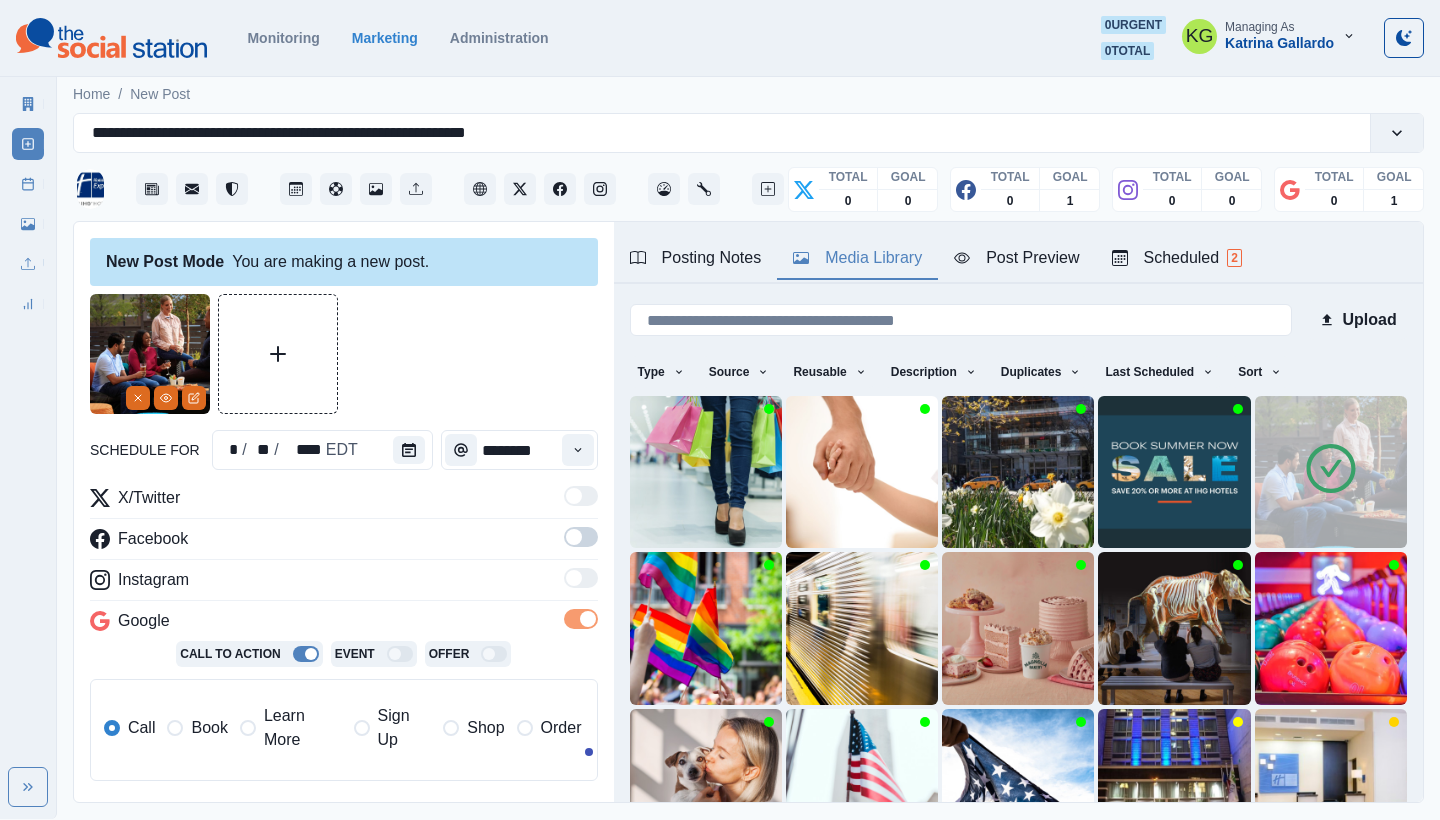 click at bounding box center (574, 537) 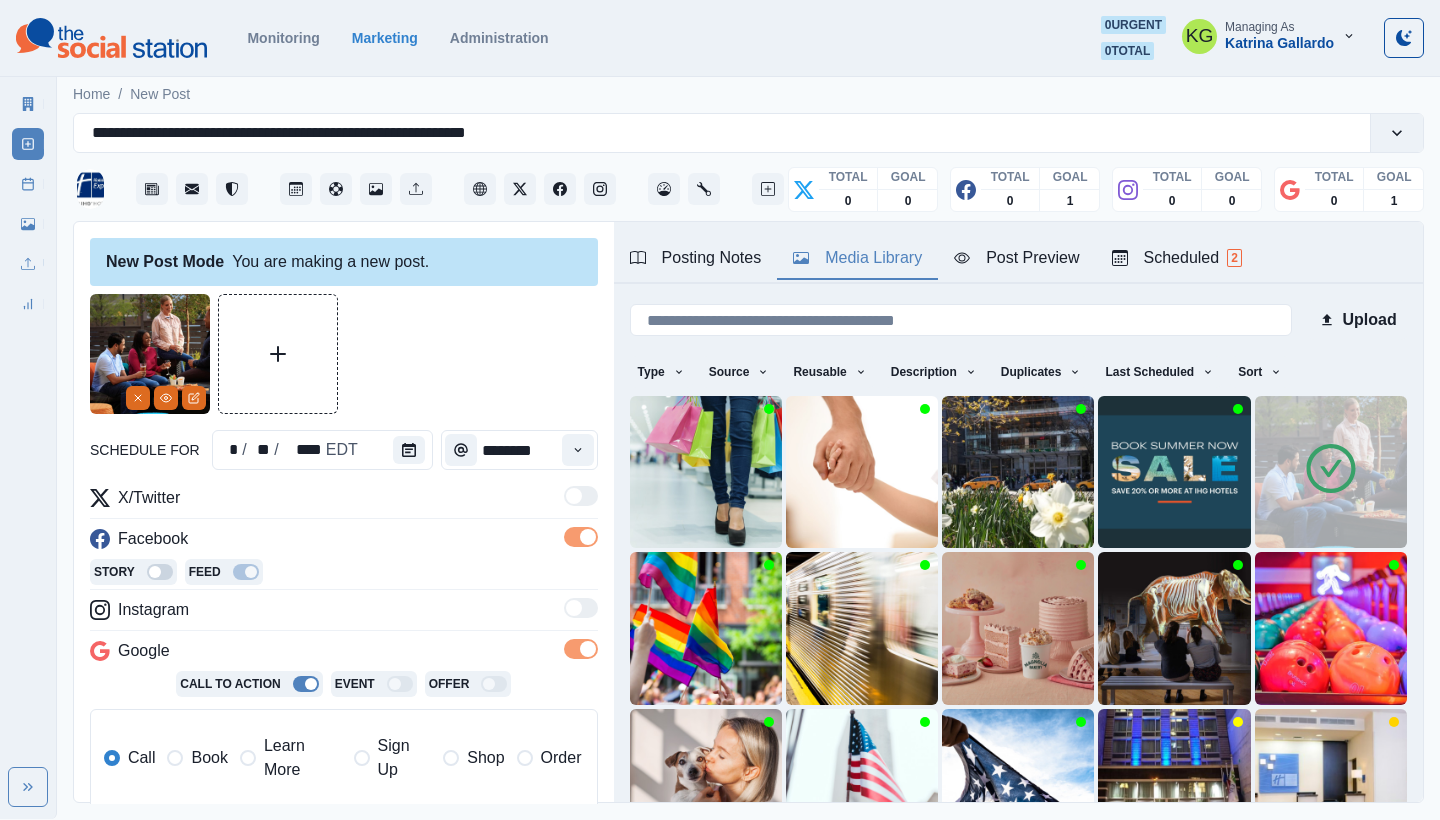 click on "Book" at bounding box center (209, 758) 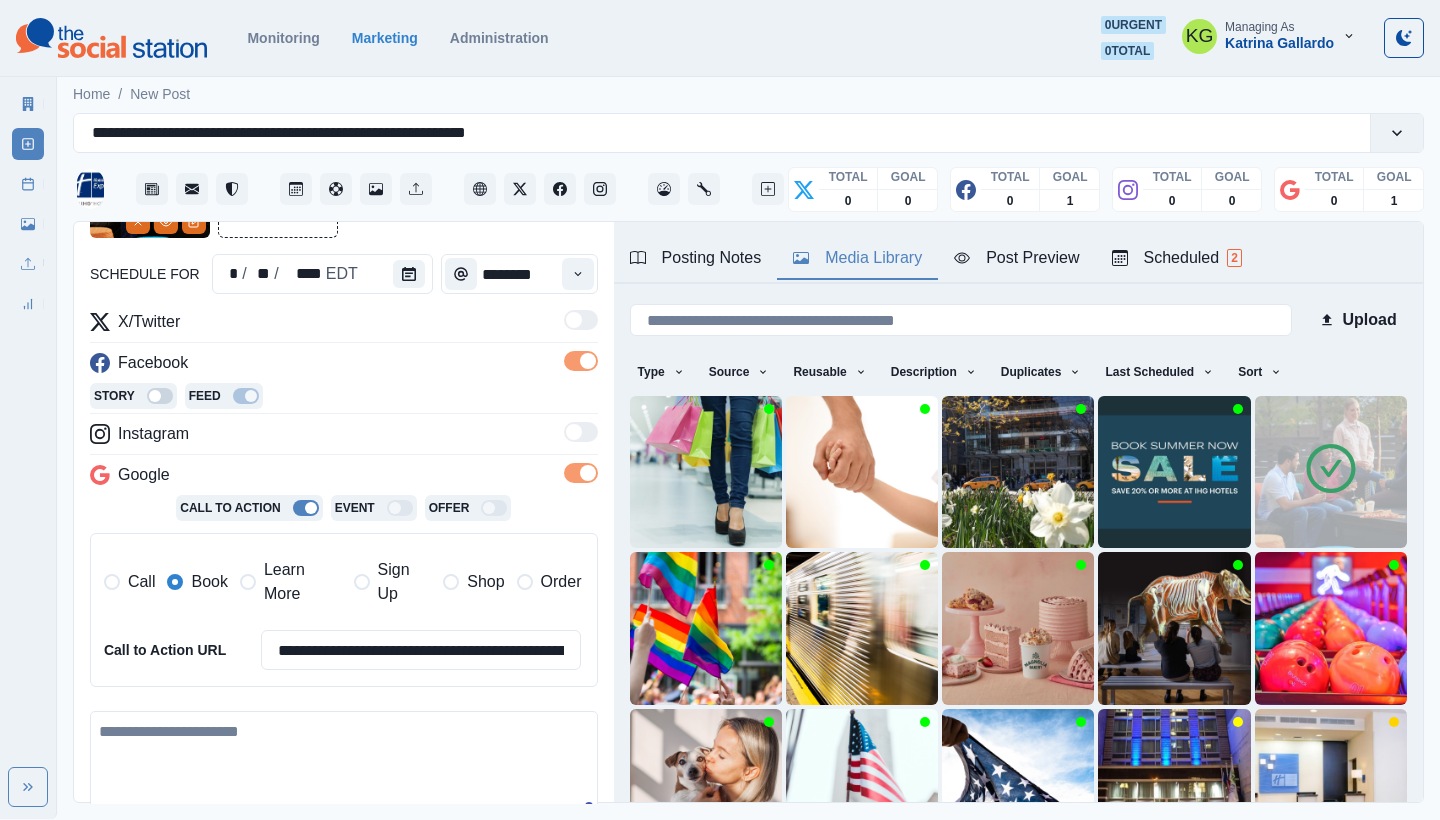scroll, scrollTop: 221, scrollLeft: 0, axis: vertical 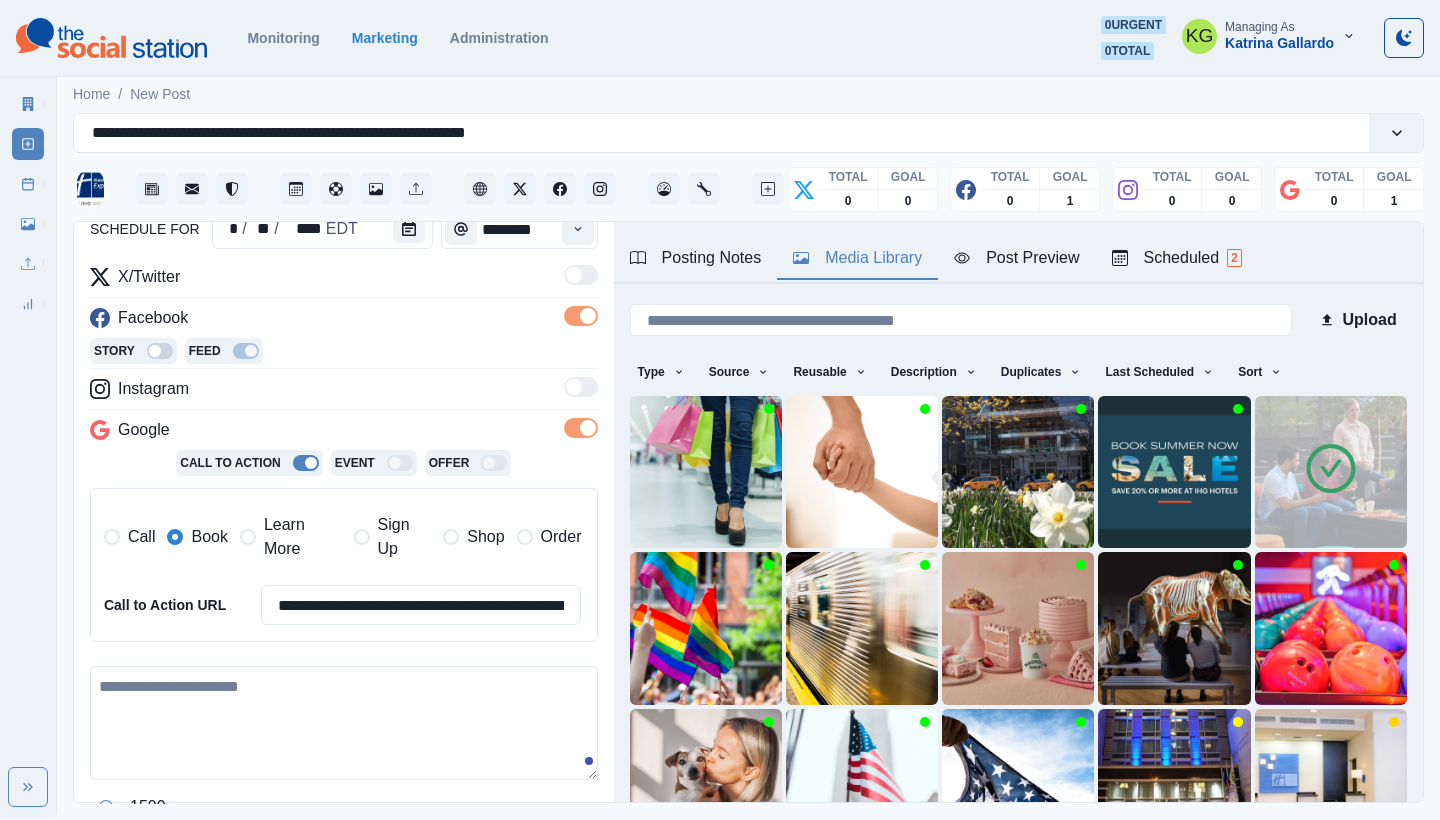 click on "**********" at bounding box center (344, 554) 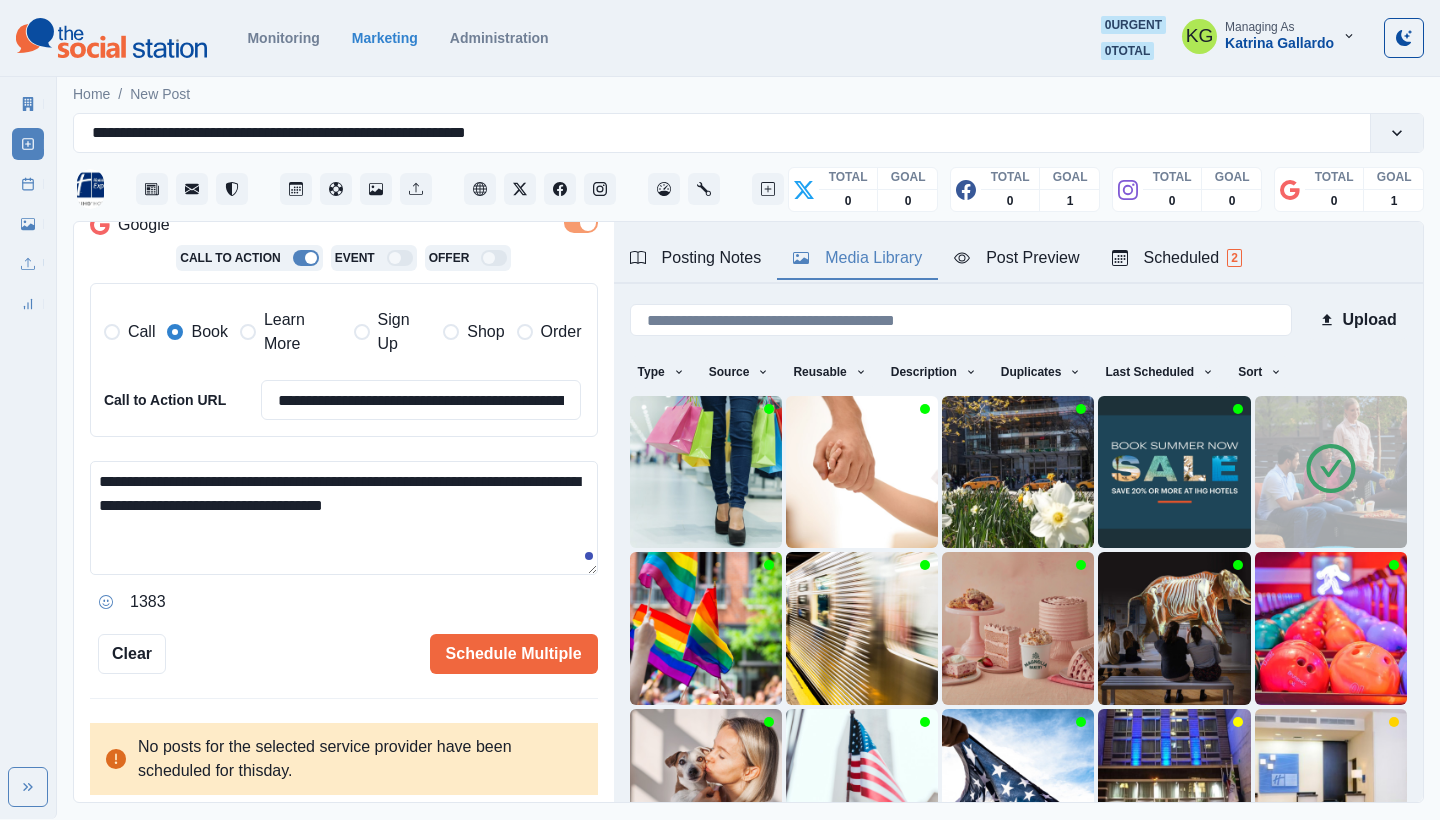 scroll, scrollTop: 424, scrollLeft: 0, axis: vertical 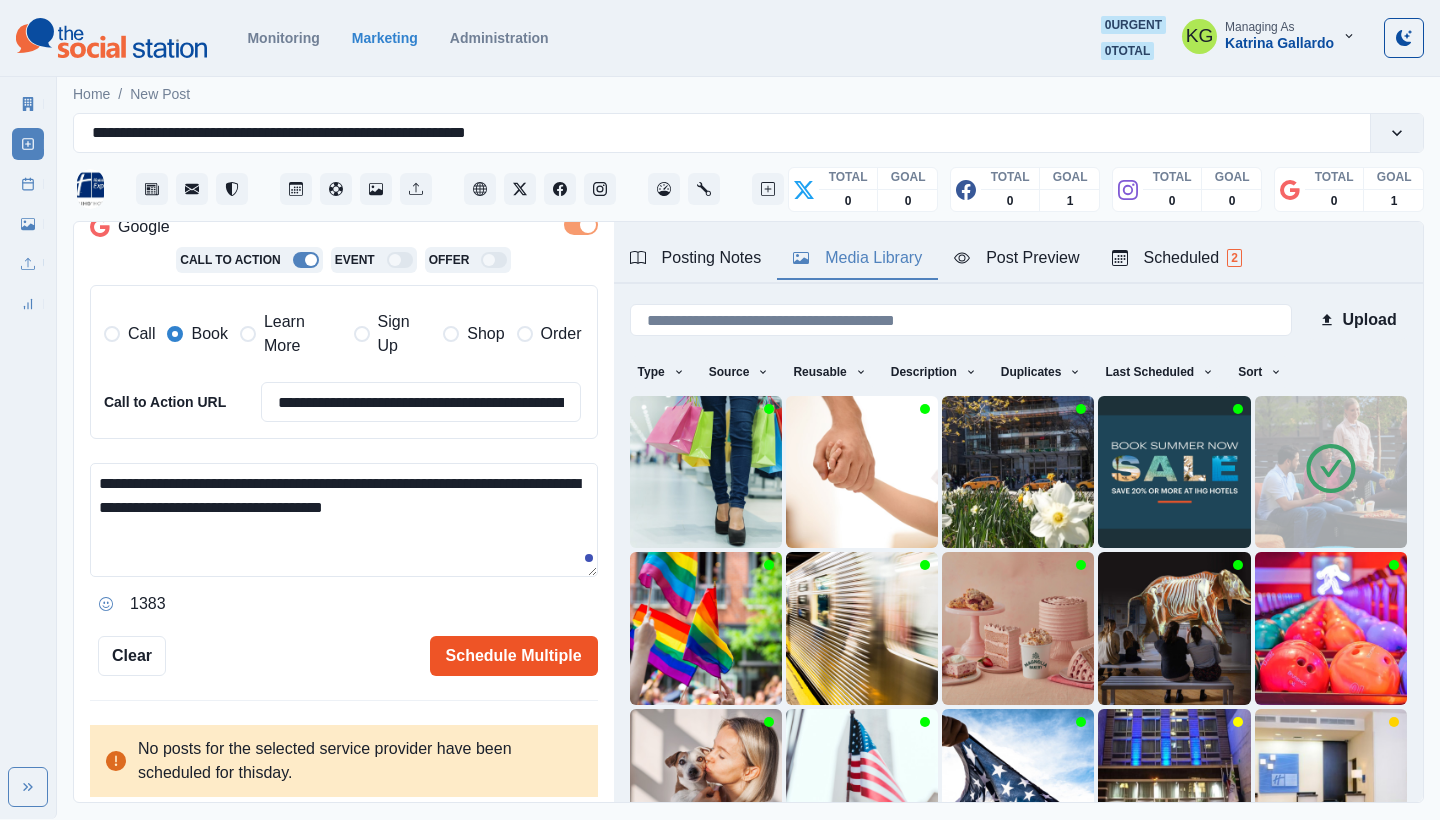 type on "**********" 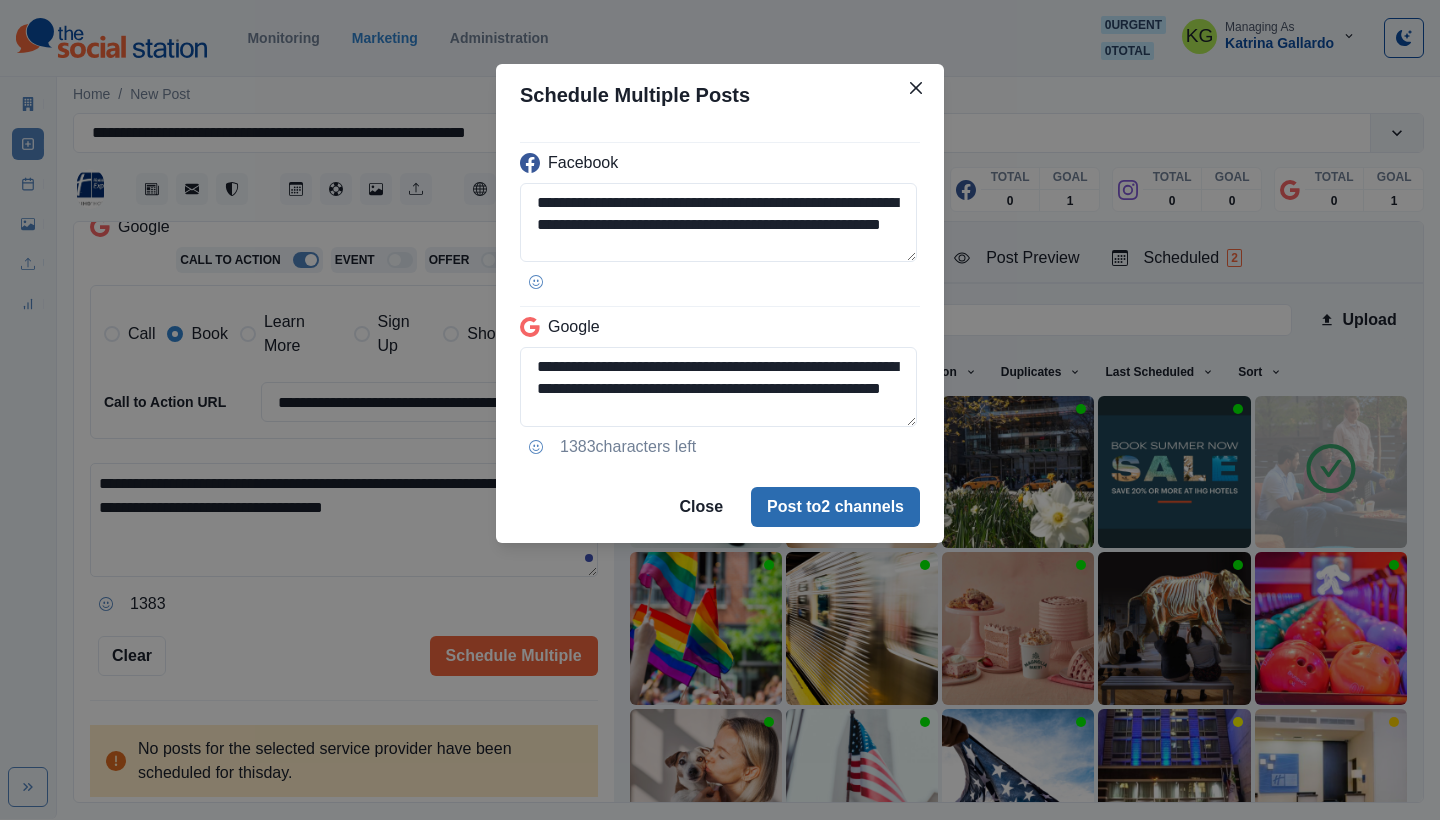click on "Post to  2   channels" at bounding box center (835, 507) 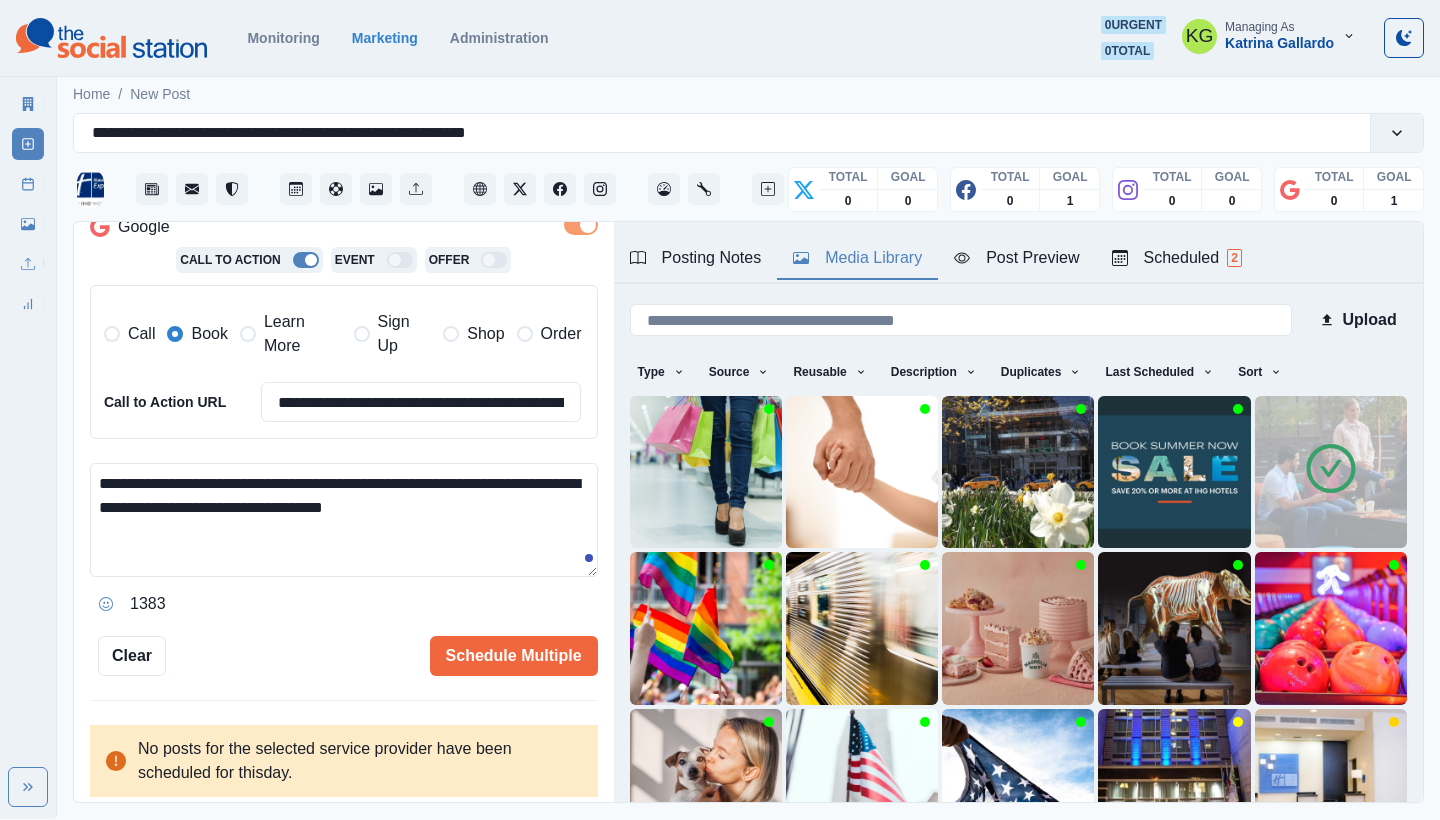 type 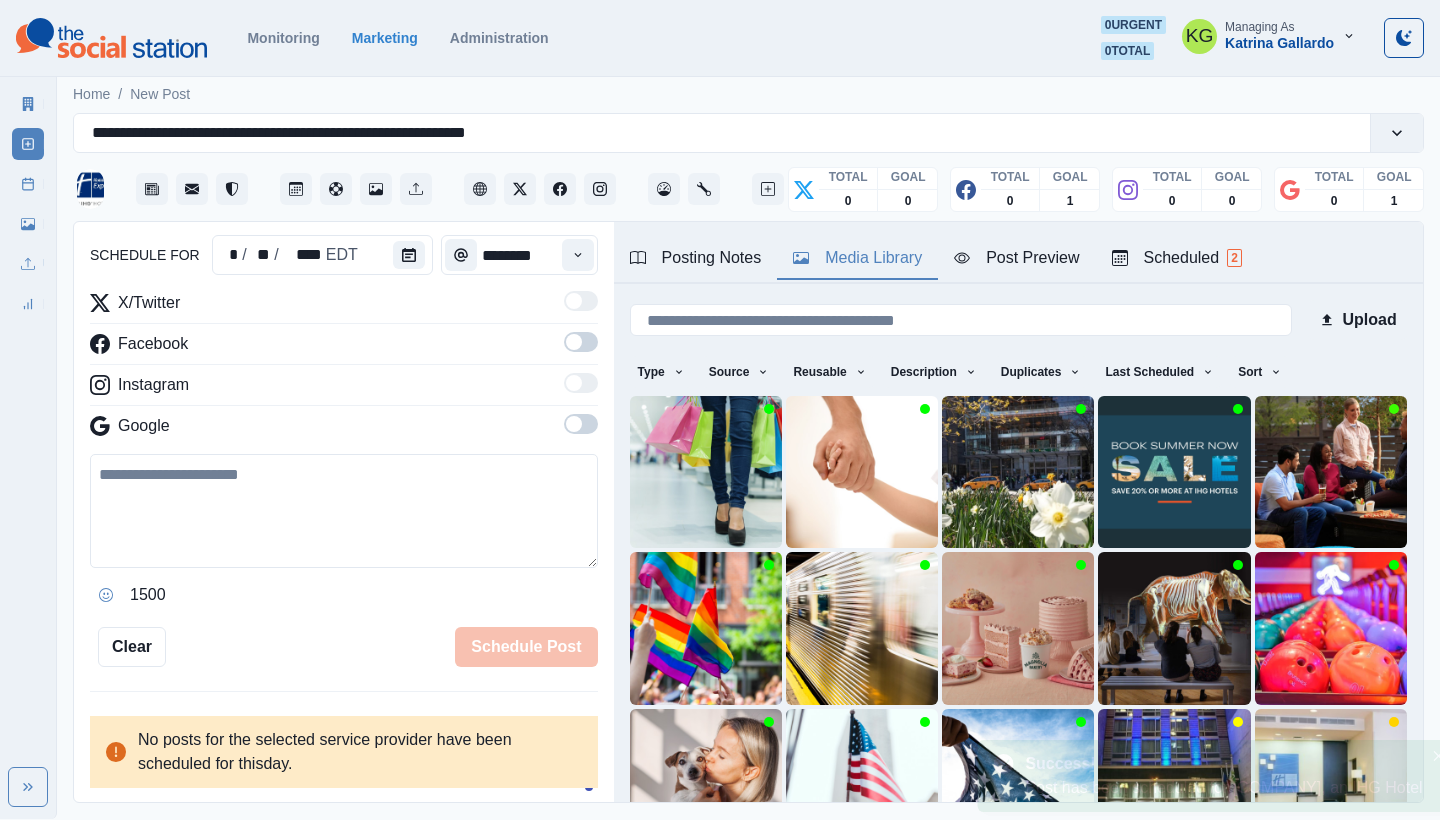 scroll, scrollTop: 194, scrollLeft: 0, axis: vertical 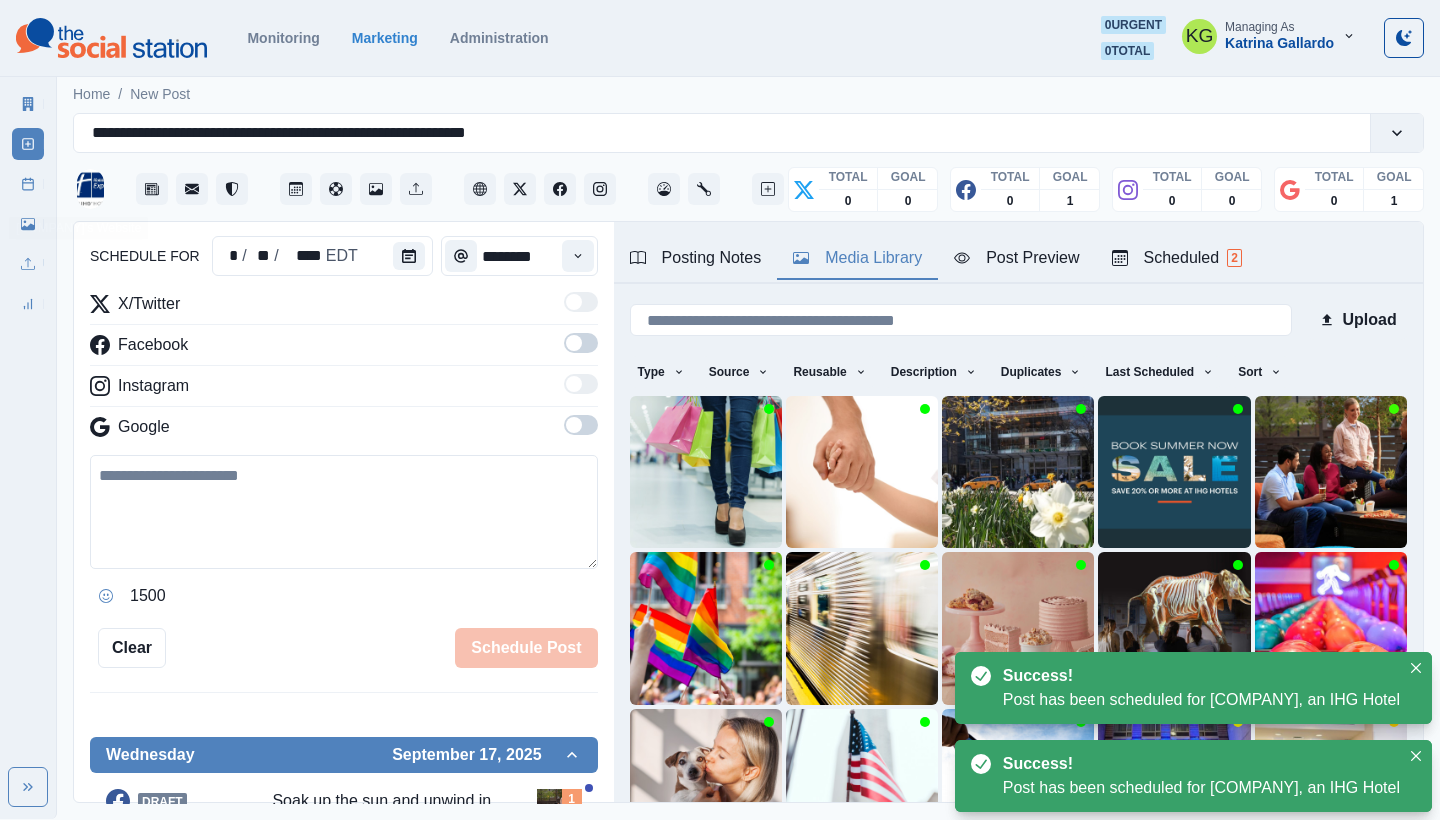click on "Post Schedule" at bounding box center [28, 184] 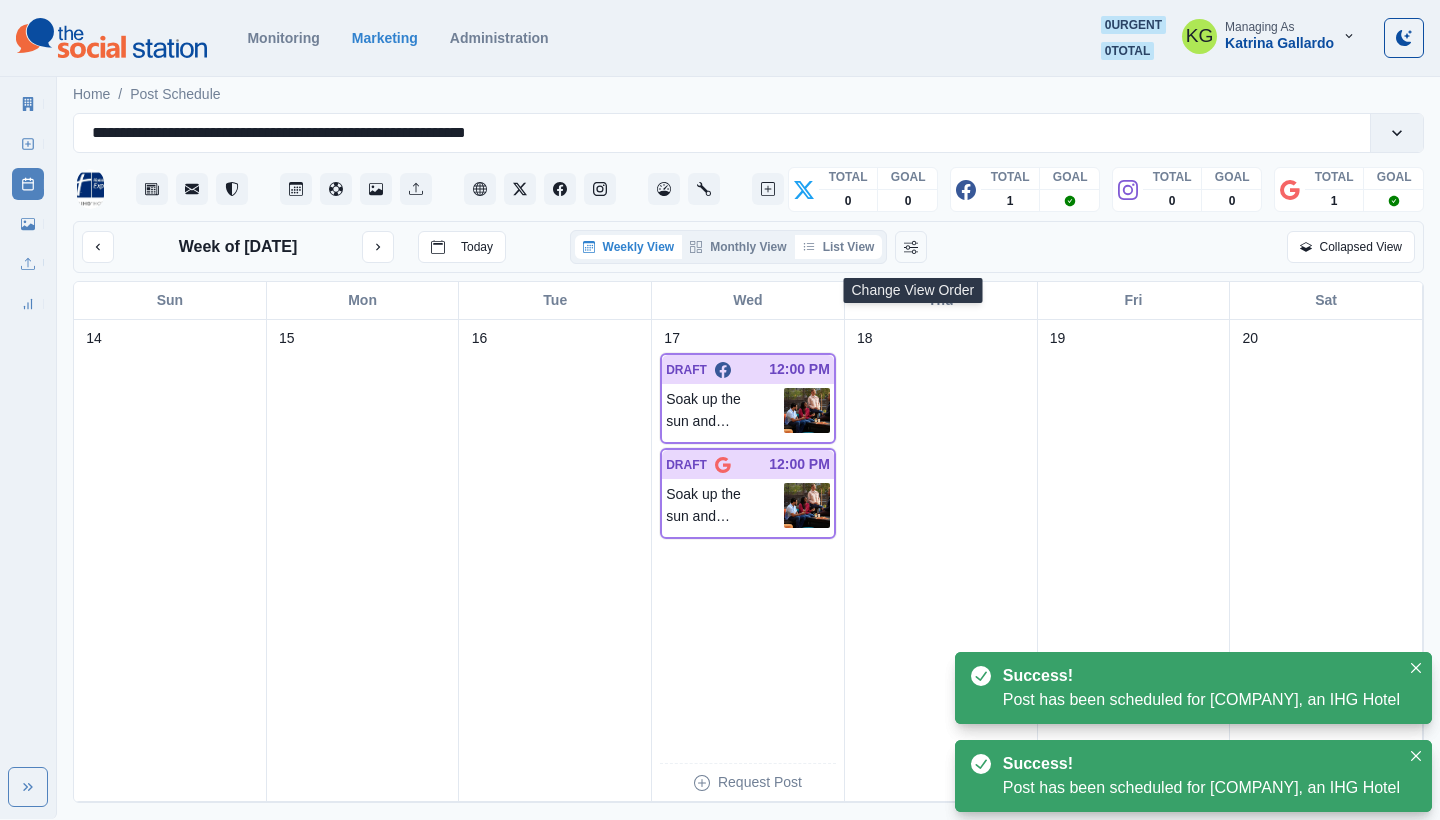 click on "List View" at bounding box center (839, 247) 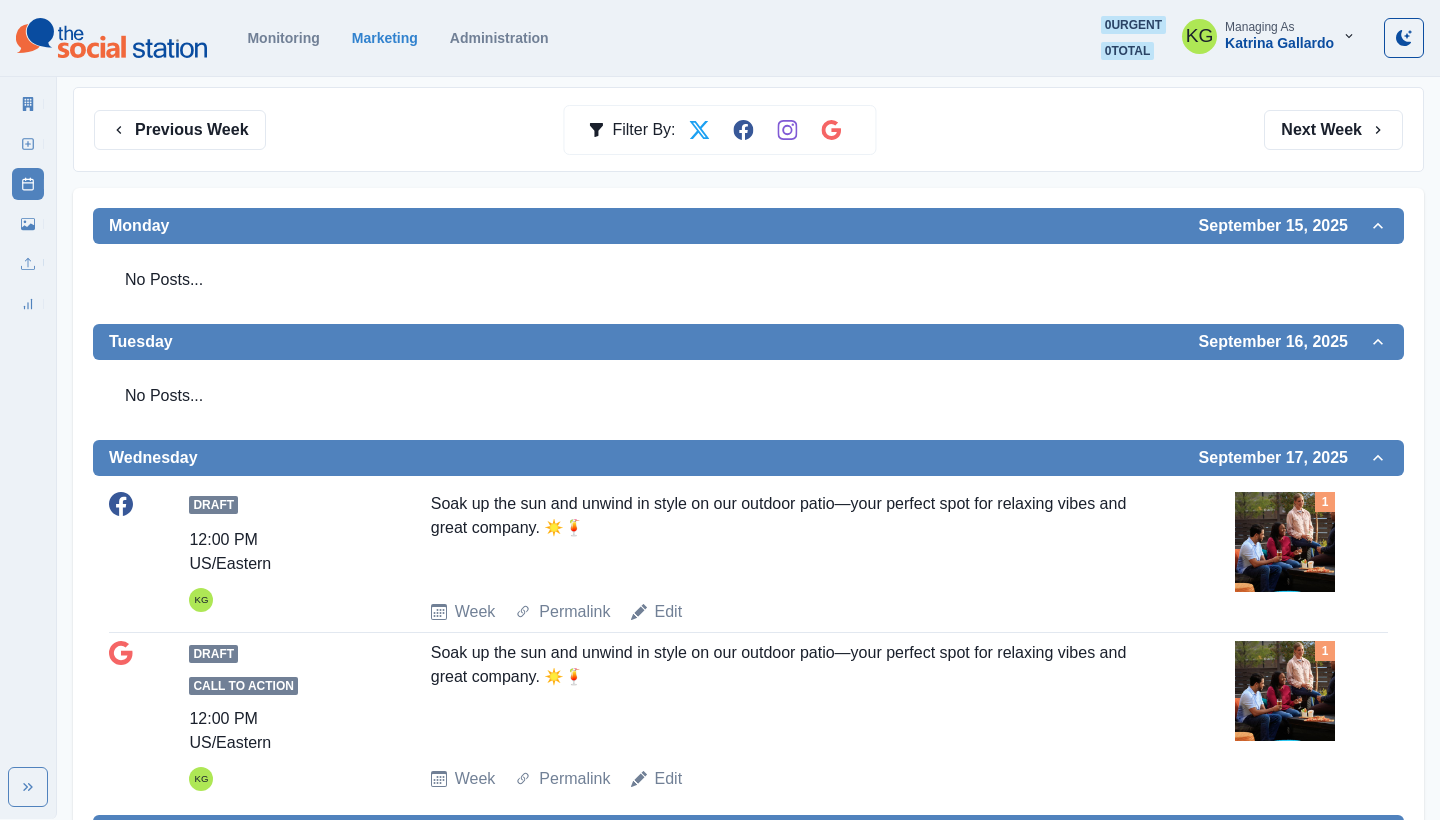 scroll, scrollTop: 256, scrollLeft: 0, axis: vertical 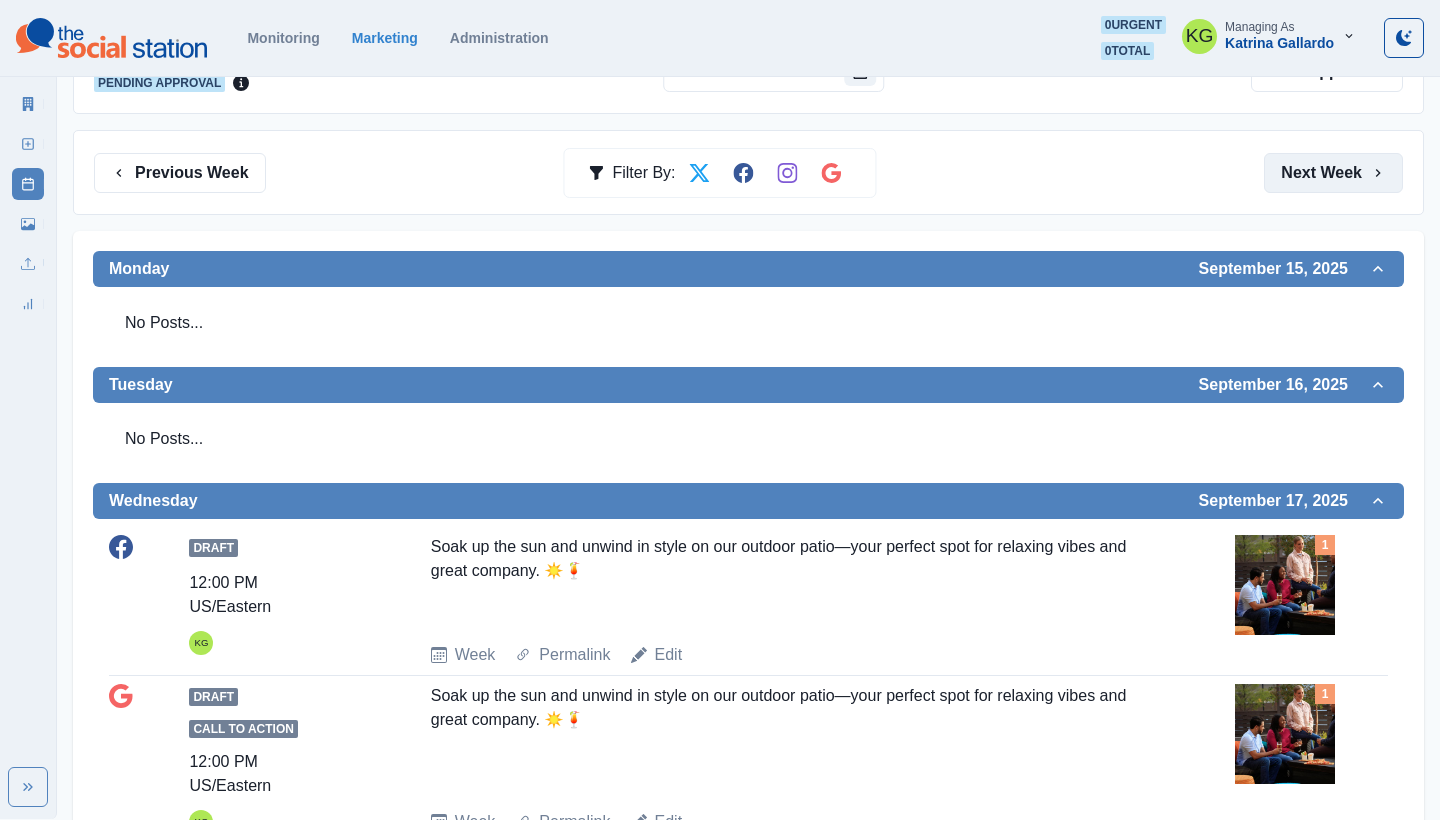 click on "Next Week" at bounding box center [1333, 173] 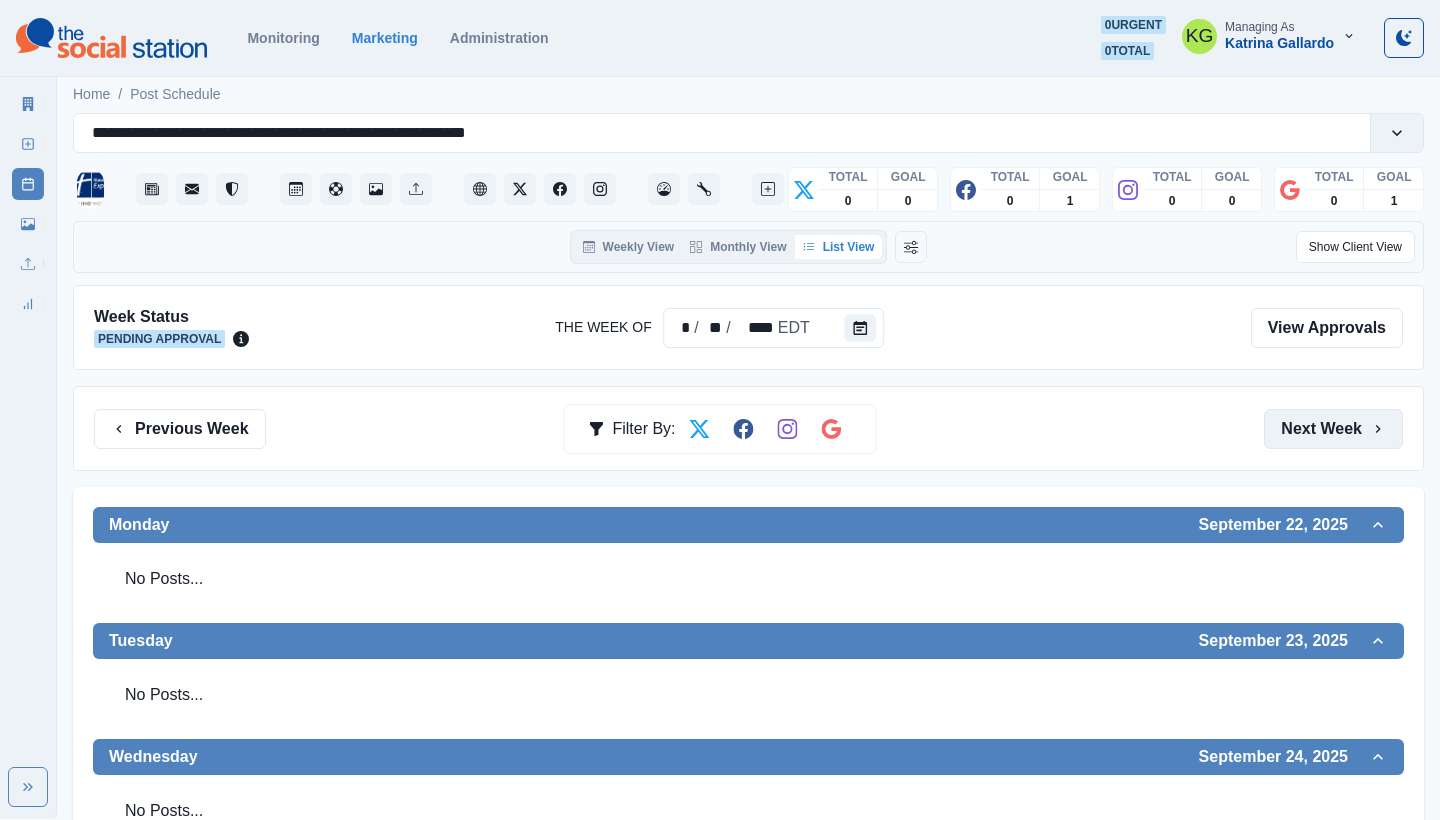 scroll, scrollTop: 0, scrollLeft: 0, axis: both 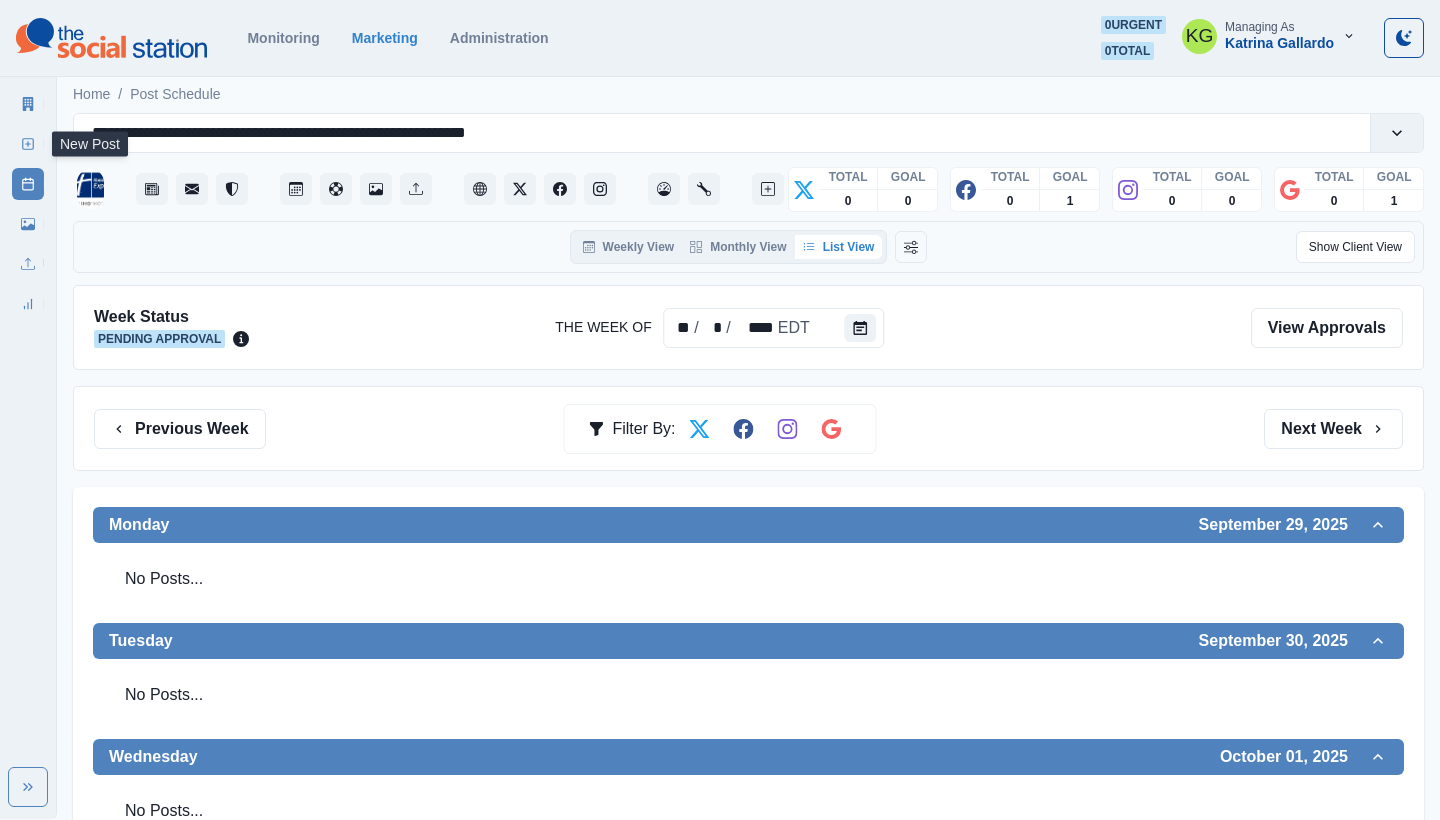 click 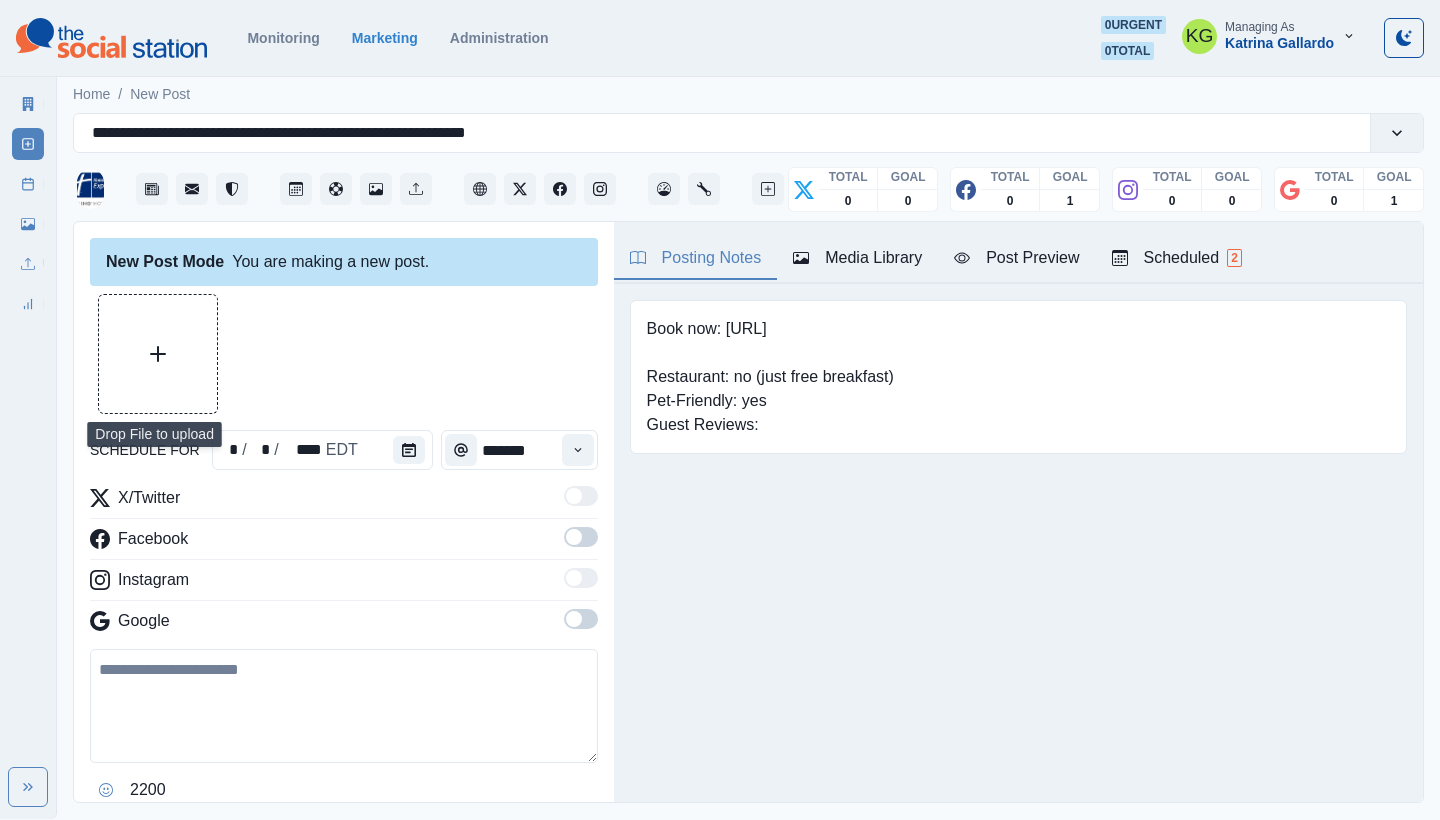click at bounding box center [158, 354] 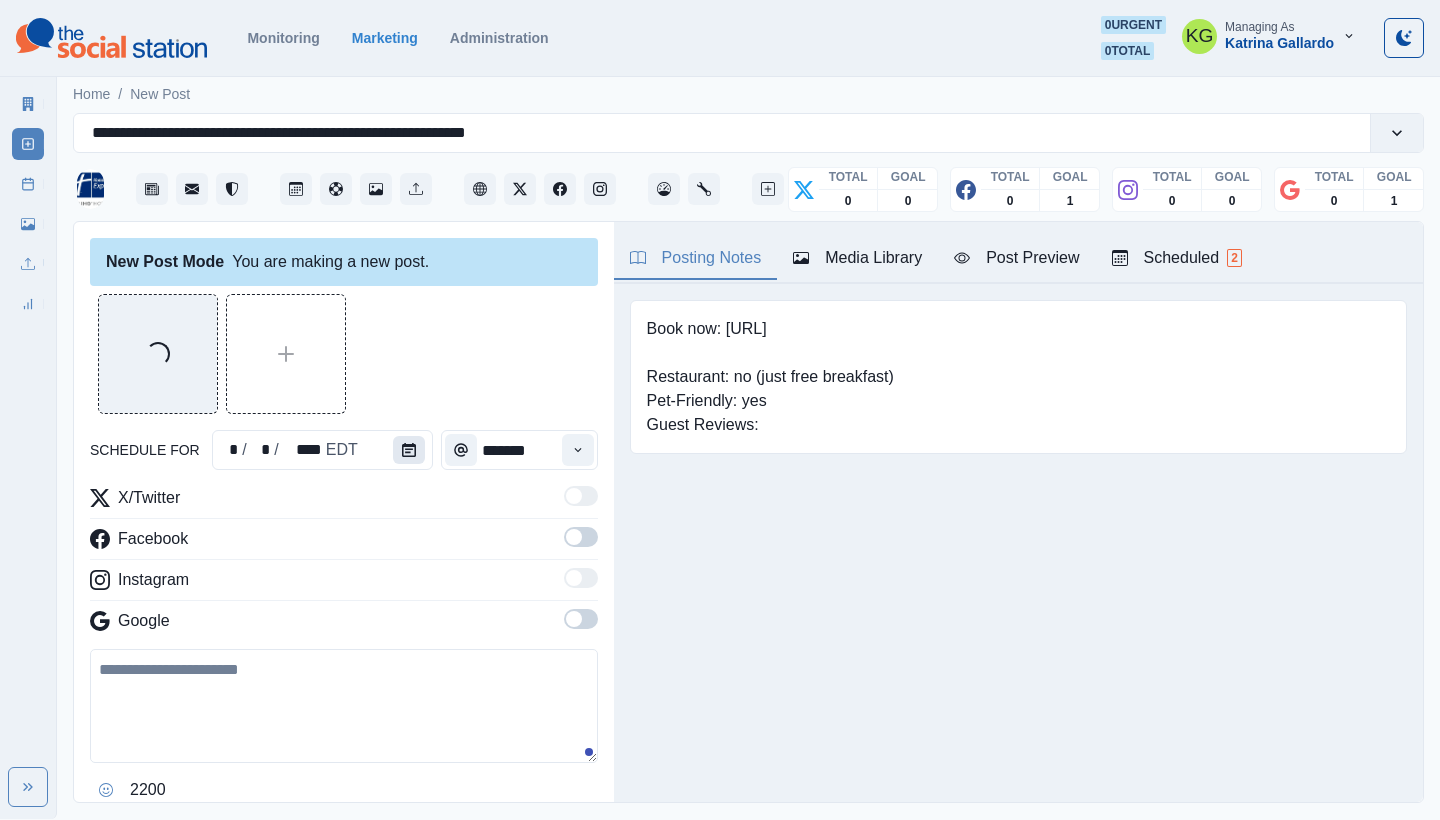 click 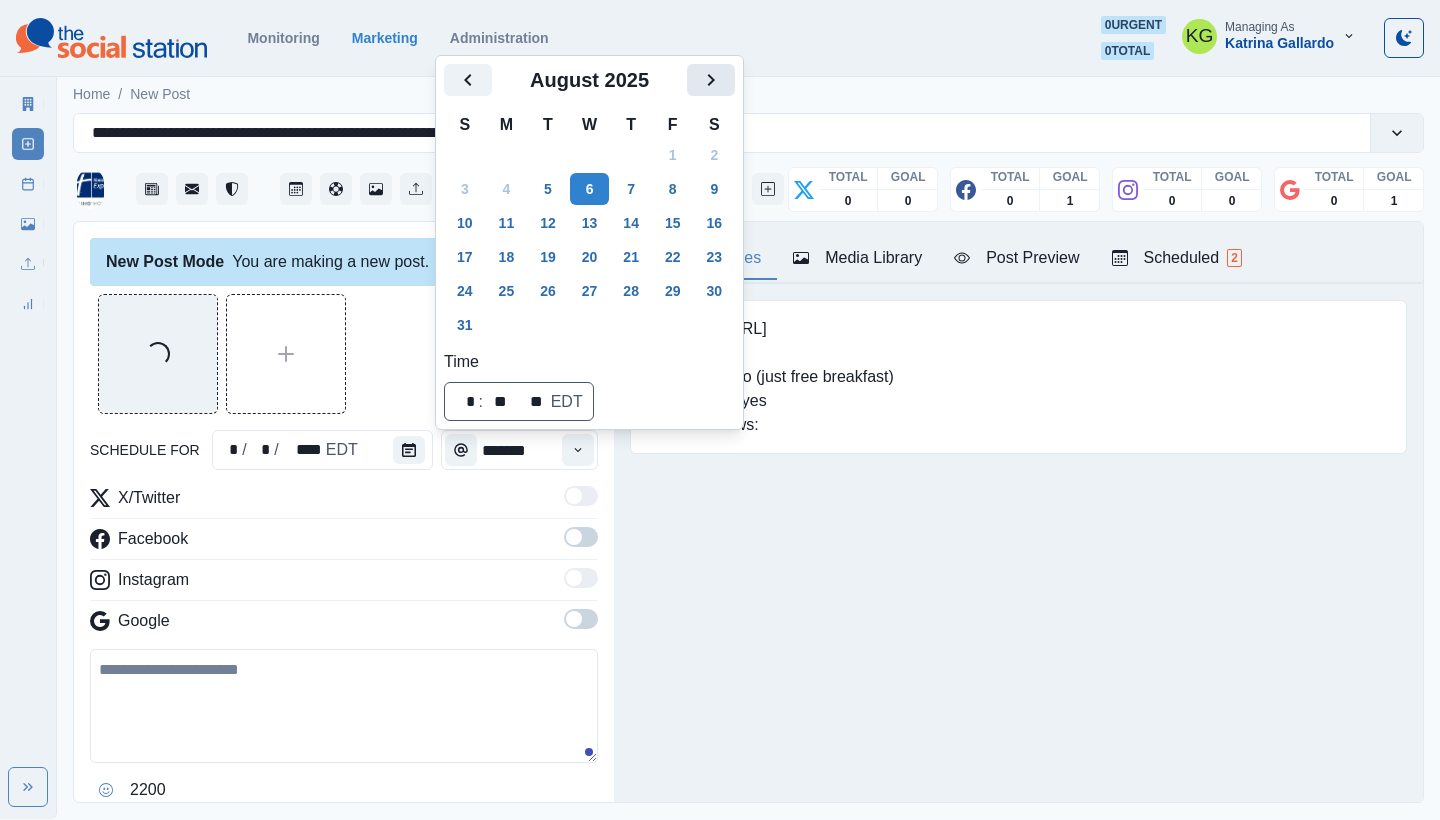 click 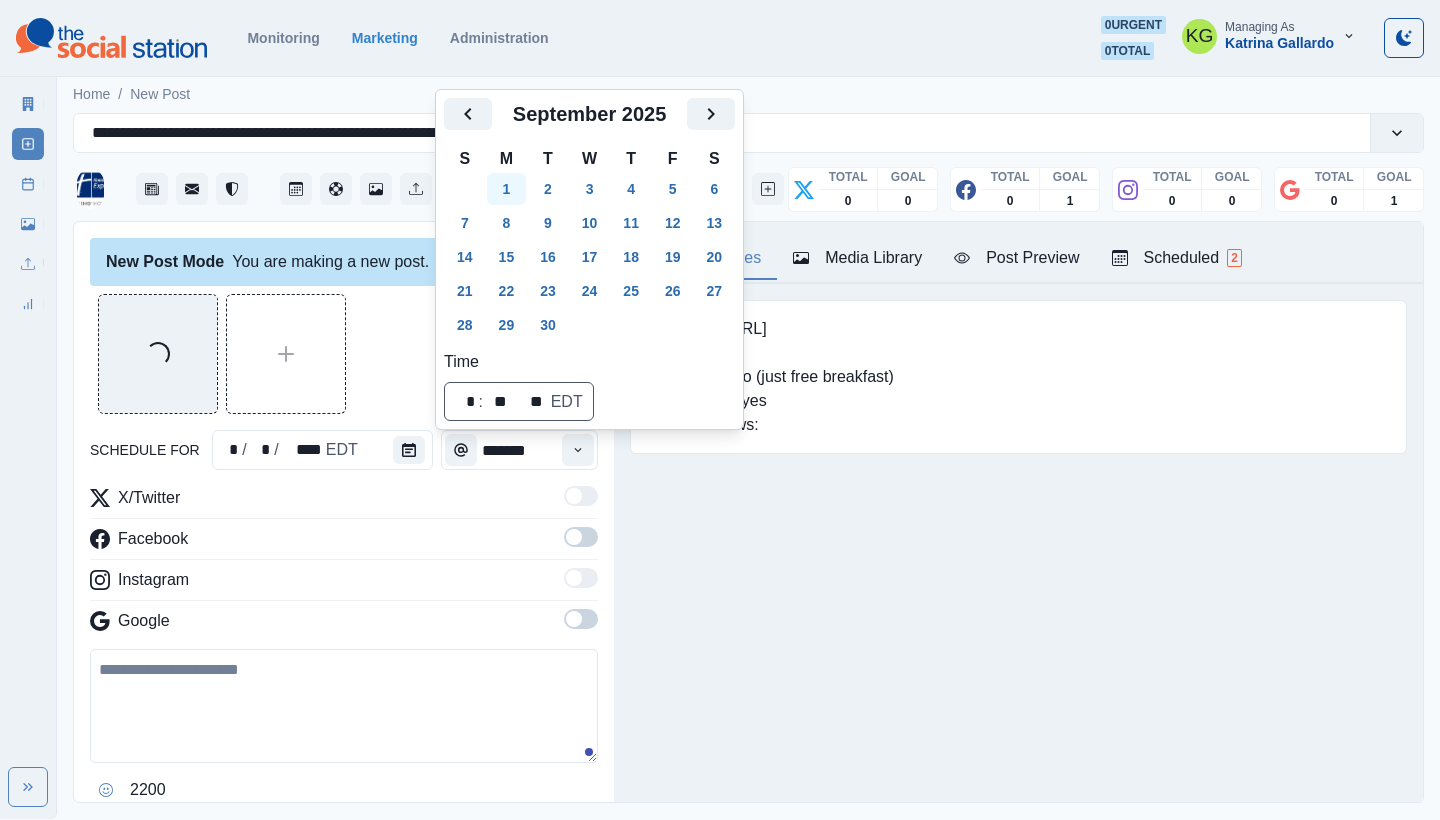 click on "1" at bounding box center (507, 189) 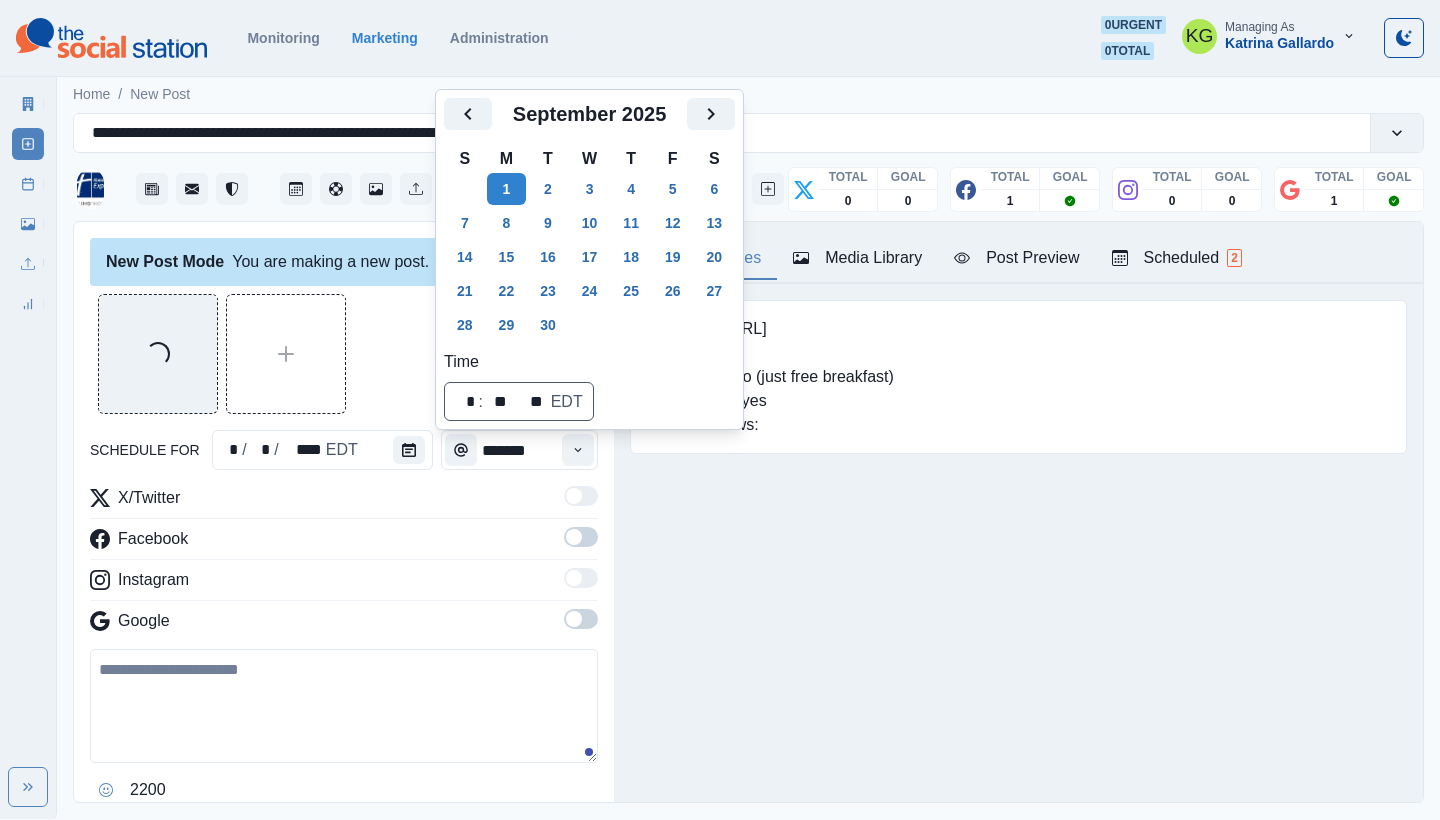 click on "Loading..." at bounding box center [344, 354] 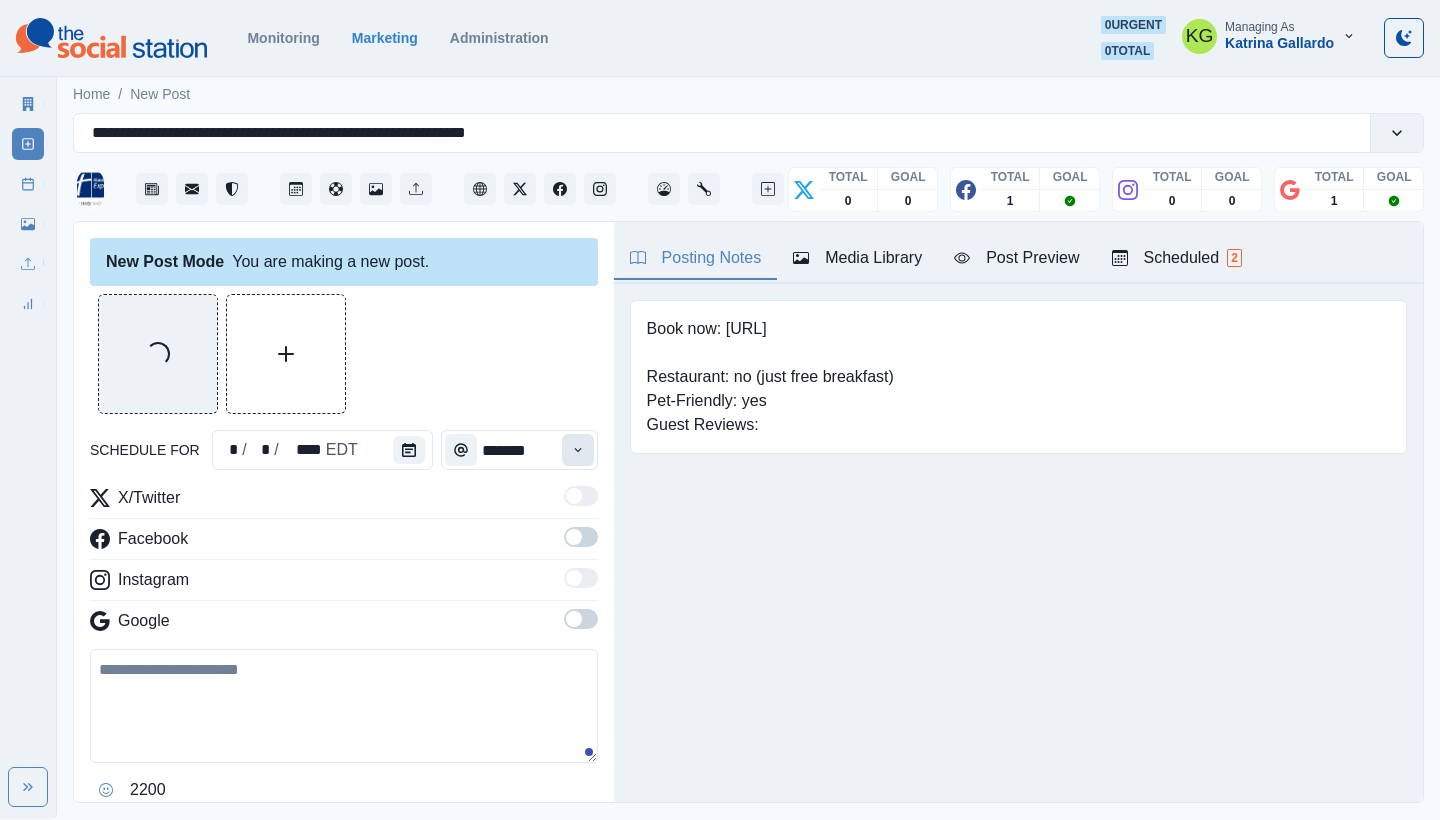 click 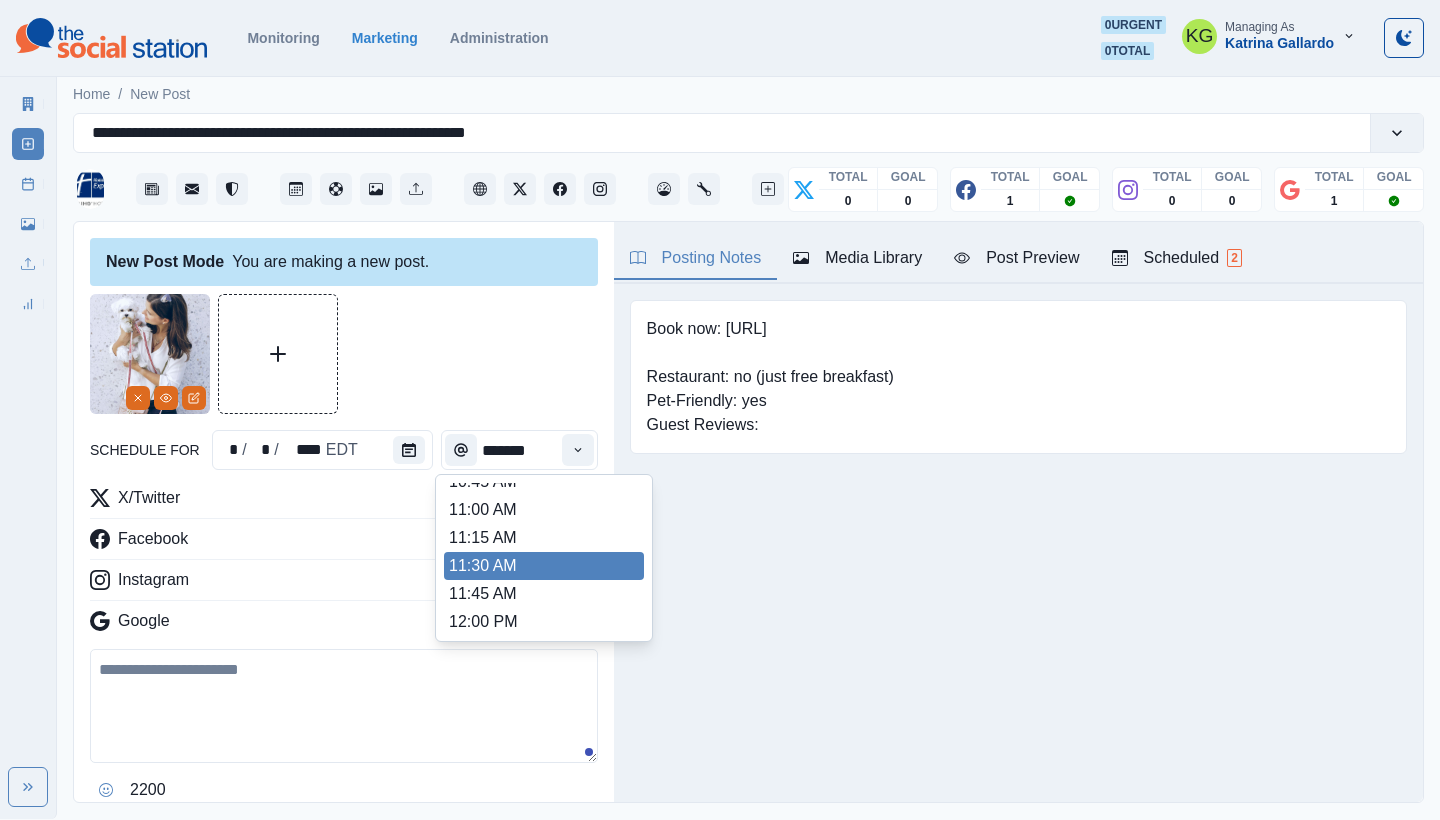 scroll, scrollTop: 345, scrollLeft: 0, axis: vertical 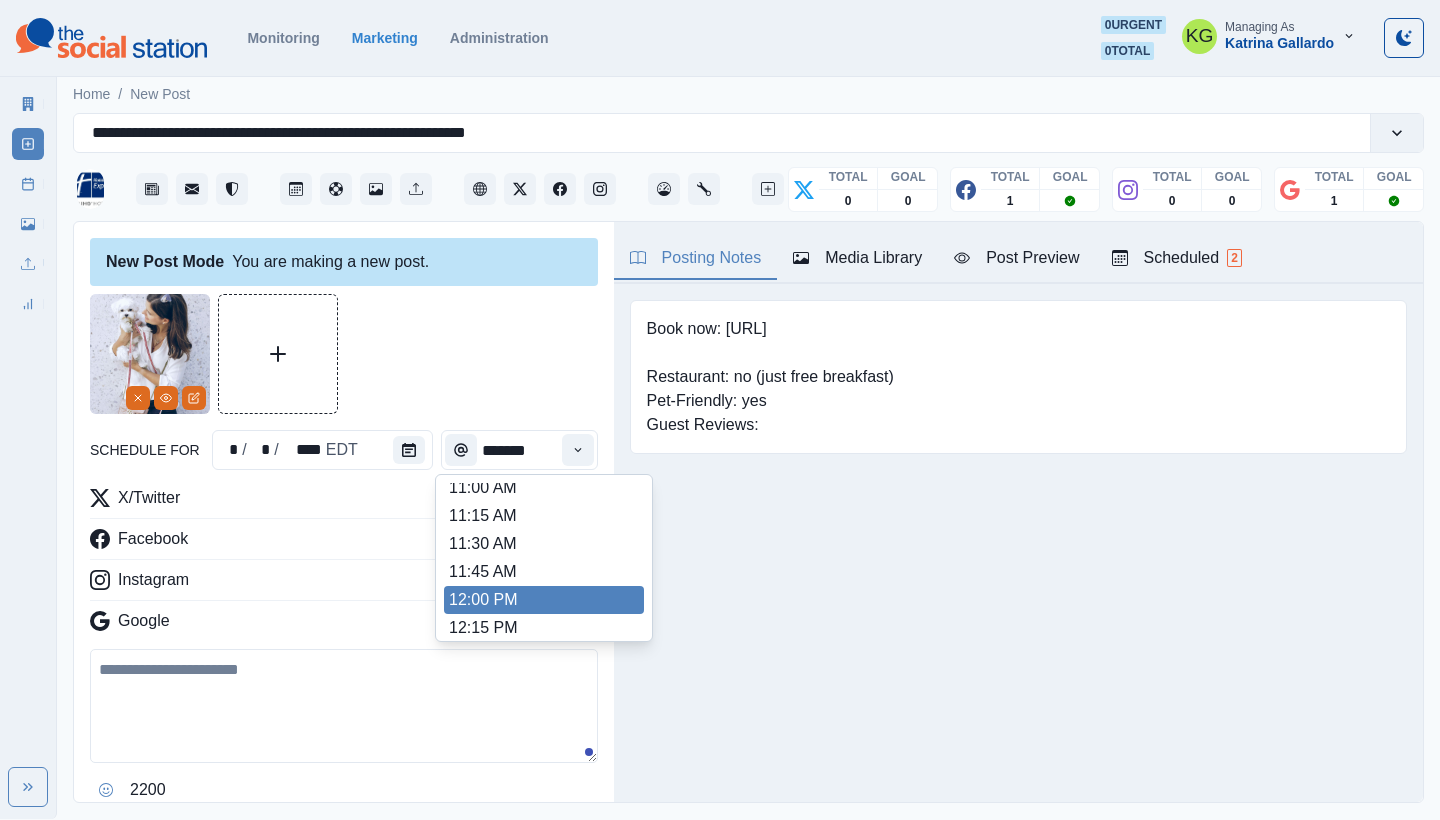 click on "12:00 PM" at bounding box center (544, 600) 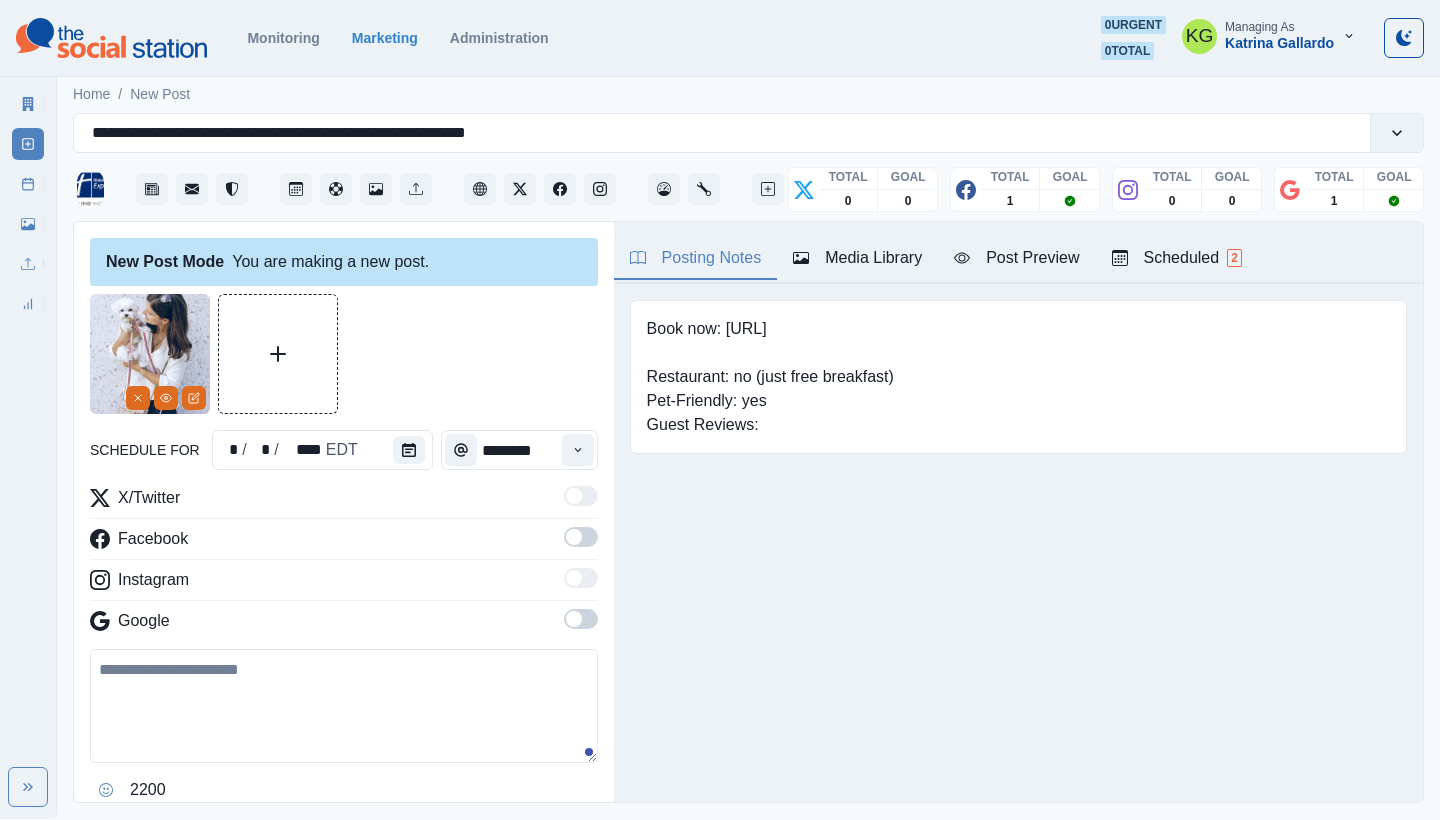 click at bounding box center (581, 619) 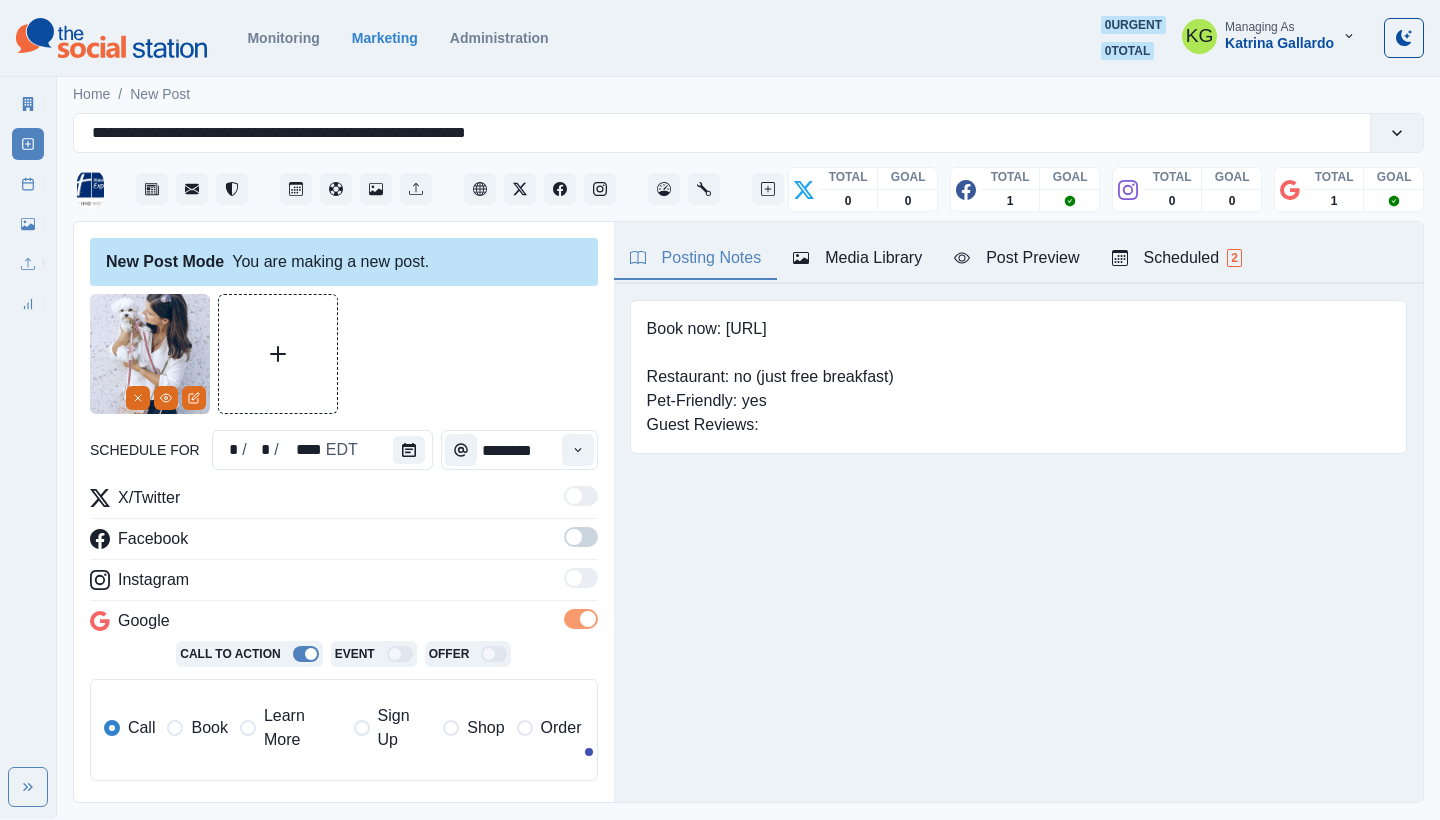 click at bounding box center [581, 543] 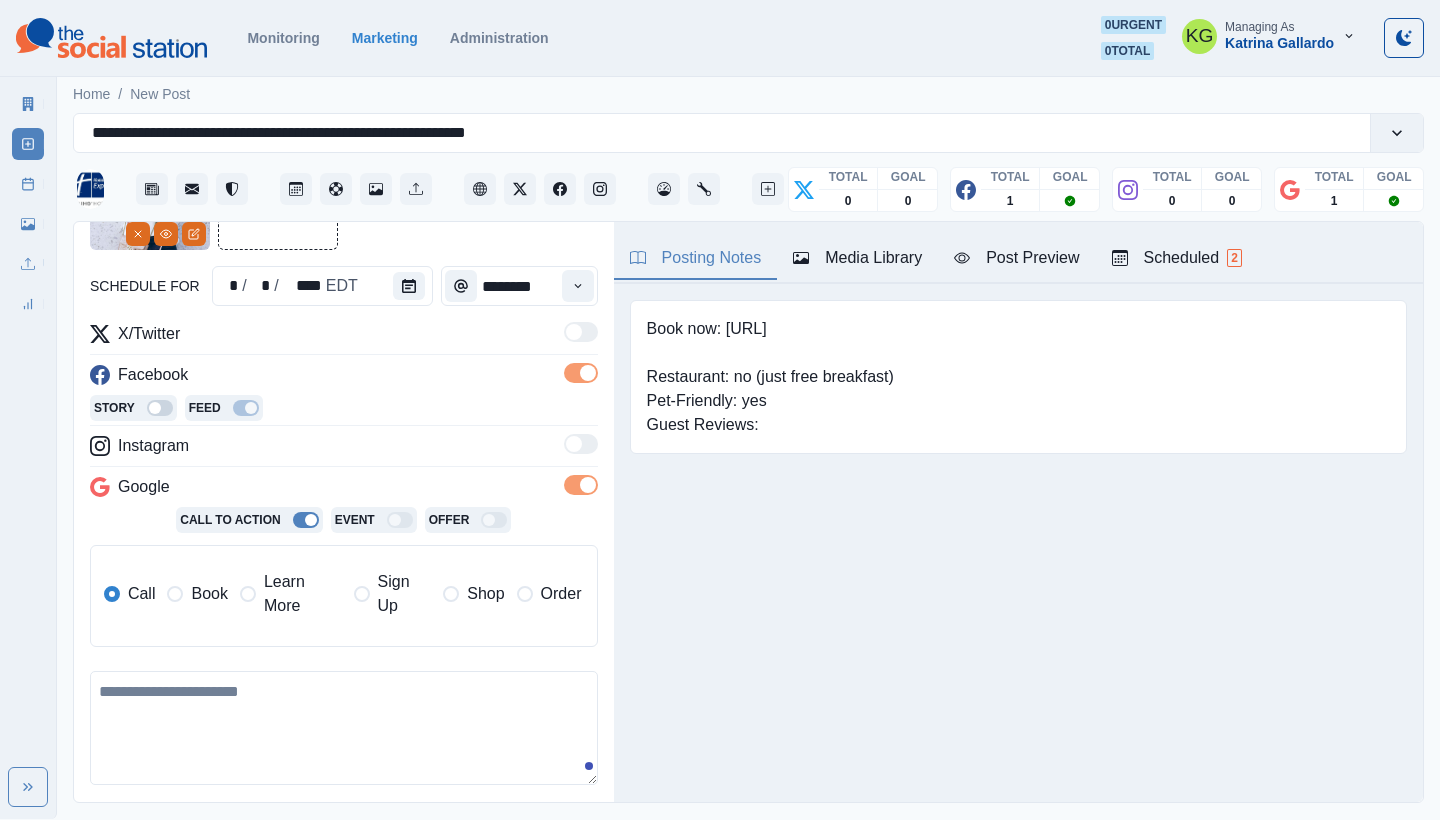 scroll, scrollTop: 179, scrollLeft: 0, axis: vertical 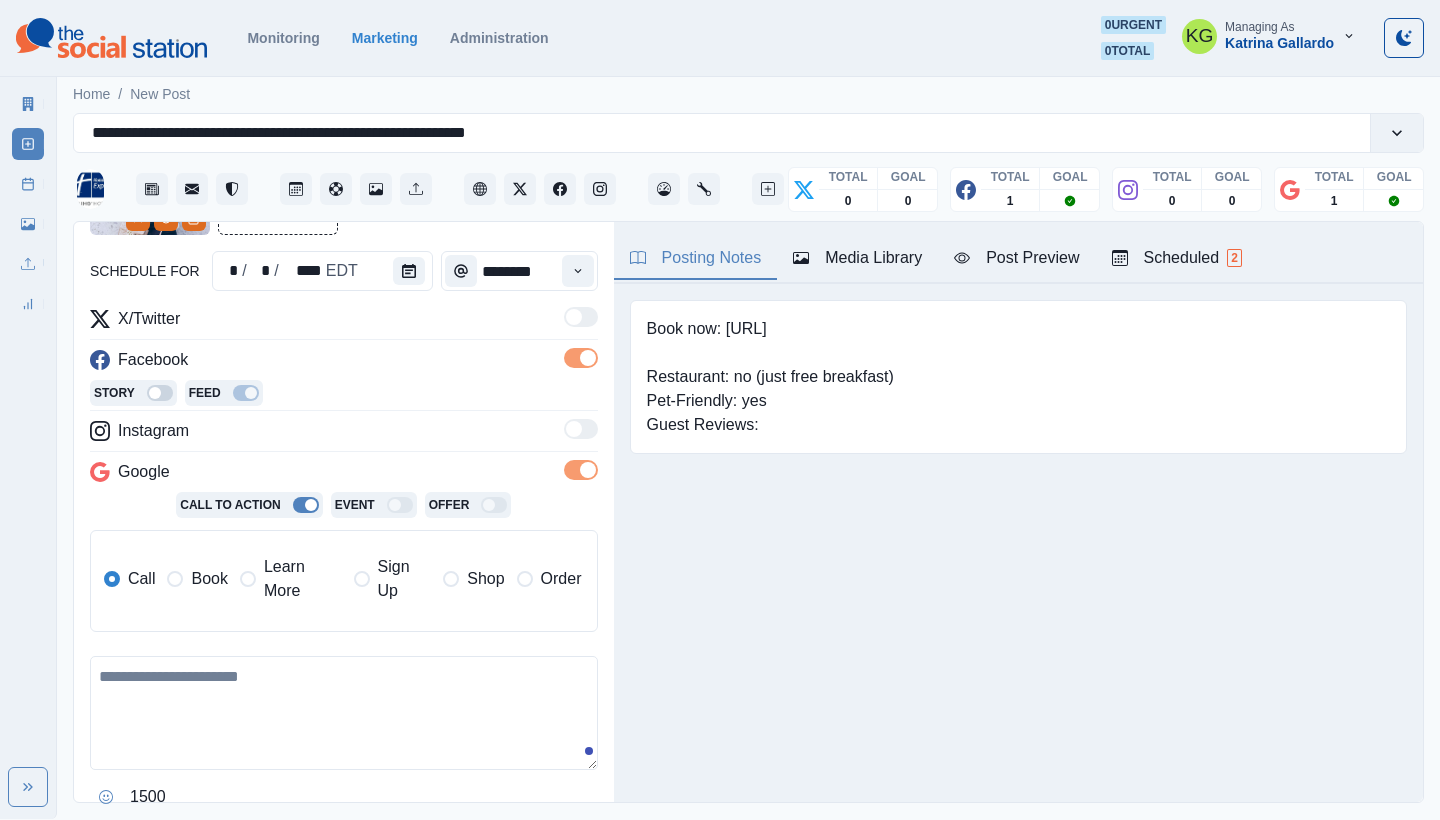 click on "Book" at bounding box center (209, 579) 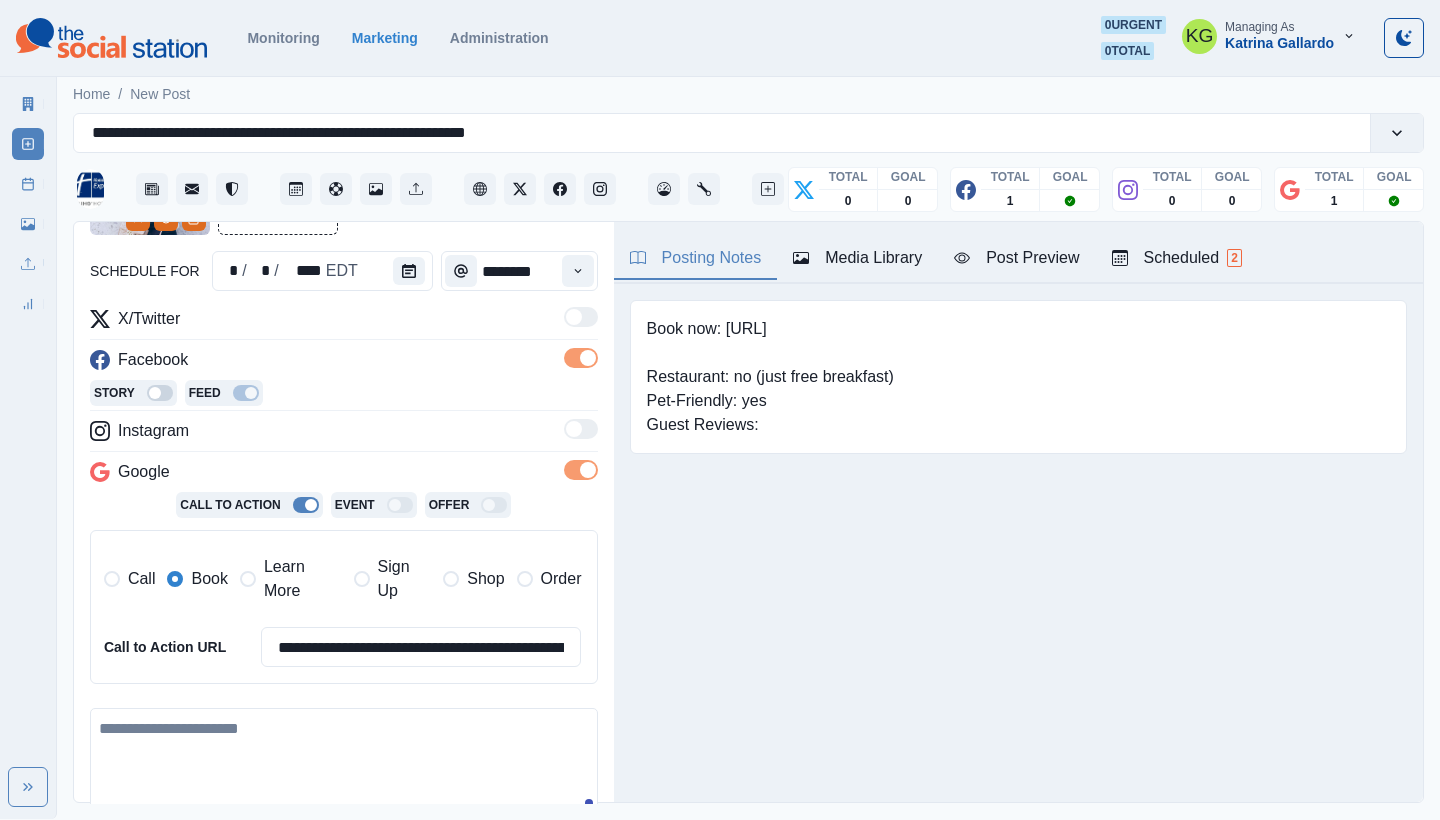 click at bounding box center (344, 765) 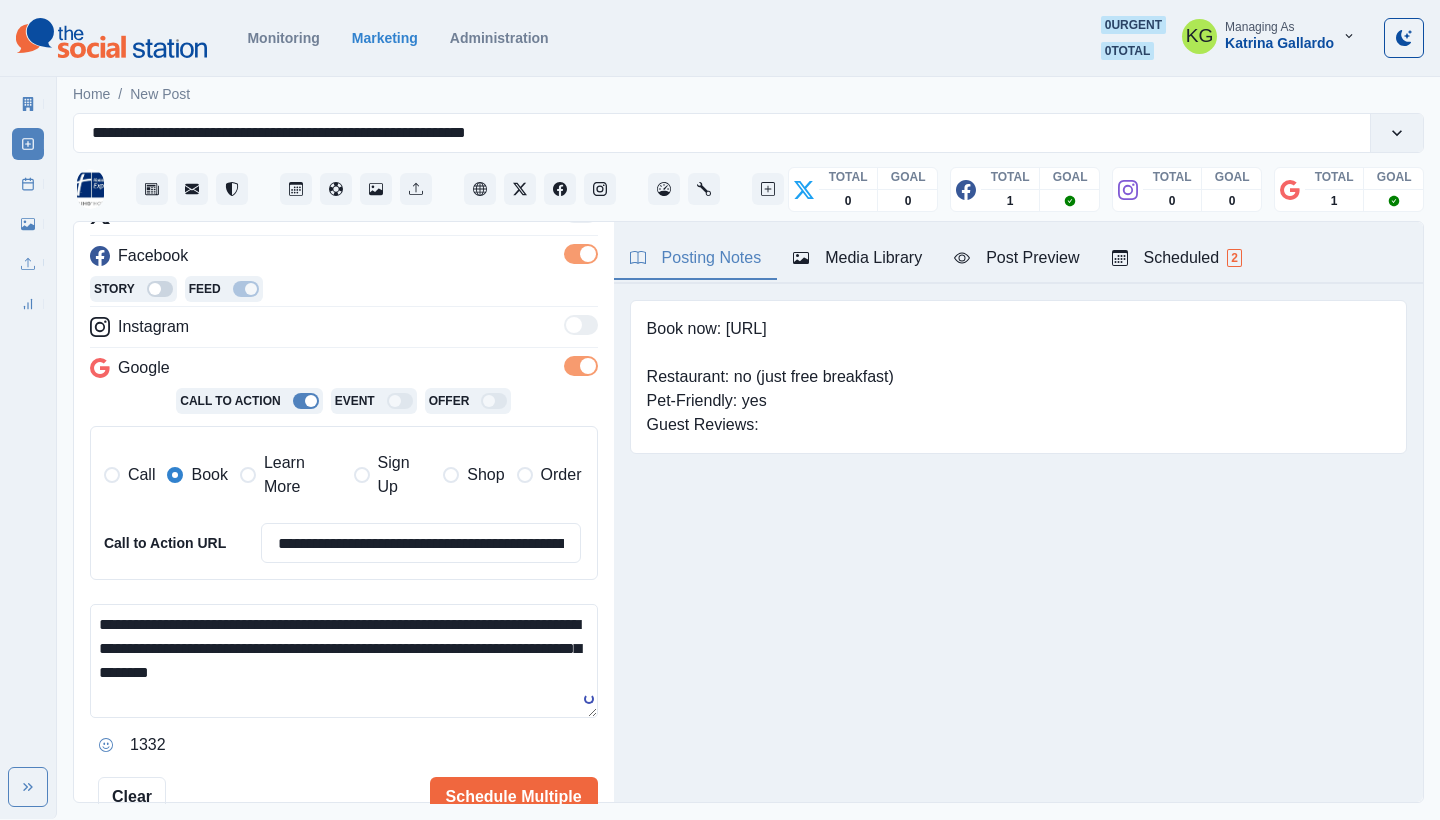 scroll, scrollTop: 284, scrollLeft: 0, axis: vertical 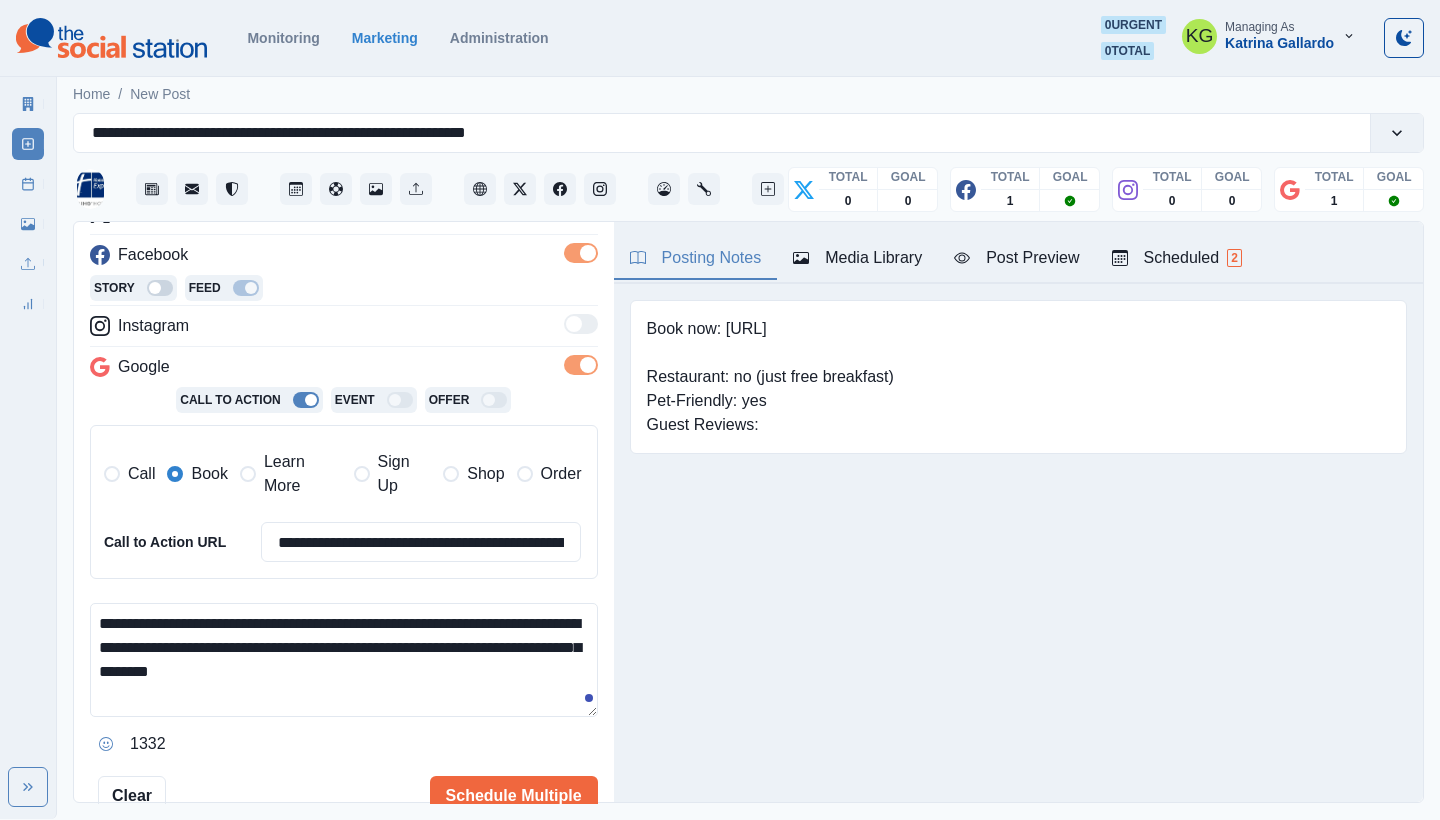 drag, startPoint x: 464, startPoint y: 655, endPoint x: 310, endPoint y: 662, distance: 154.15901 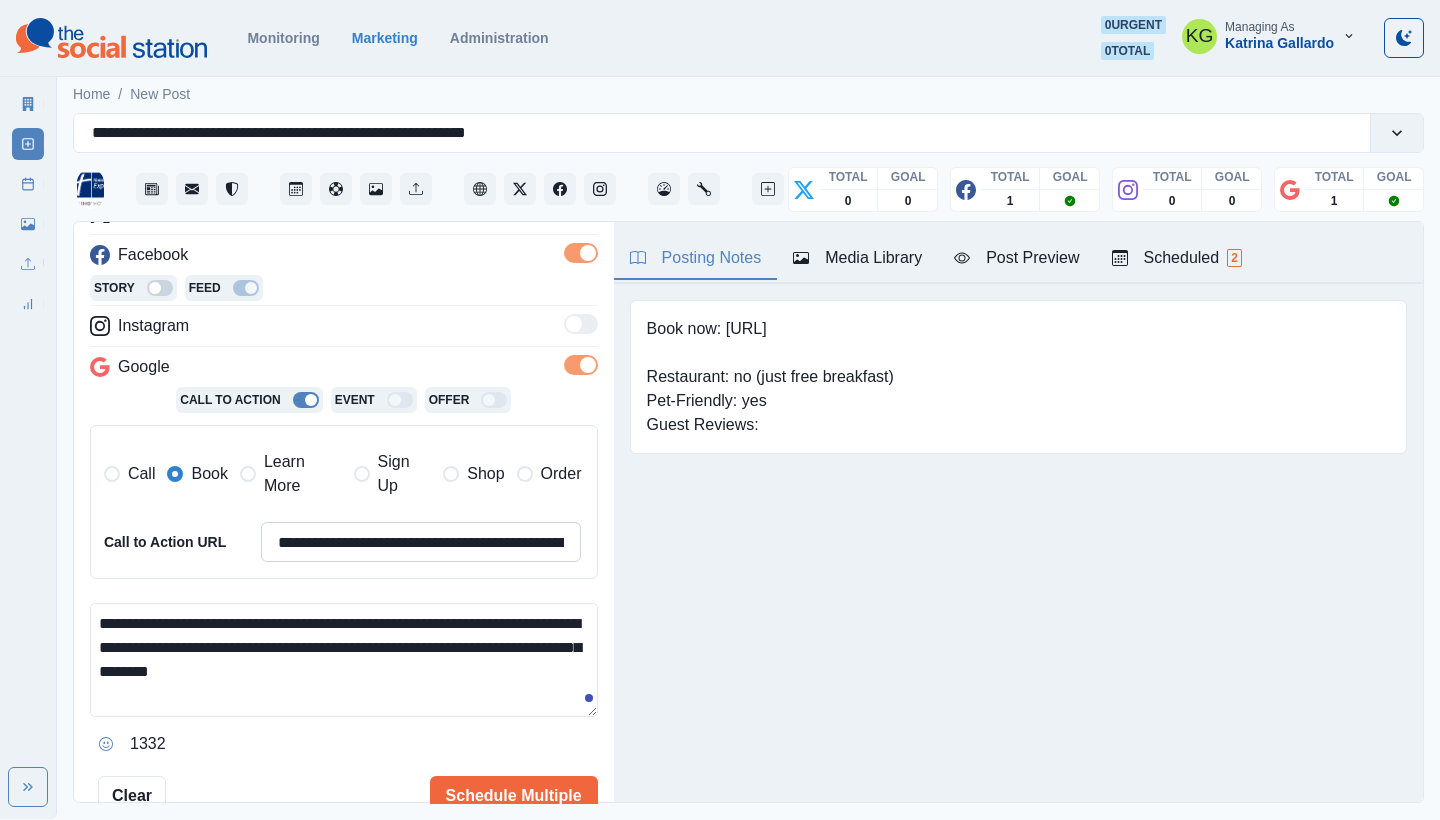 type on "**********" 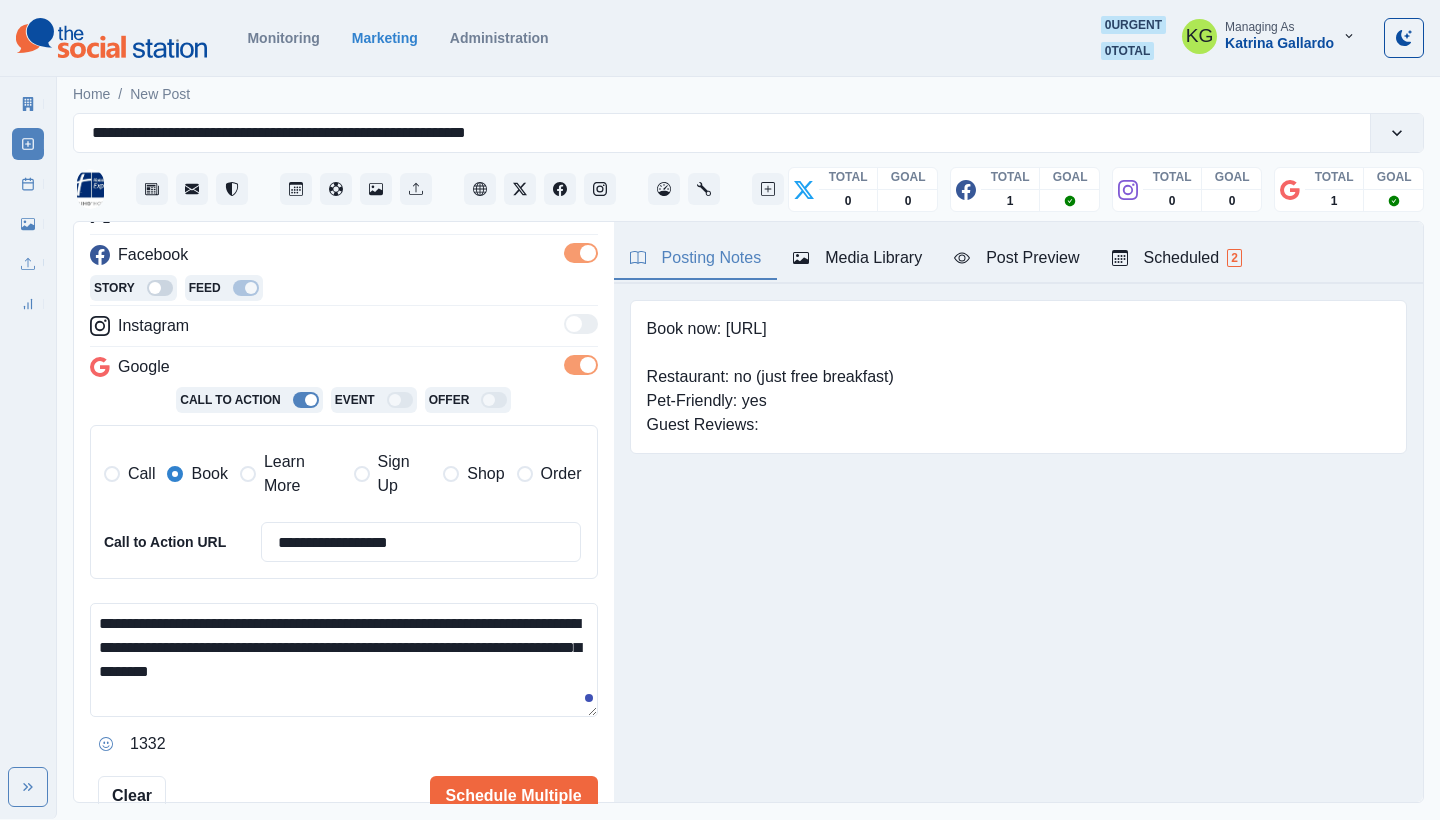 type on "**********" 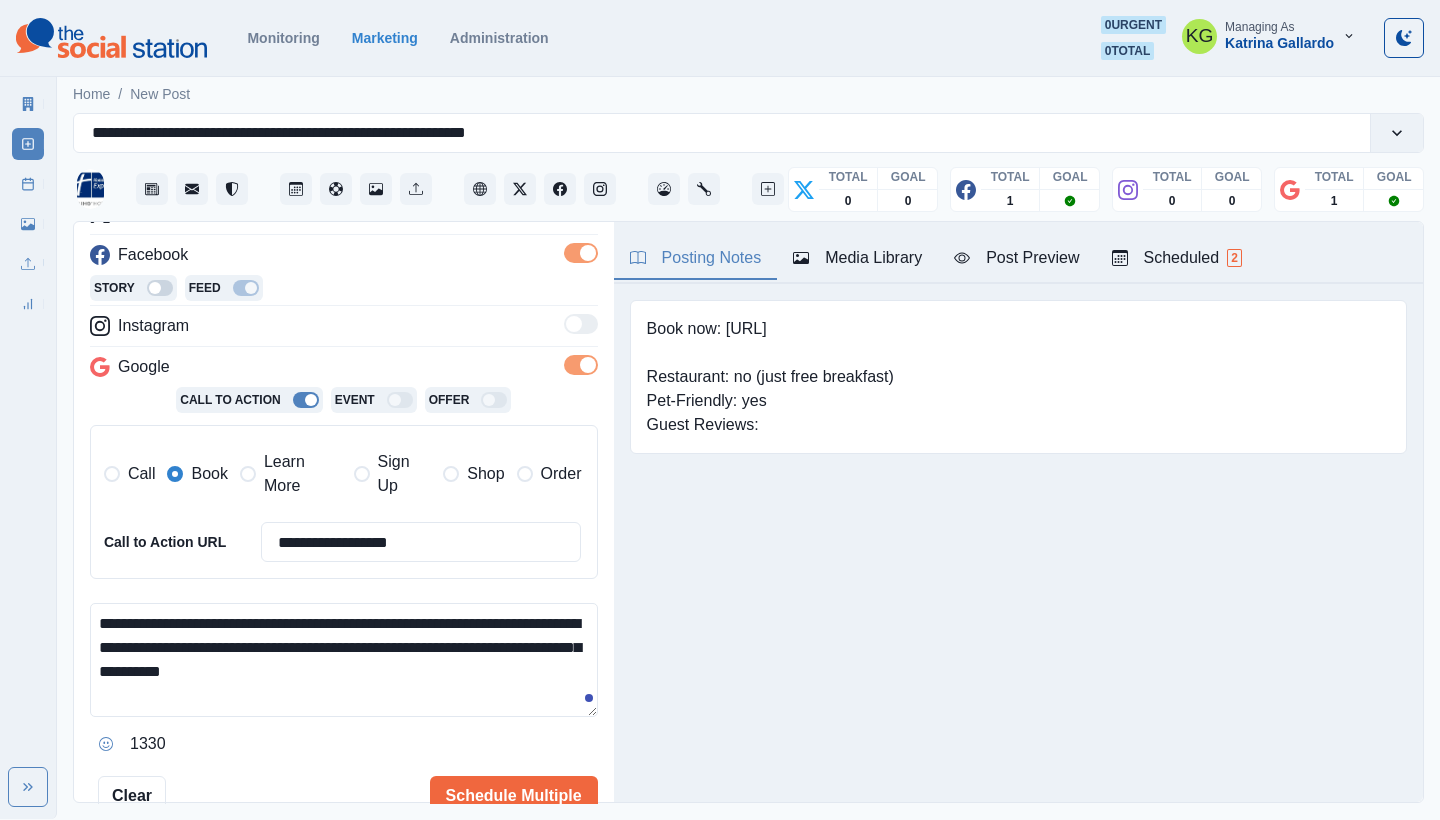 drag, startPoint x: 228, startPoint y: 665, endPoint x: 192, endPoint y: 665, distance: 36 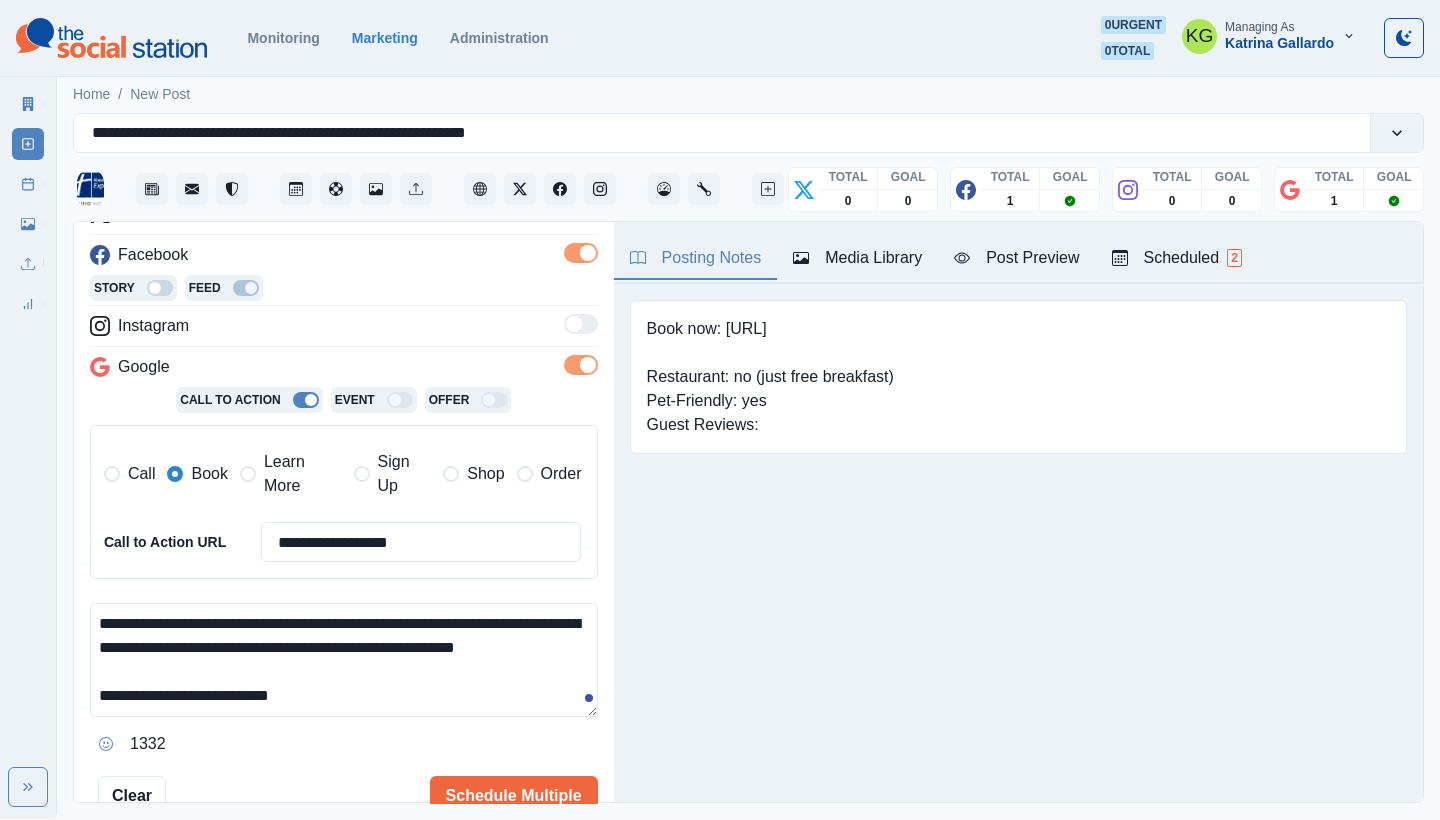 scroll, scrollTop: 13, scrollLeft: 0, axis: vertical 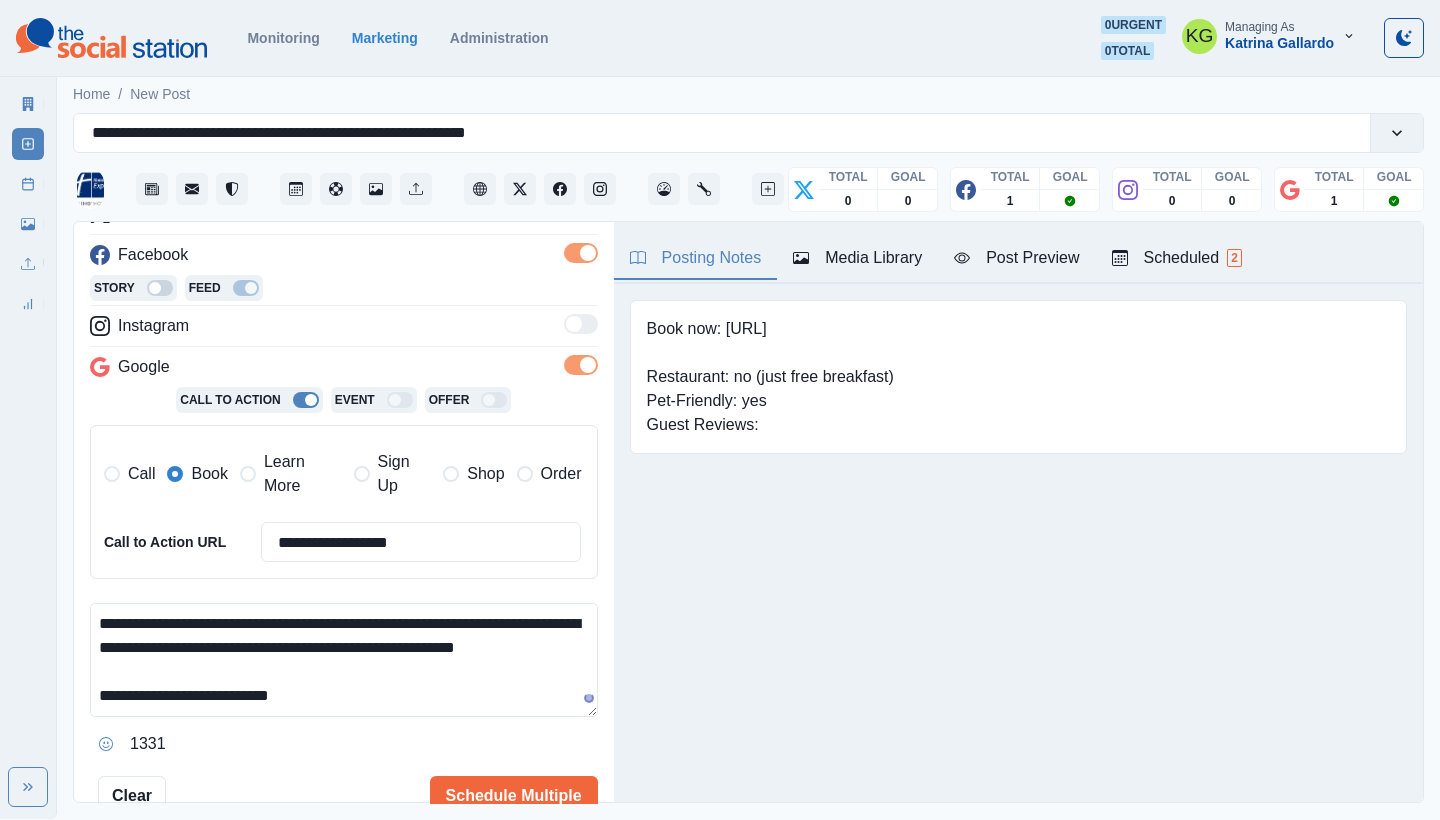 click on "**********" at bounding box center [344, 660] 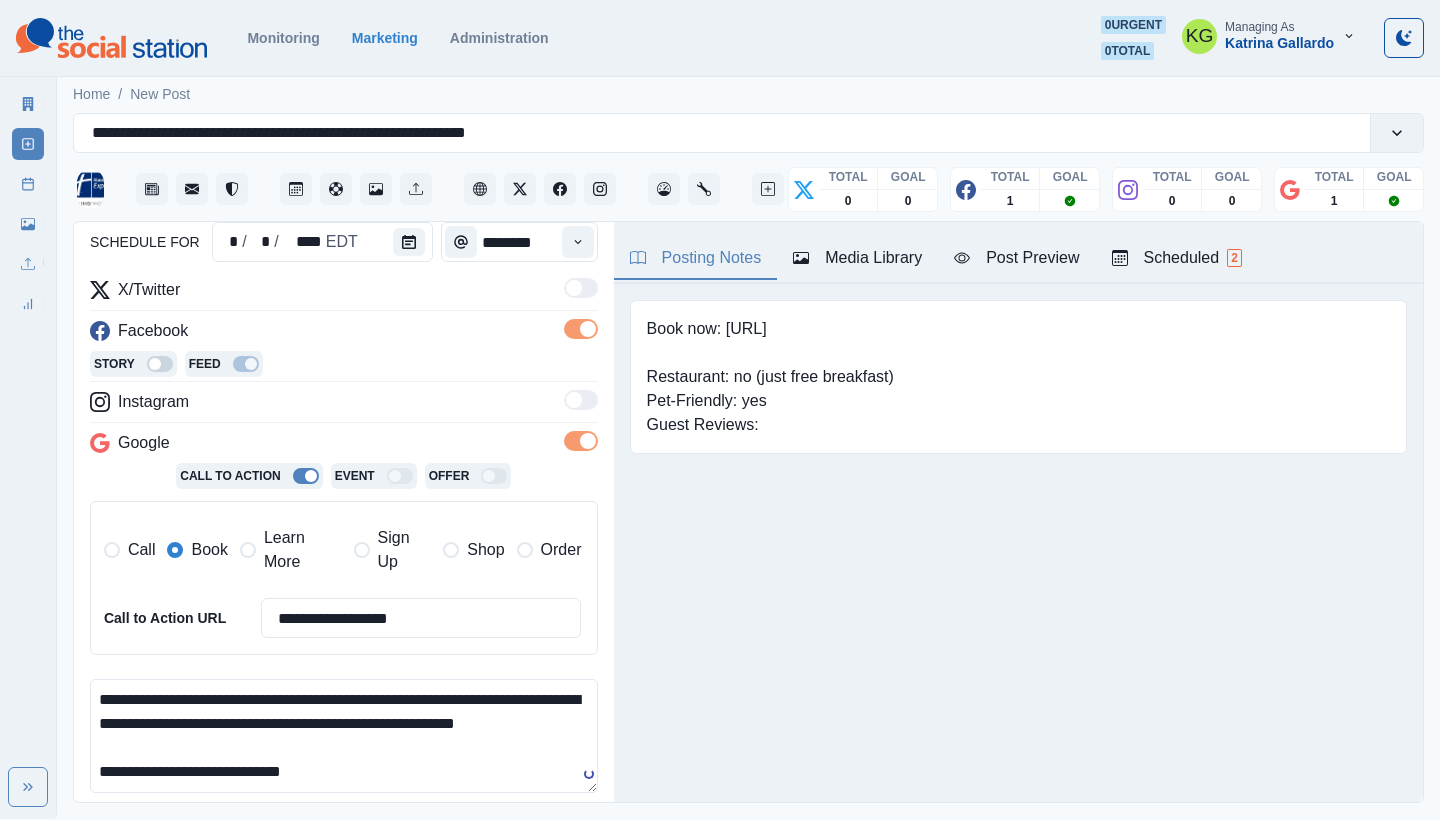 scroll, scrollTop: 0, scrollLeft: 0, axis: both 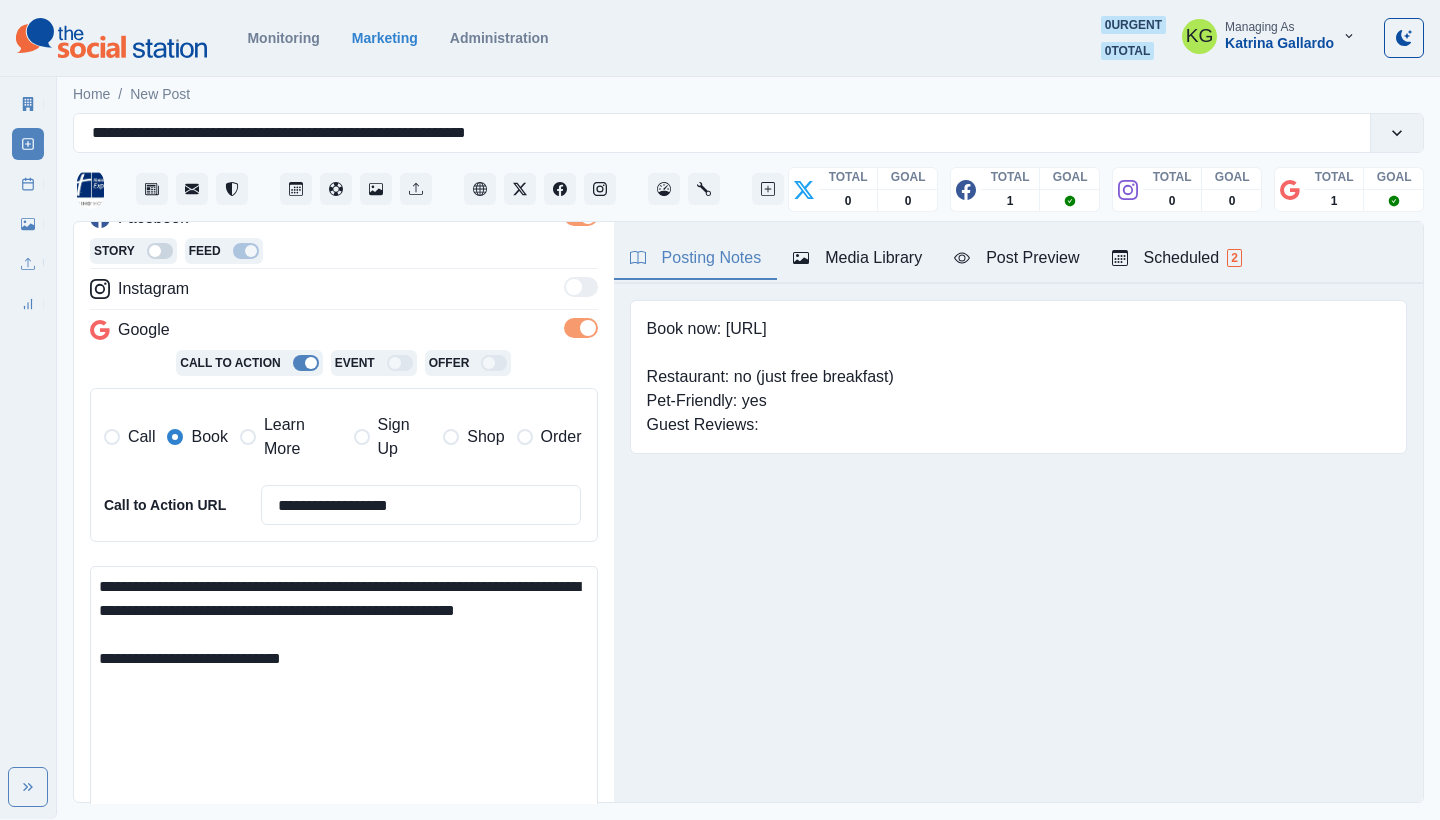 click on "**********" at bounding box center [720, 409] 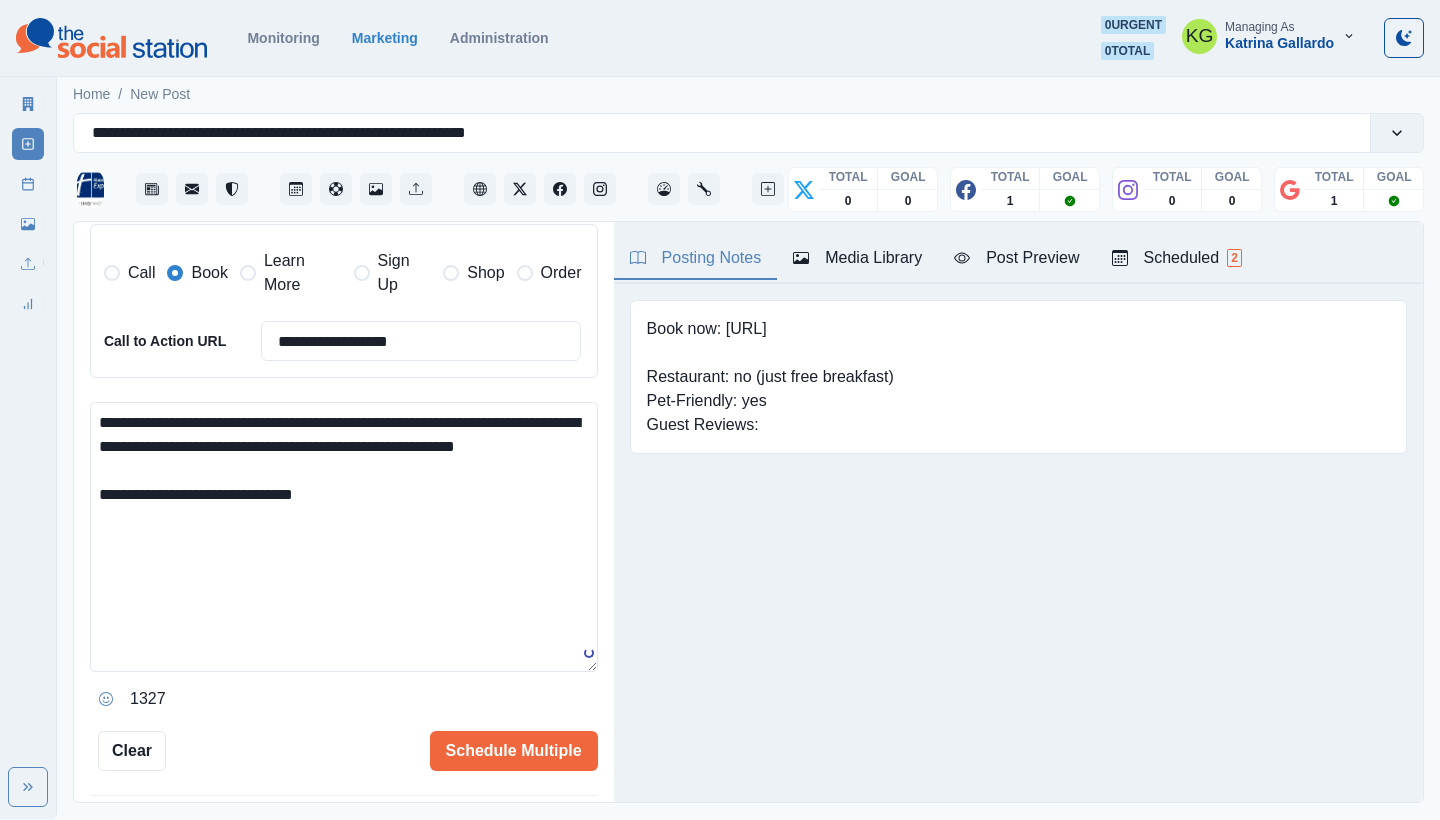 scroll, scrollTop: 630, scrollLeft: 0, axis: vertical 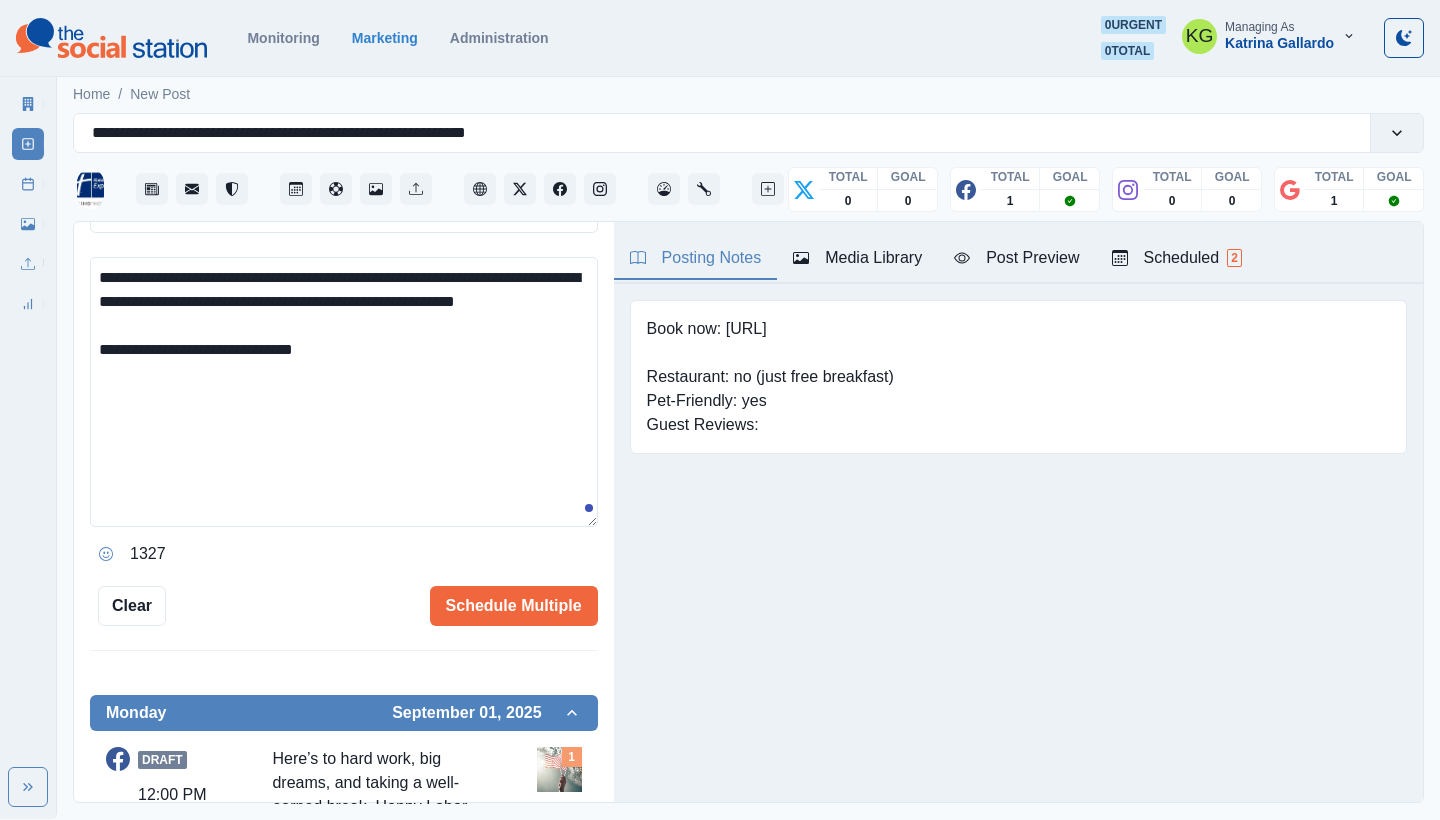 click 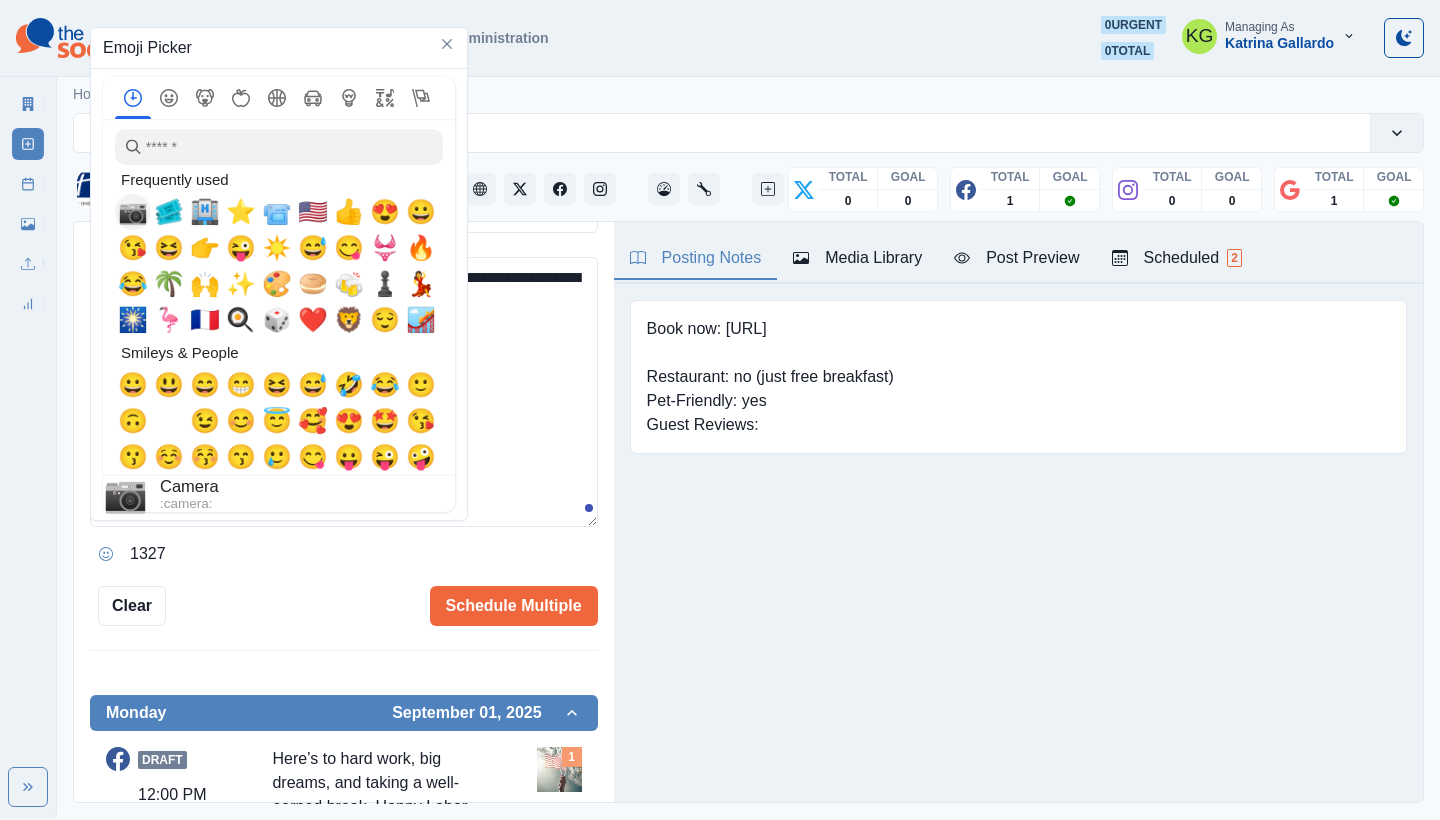 click on "📷" at bounding box center [133, 212] 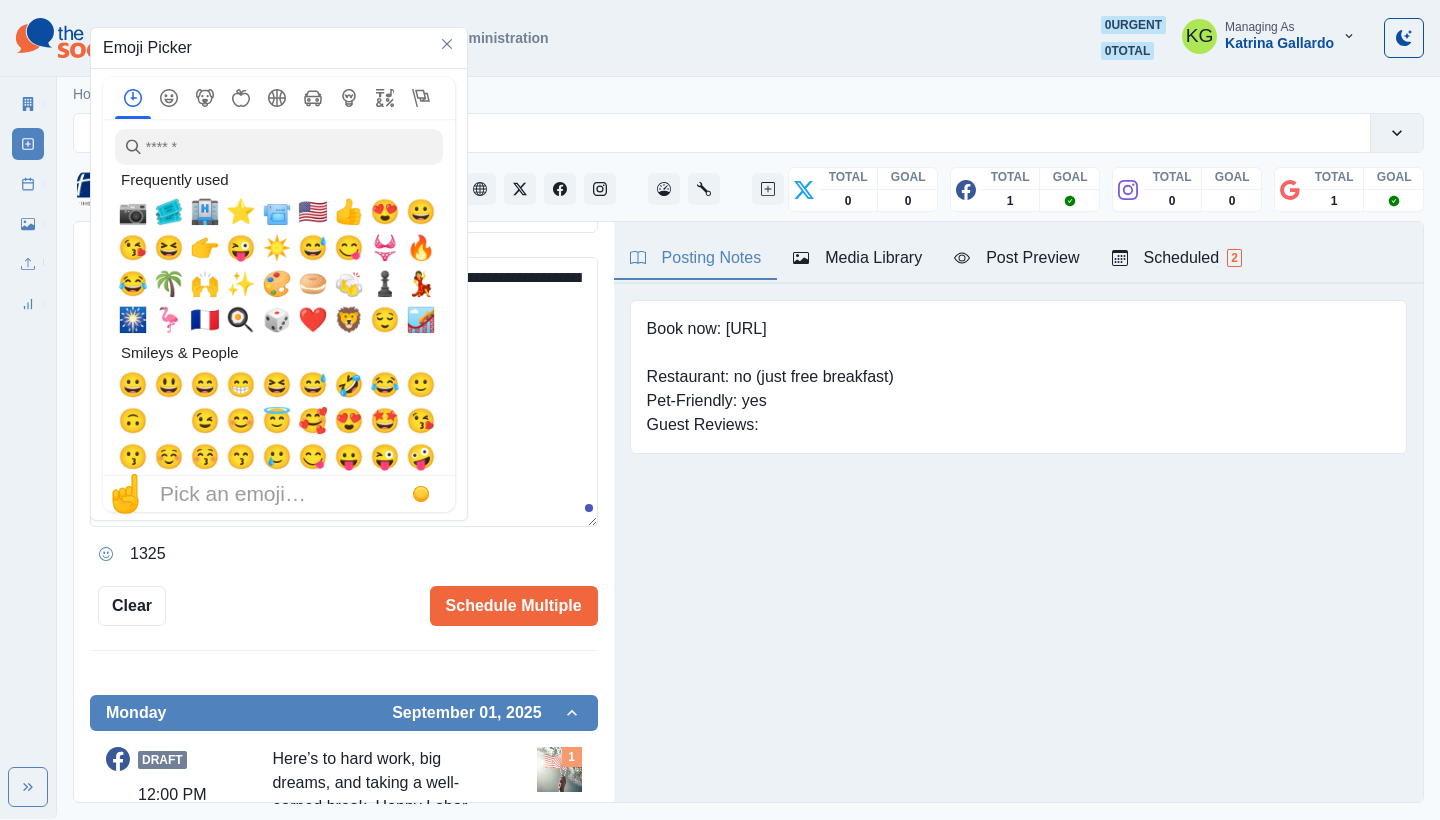 click on "**********" at bounding box center [344, 392] 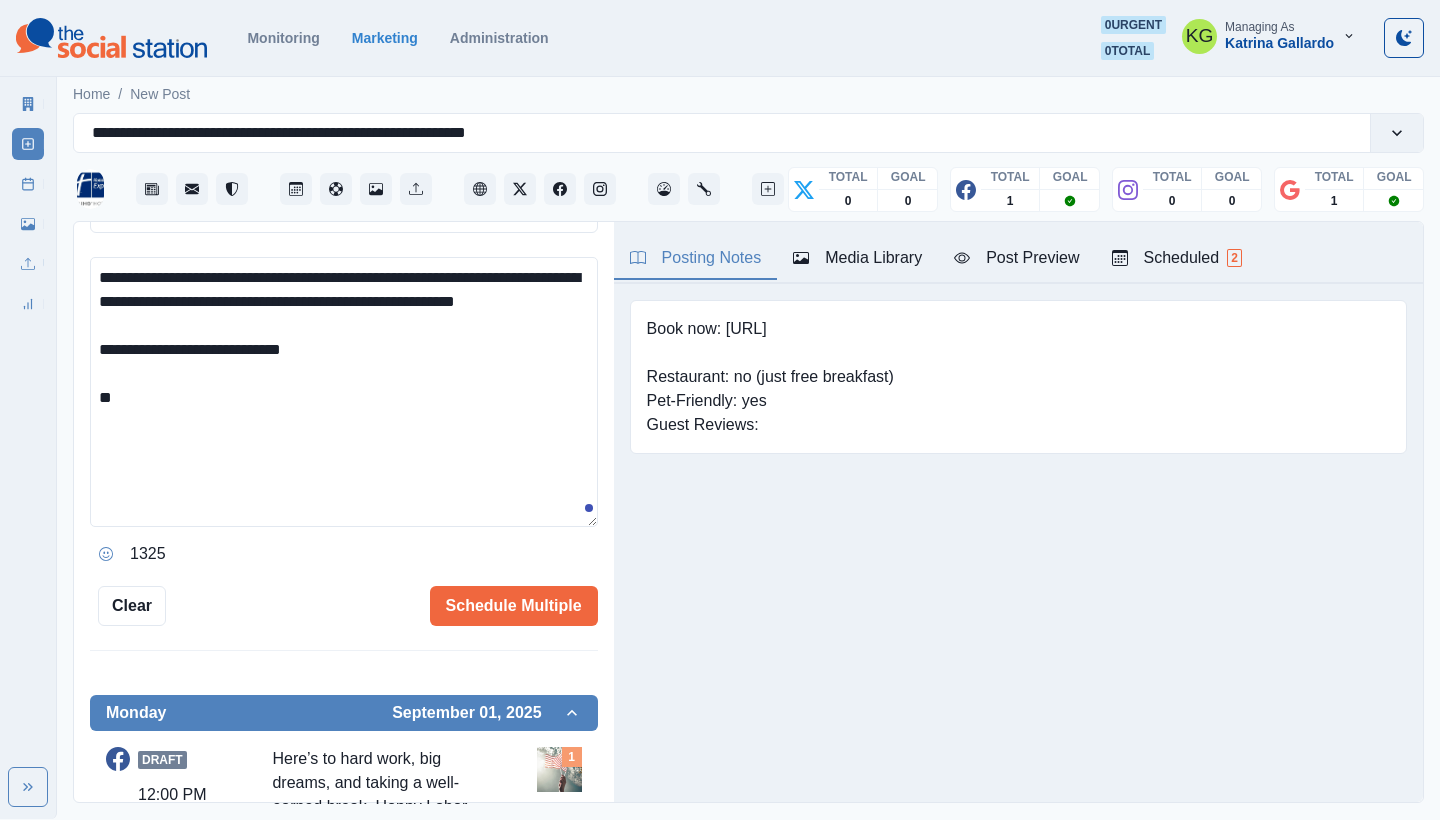 click on "**********" at bounding box center (344, 392) 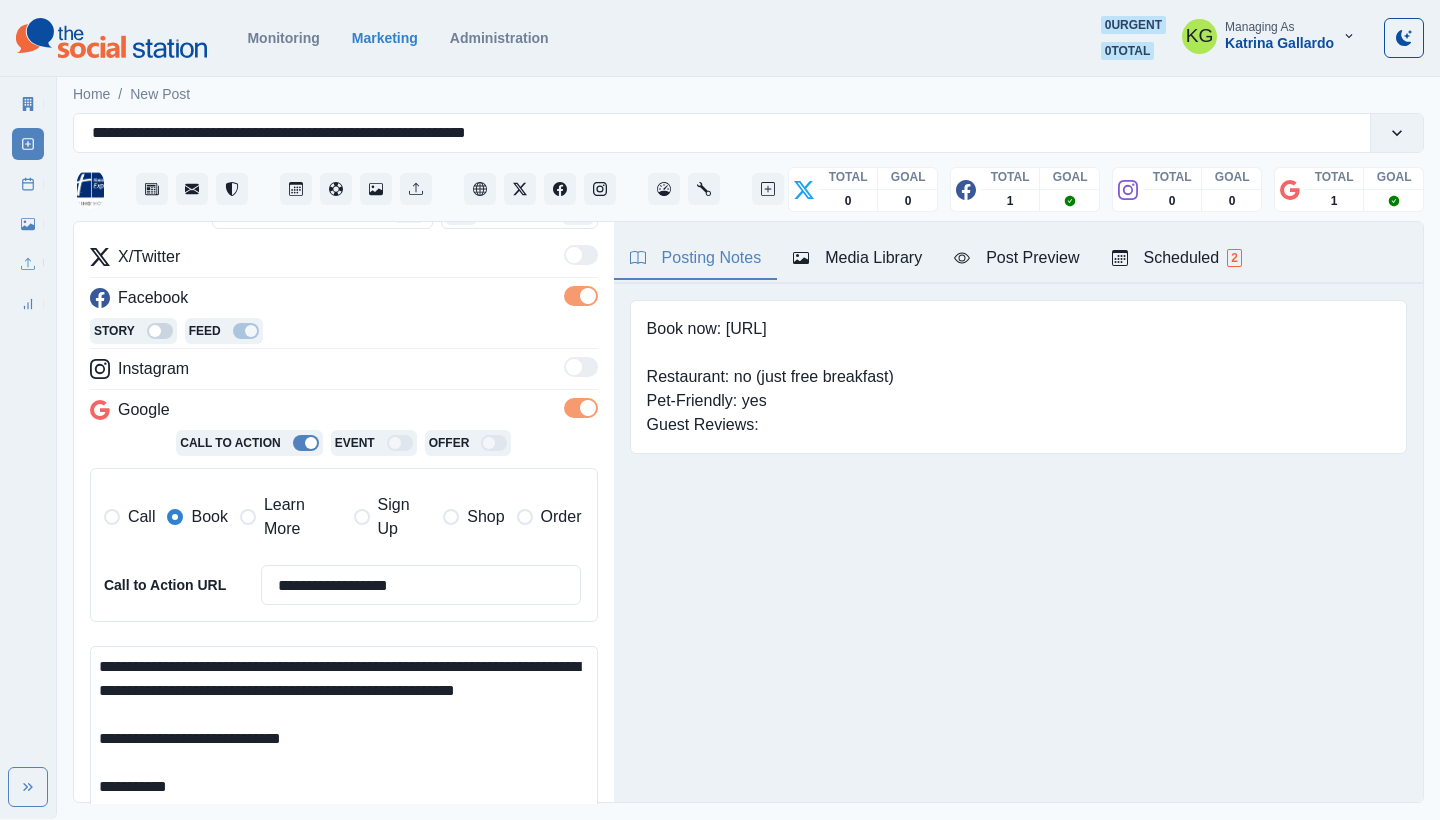 scroll, scrollTop: 0, scrollLeft: 0, axis: both 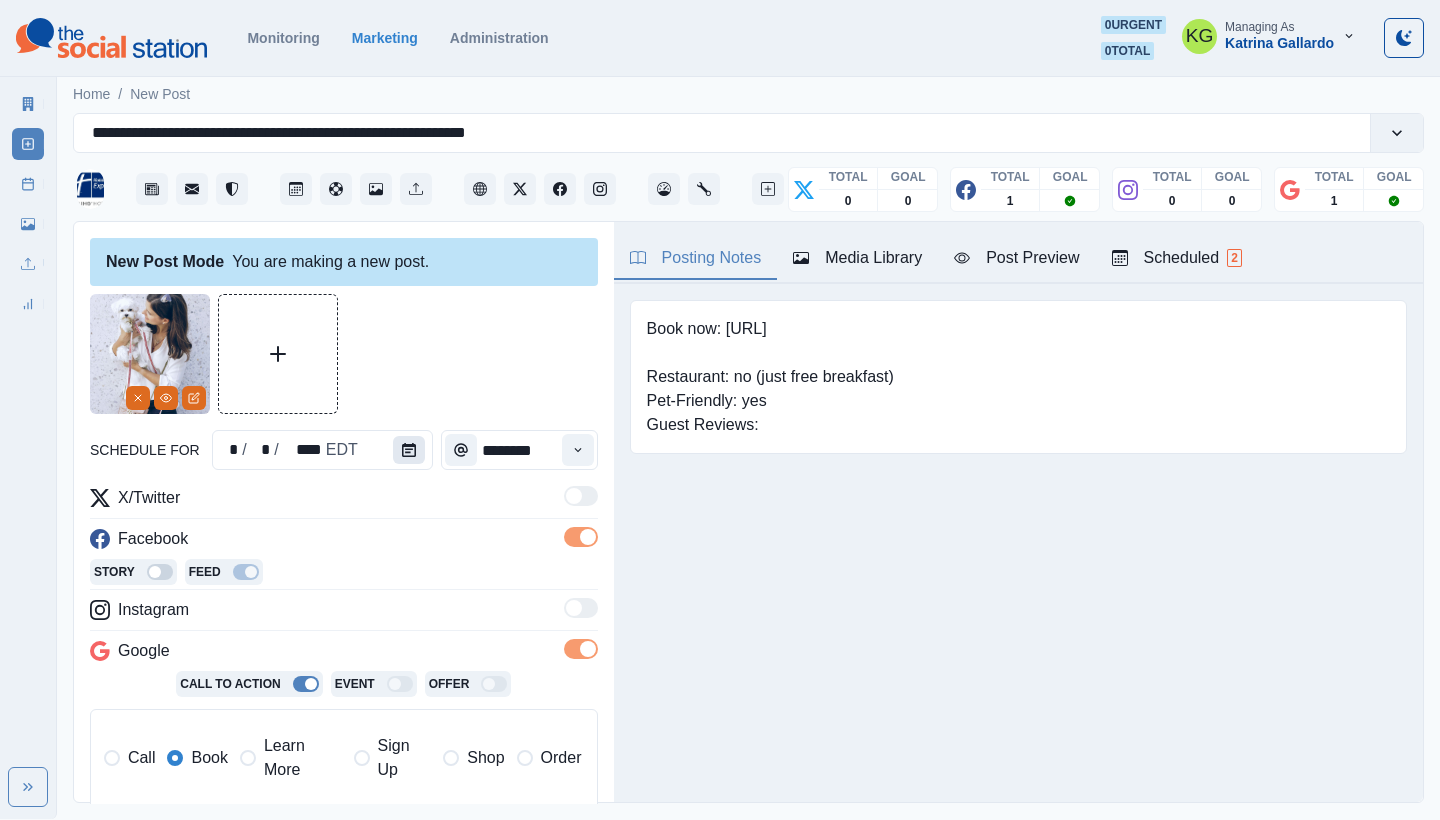 type on "**********" 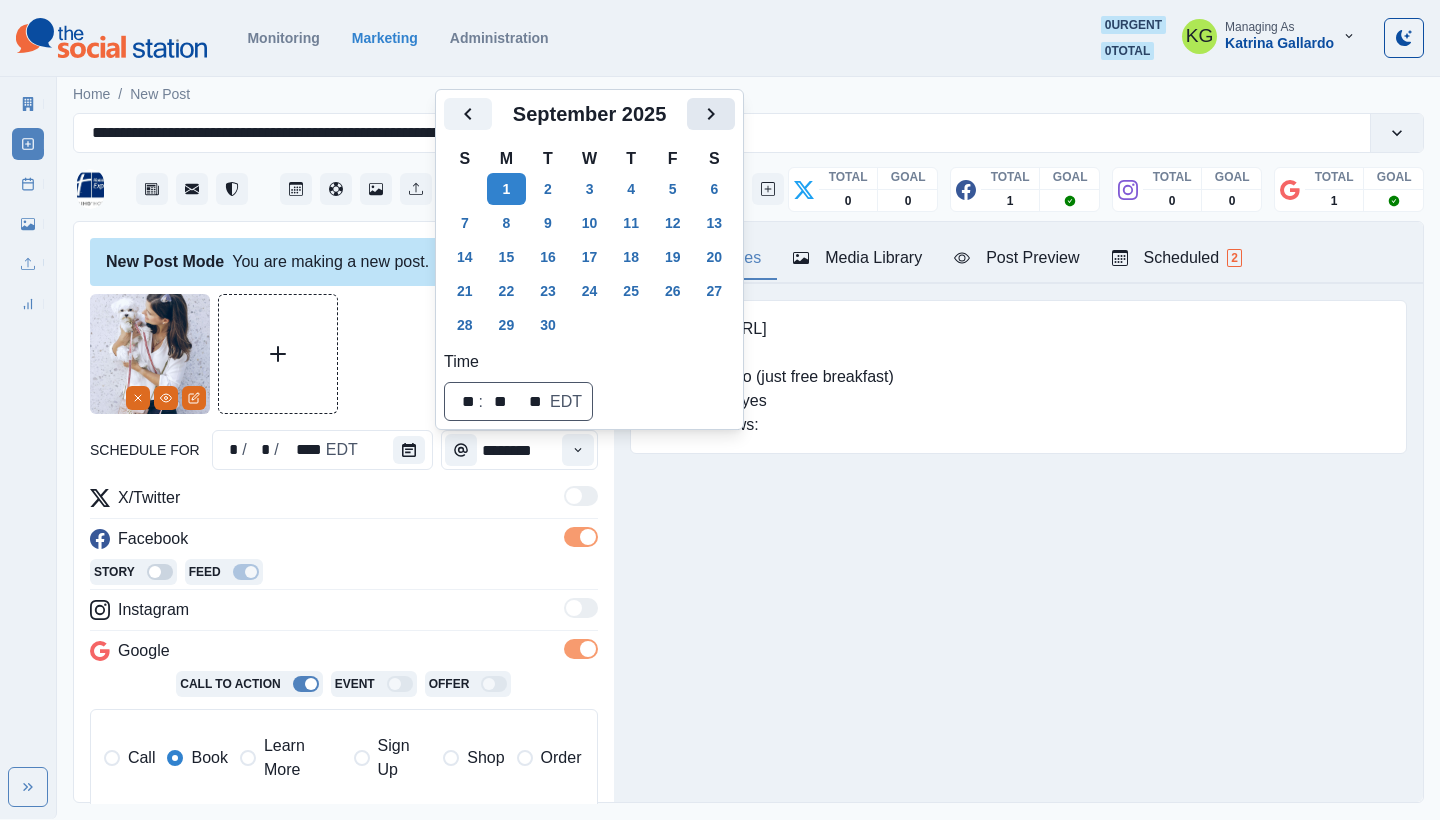 click 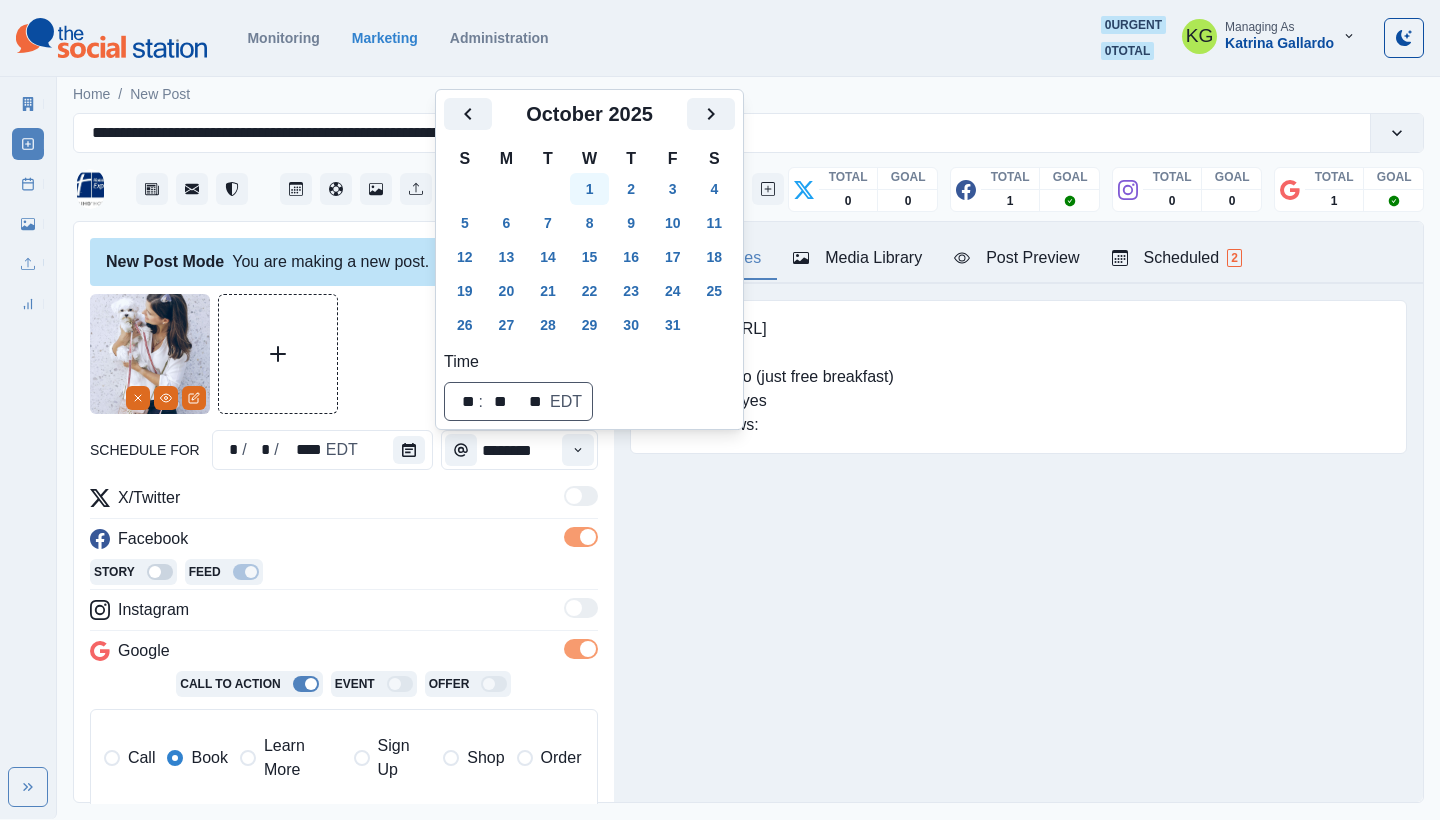 click on "1" at bounding box center [590, 189] 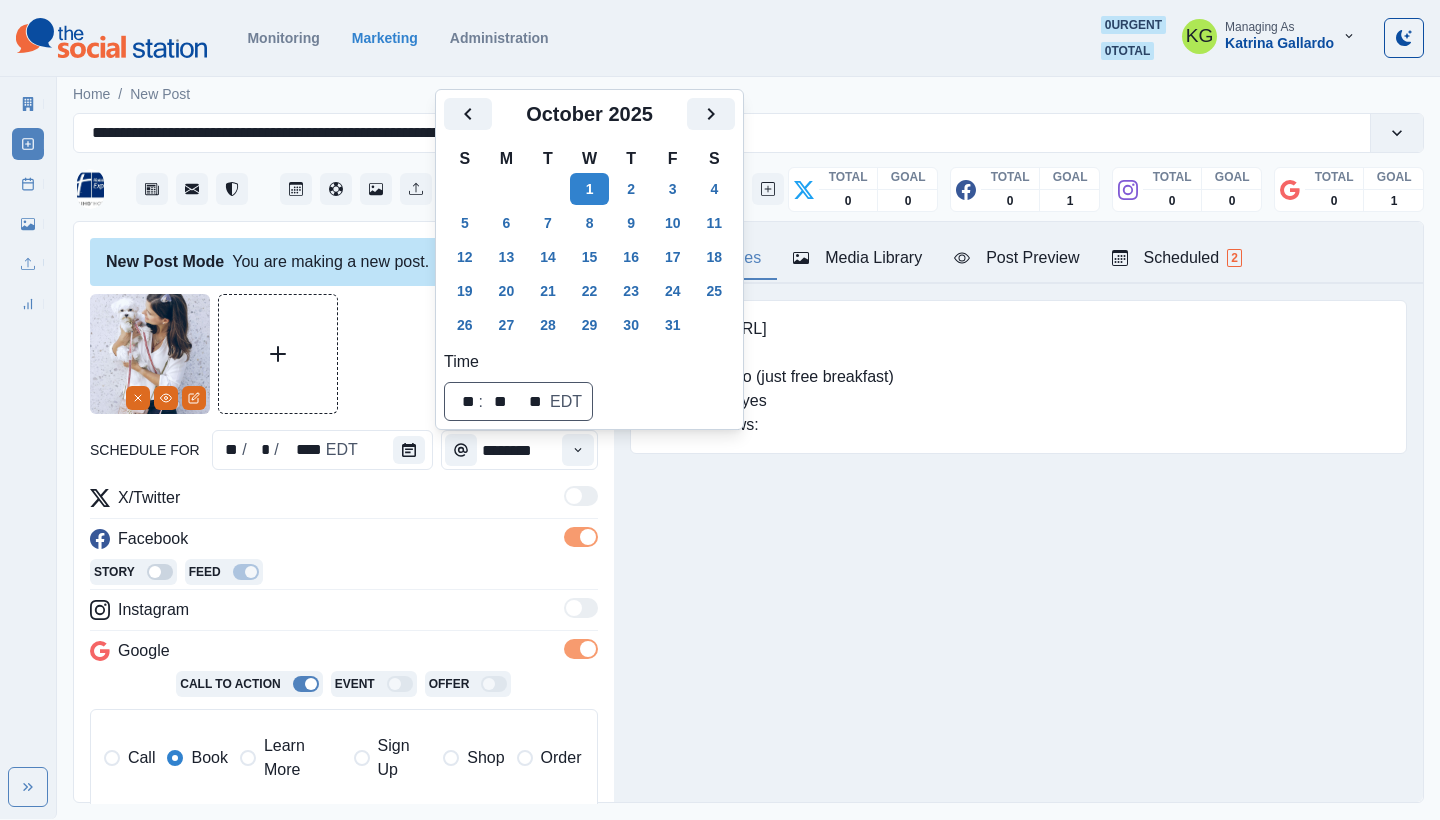 click on "Posting Notes Media Library Post Preview Scheduled 2 Book now: www.bit.ly/3QN7XJe
Restaurant: no (just free breakfast)
Pet-Friendly: yes
Guest Reviews: Upload Type Any Image Video Source Any Upload Social Manager Found: Instagram Found: Google Customer Photo Found: TripAdvisor Review Found: Yelp Review Reusable Any Yes No Description Any Missing Description Duplicates Any Show Duplicated Media Last Scheduled Any Over A Month Ago Over 3 Months Ago Over 6 Months Ago Never Scheduled Sort Newest Media Oldest Media Most Recently Scheduled Least Recently Scheduled 1 2 3 4 5 7 Holiday Inn Express Manhattan Times Square South October 1, 2025 at 12:00 PM 🐾🐶 Pamper your pup with our Pet Getaway package! From cozy doggie beds to organic treats—and no pet fees—it’s a tail-wagging good time.
Book now at www.bit.ly/46oD7gx
📷: Flouffy Like Comment Share Holiday Inn Express Manhattan Times Square South, an IHG Hotel 4 days ago Book Week Of * / * / **** GMT+7 Wednesday August 06, 2025 Scheduled KG Week 1 1" at bounding box center (1018, 512) 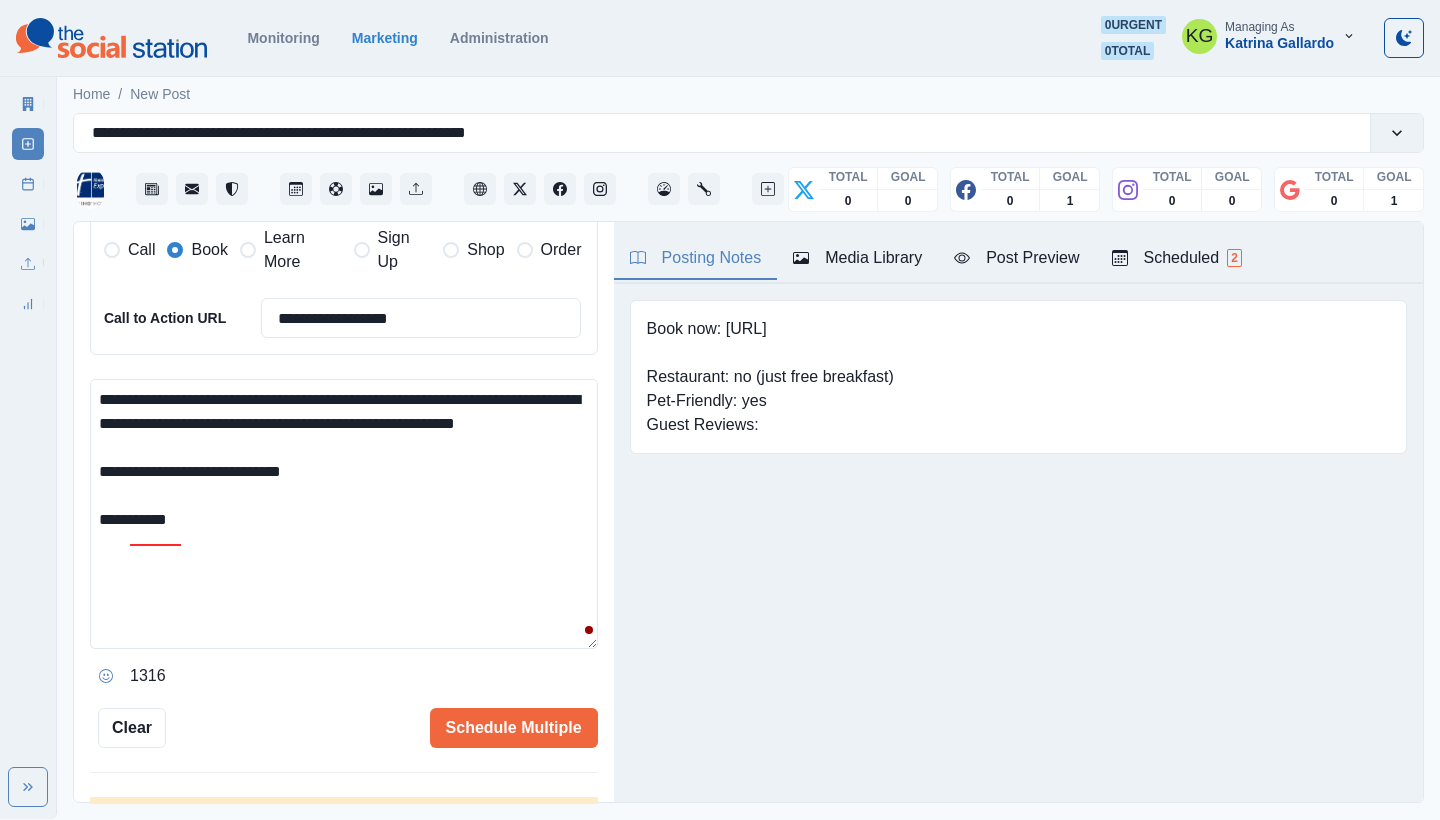 scroll, scrollTop: 580, scrollLeft: 0, axis: vertical 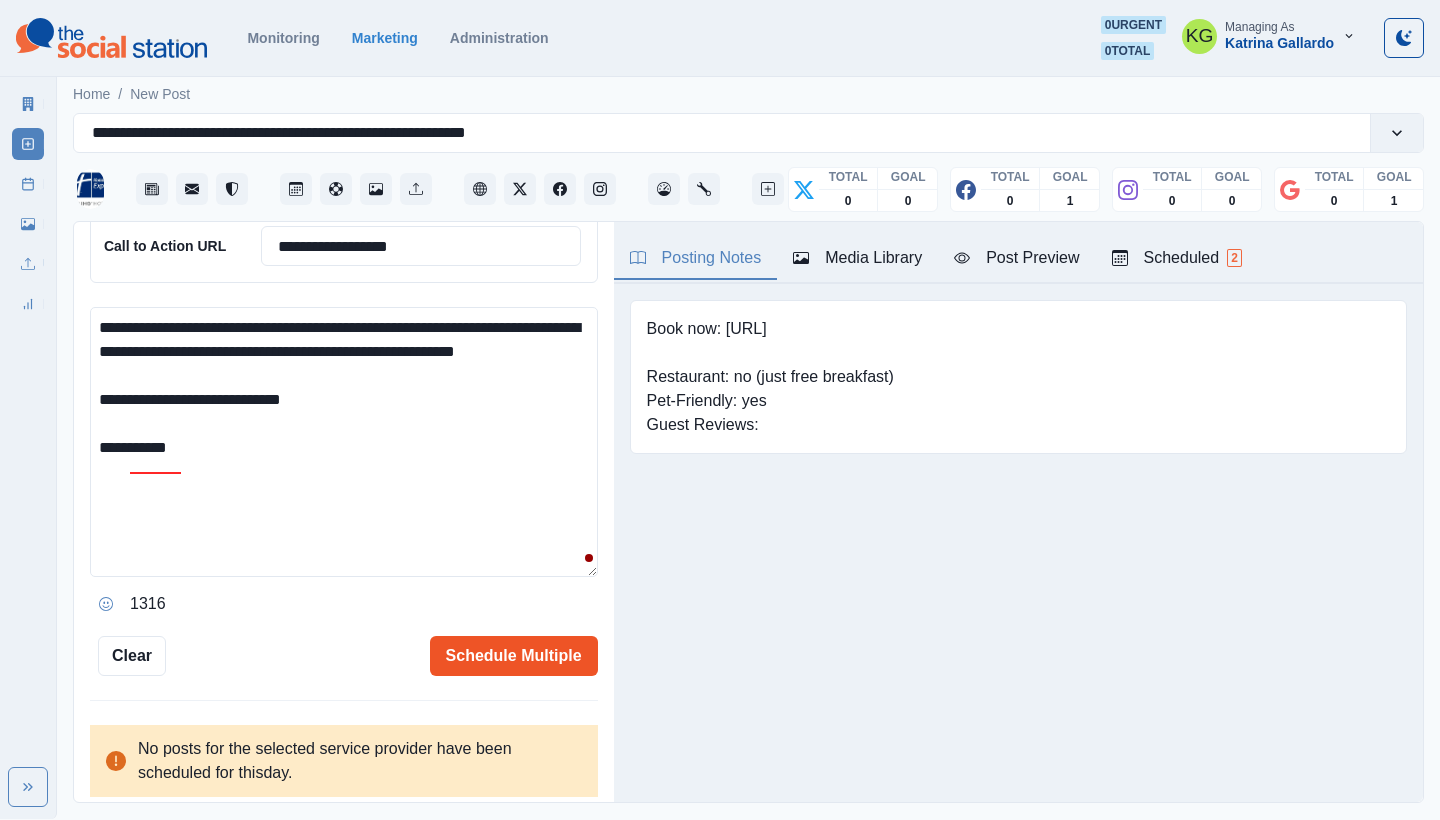 click on "Schedule Multiple" at bounding box center (514, 656) 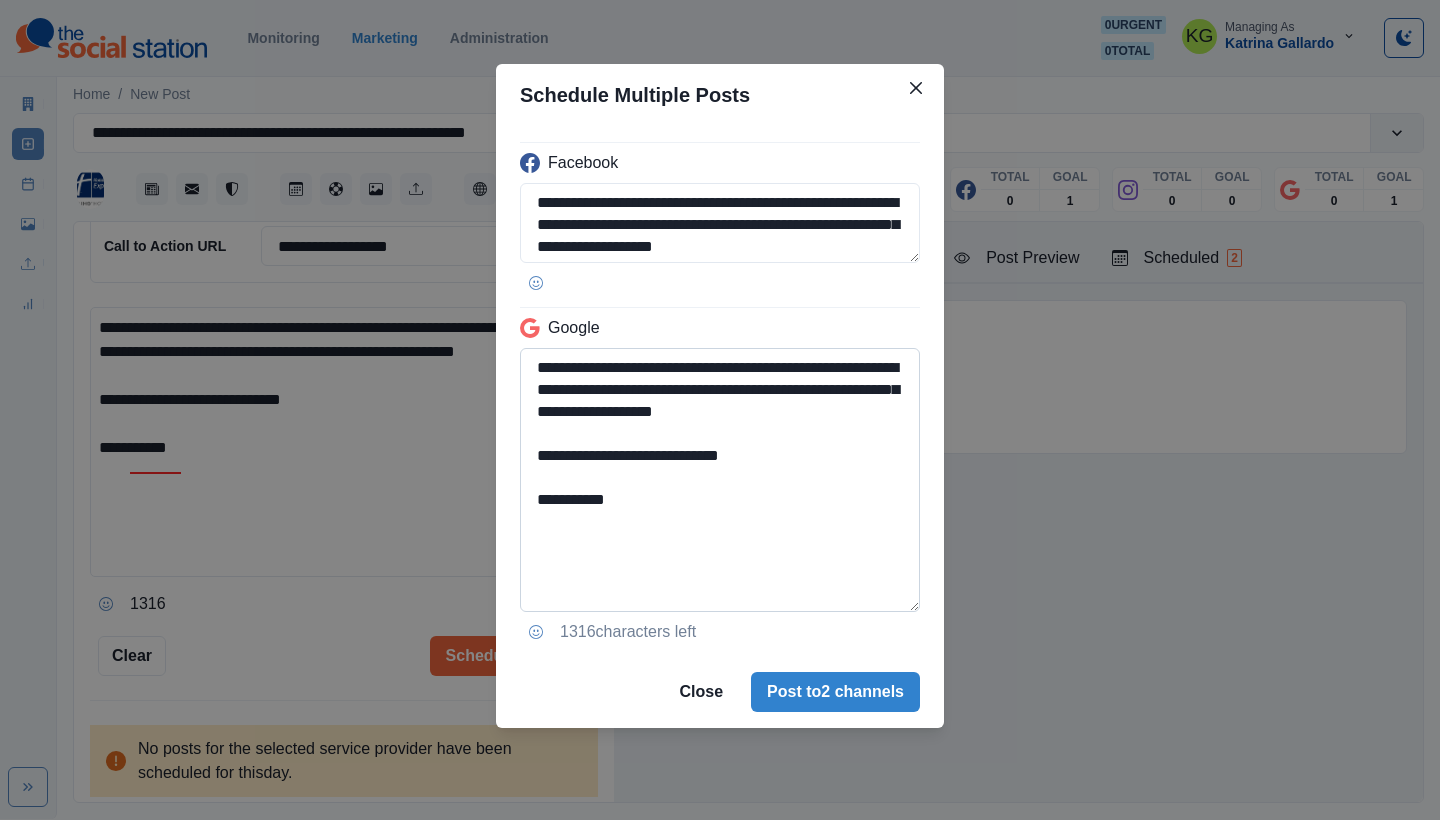 click on "**********" at bounding box center [720, 480] 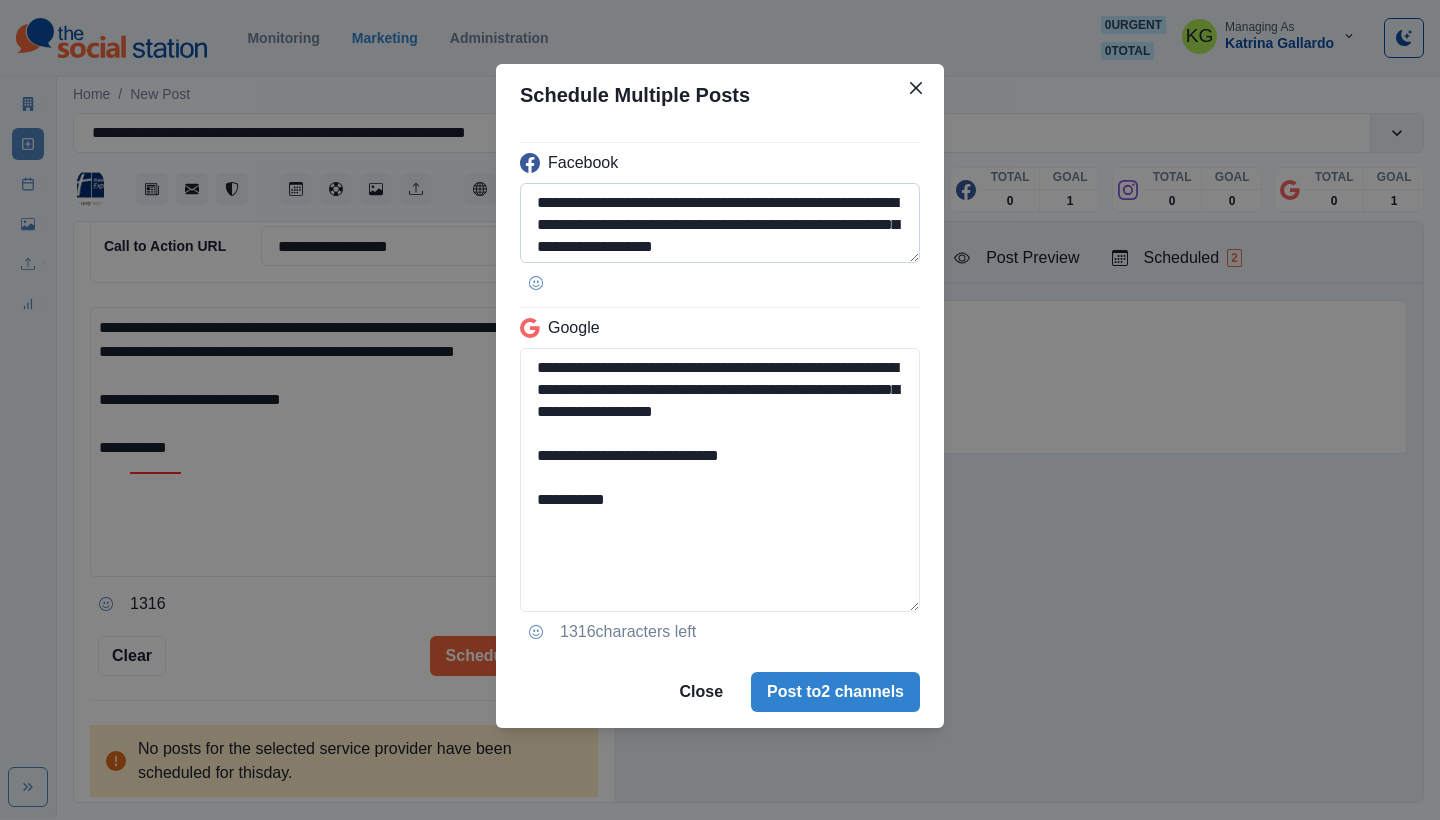 click on "**********" at bounding box center [720, 223] 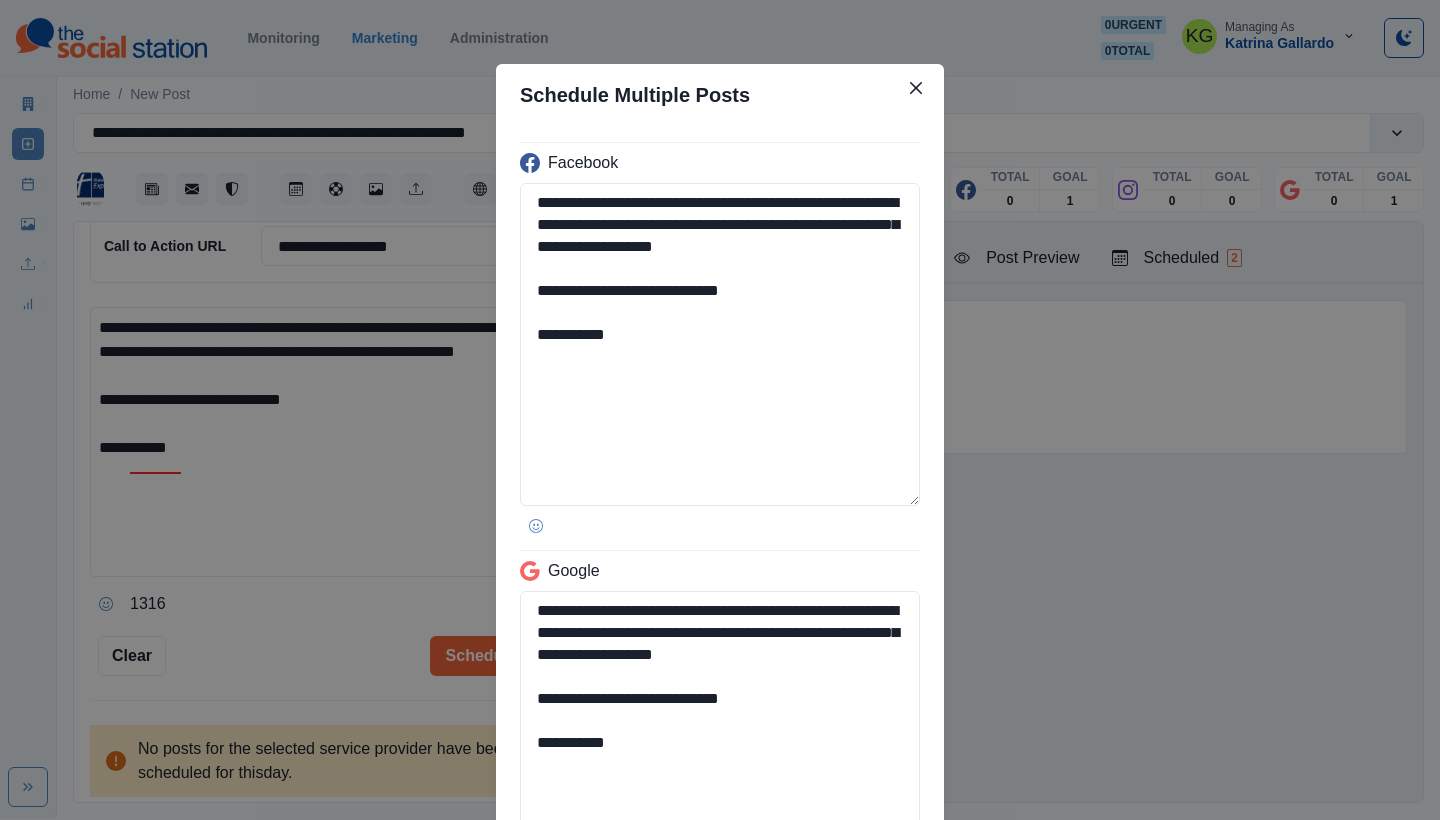 drag, startPoint x: 823, startPoint y: 696, endPoint x: 517, endPoint y: 703, distance: 306.08005 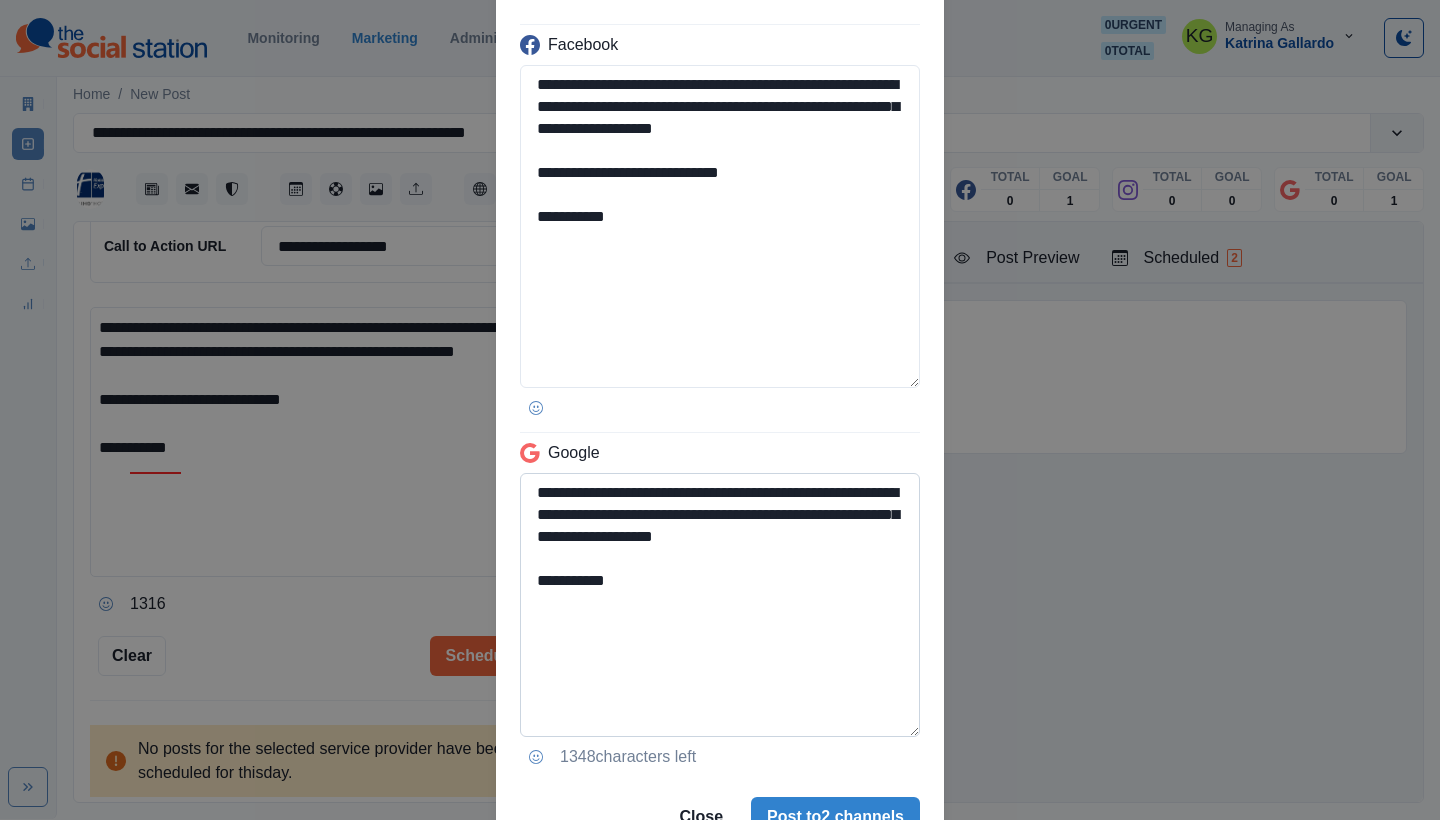 scroll, scrollTop: 215, scrollLeft: 0, axis: vertical 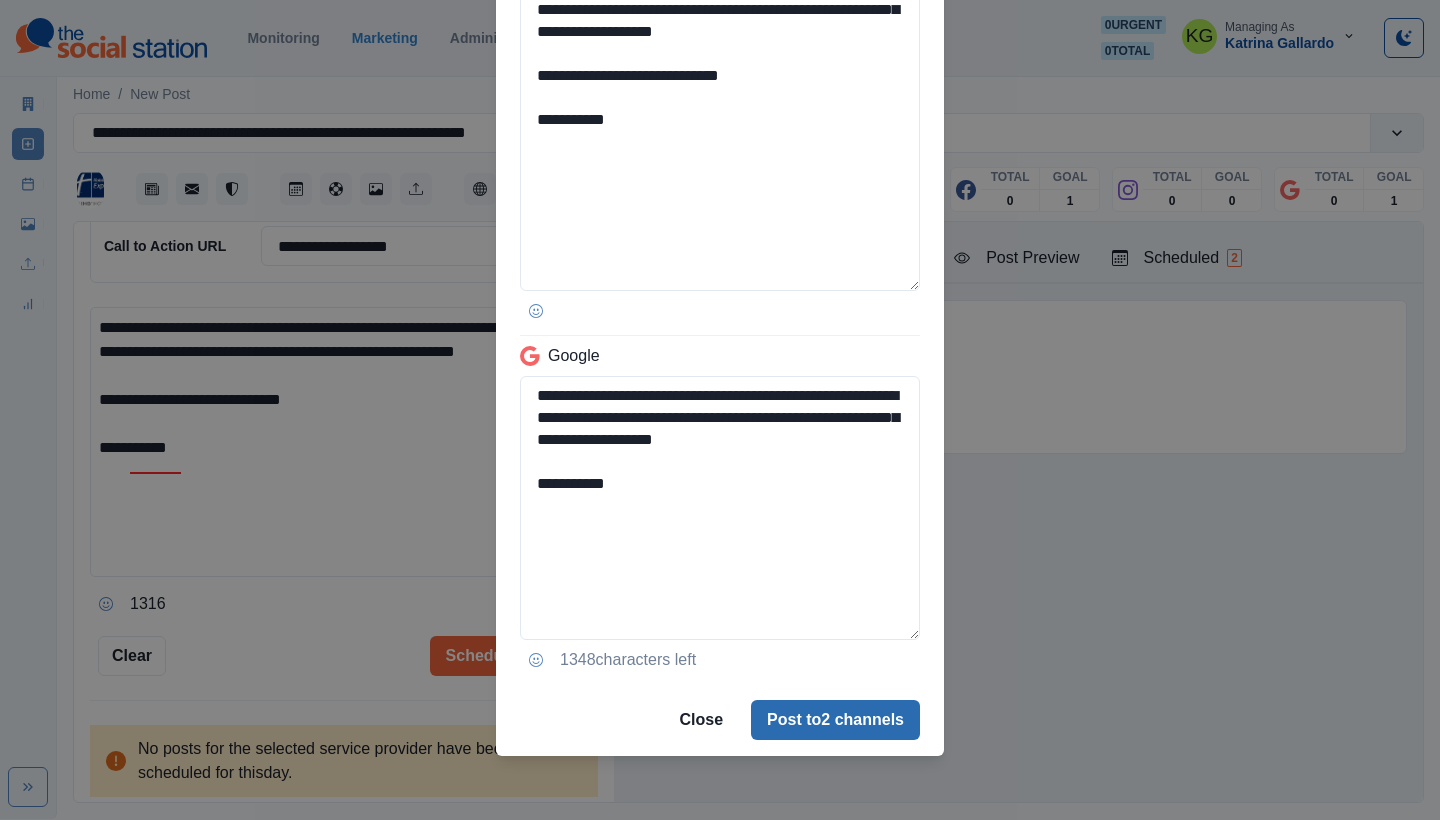 type on "**********" 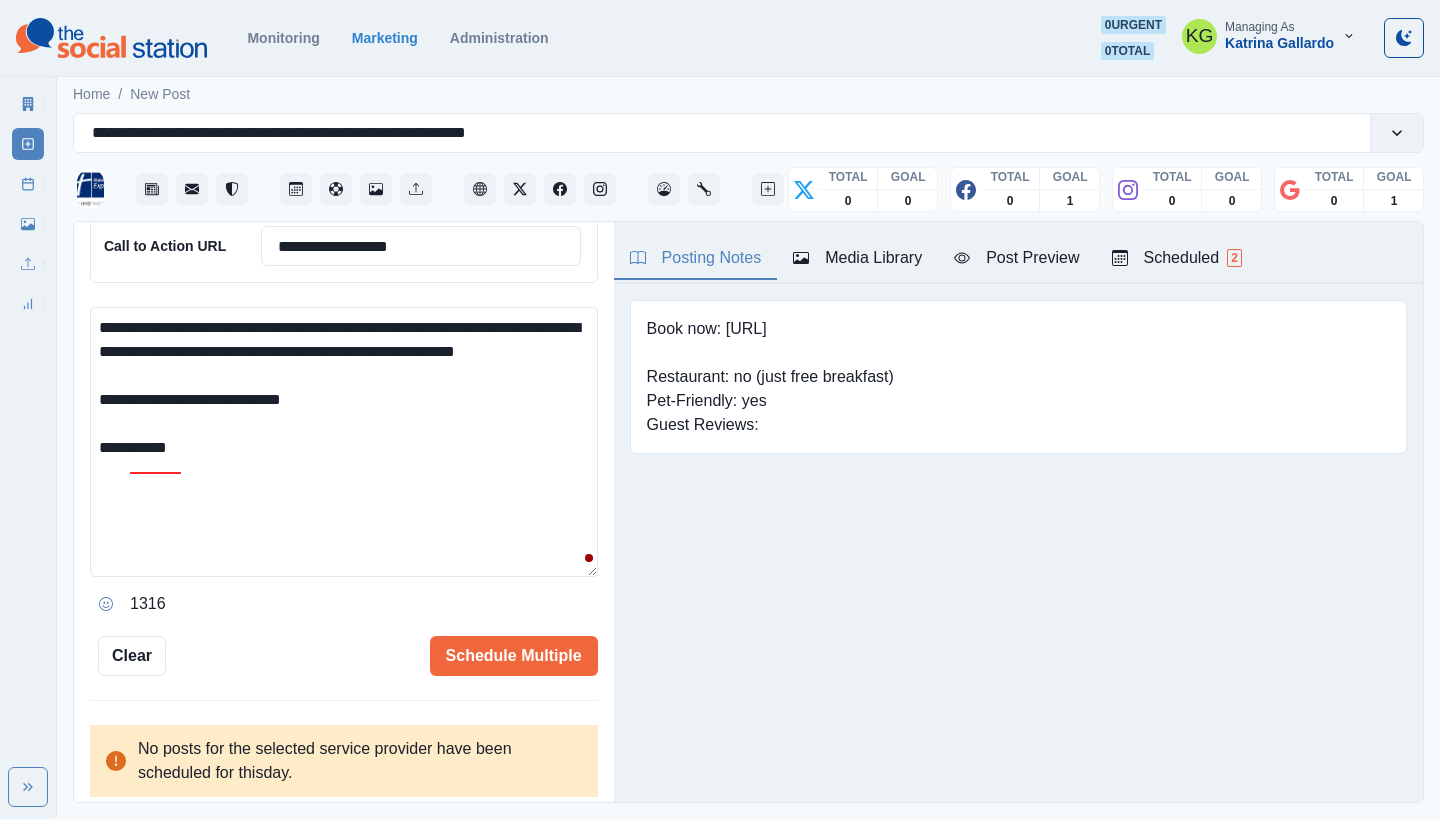 type 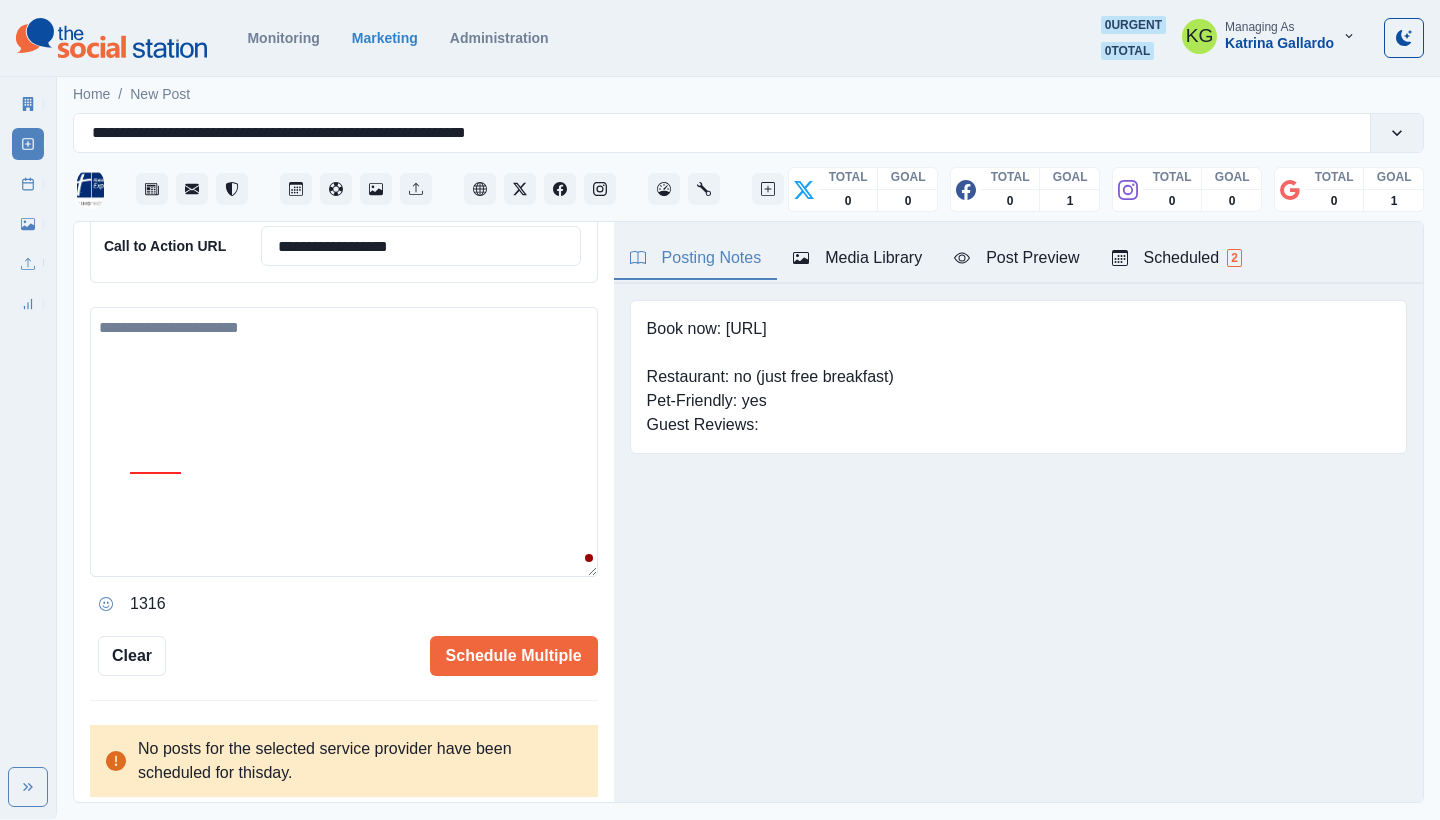 scroll, scrollTop: 350, scrollLeft: 0, axis: vertical 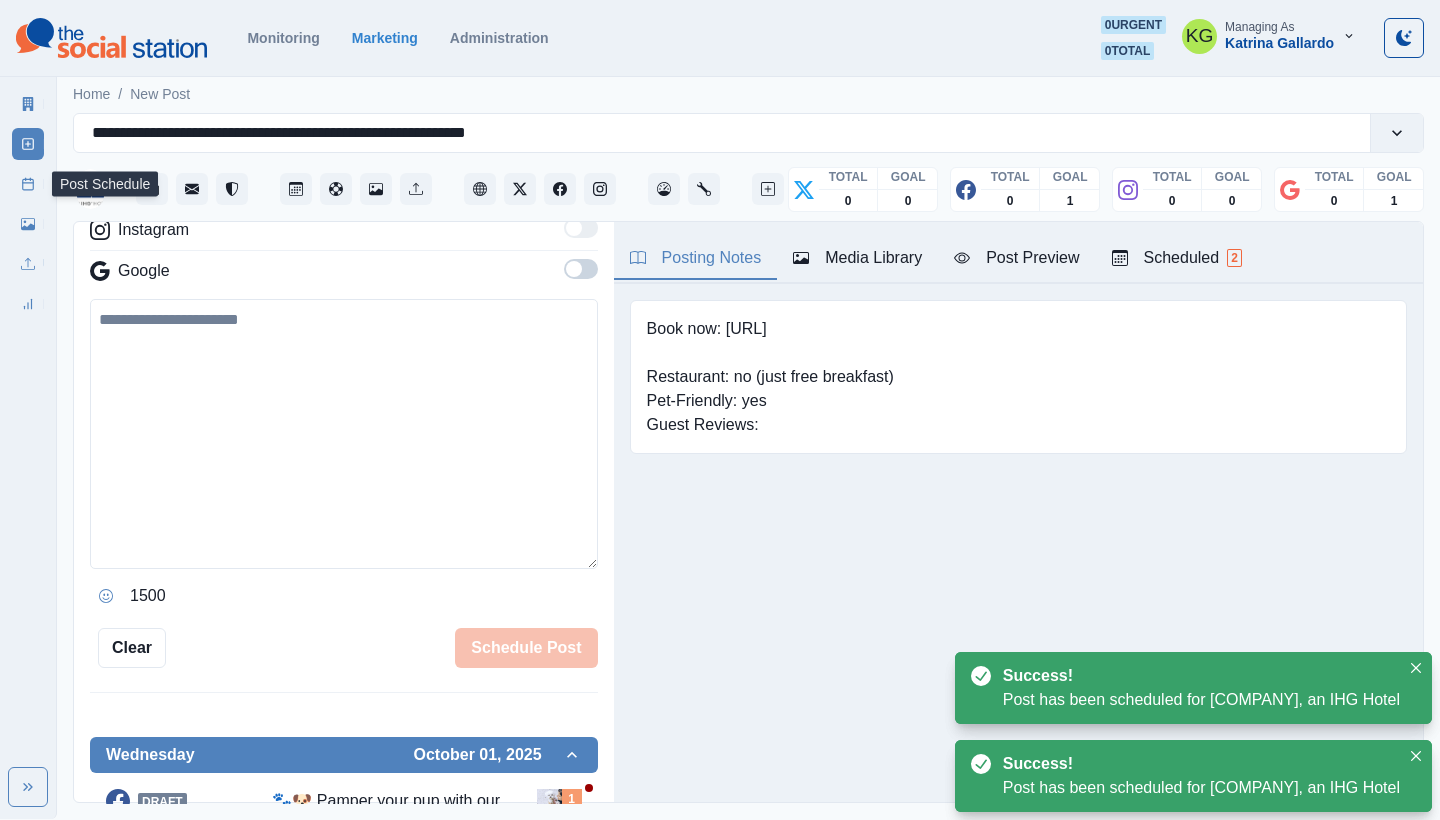 click 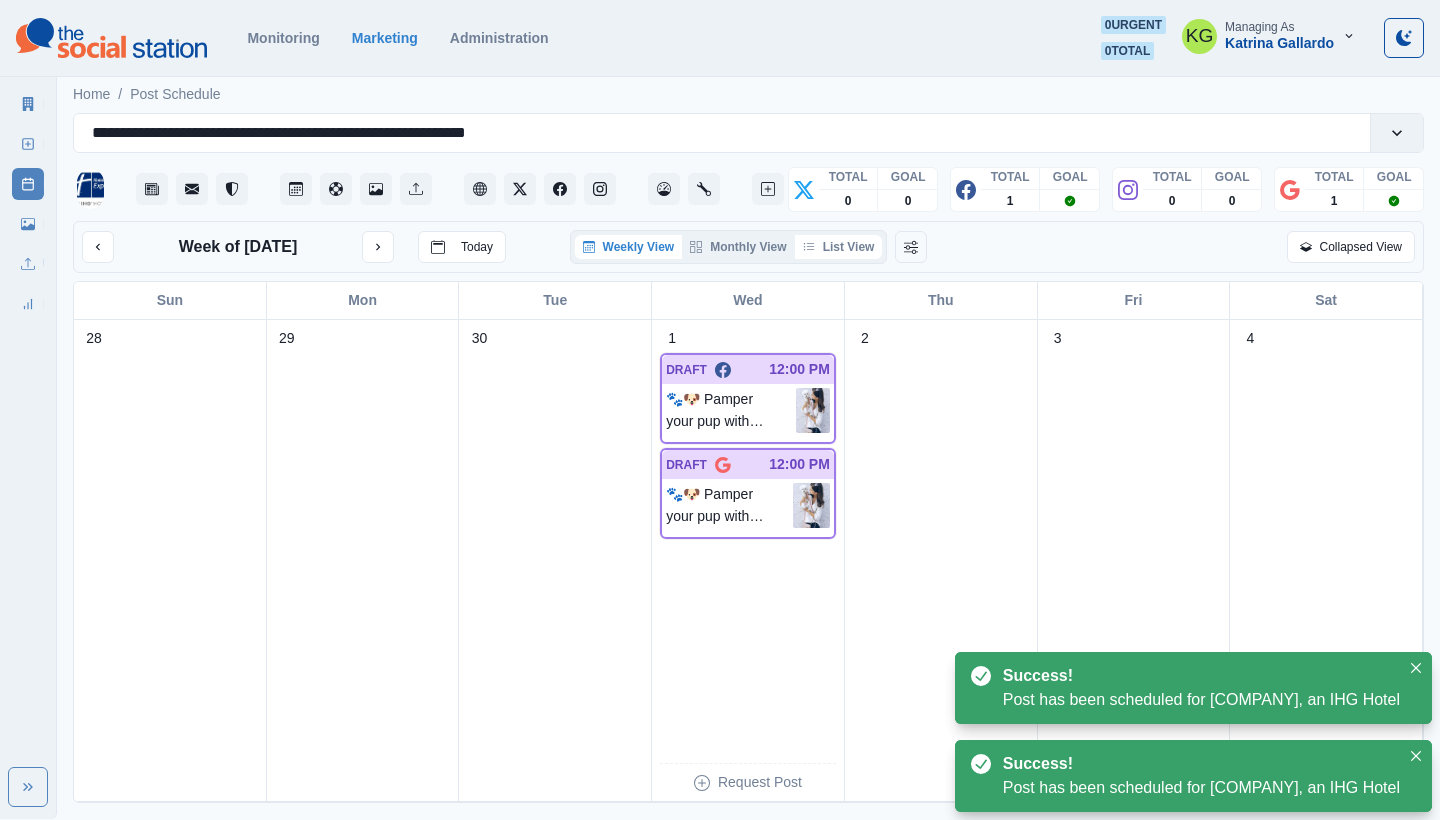 click on "List View" at bounding box center (839, 247) 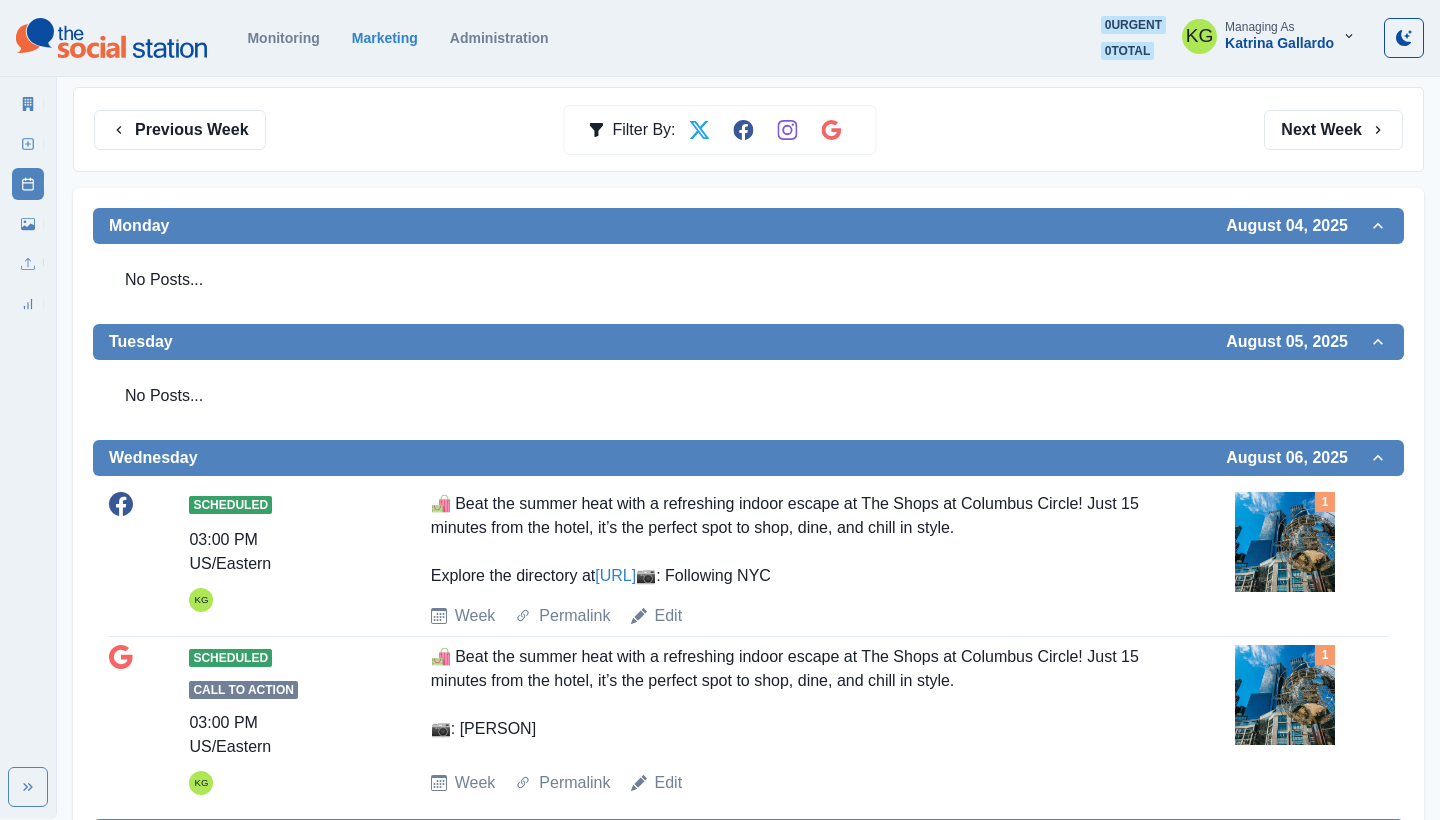 scroll, scrollTop: 238, scrollLeft: 0, axis: vertical 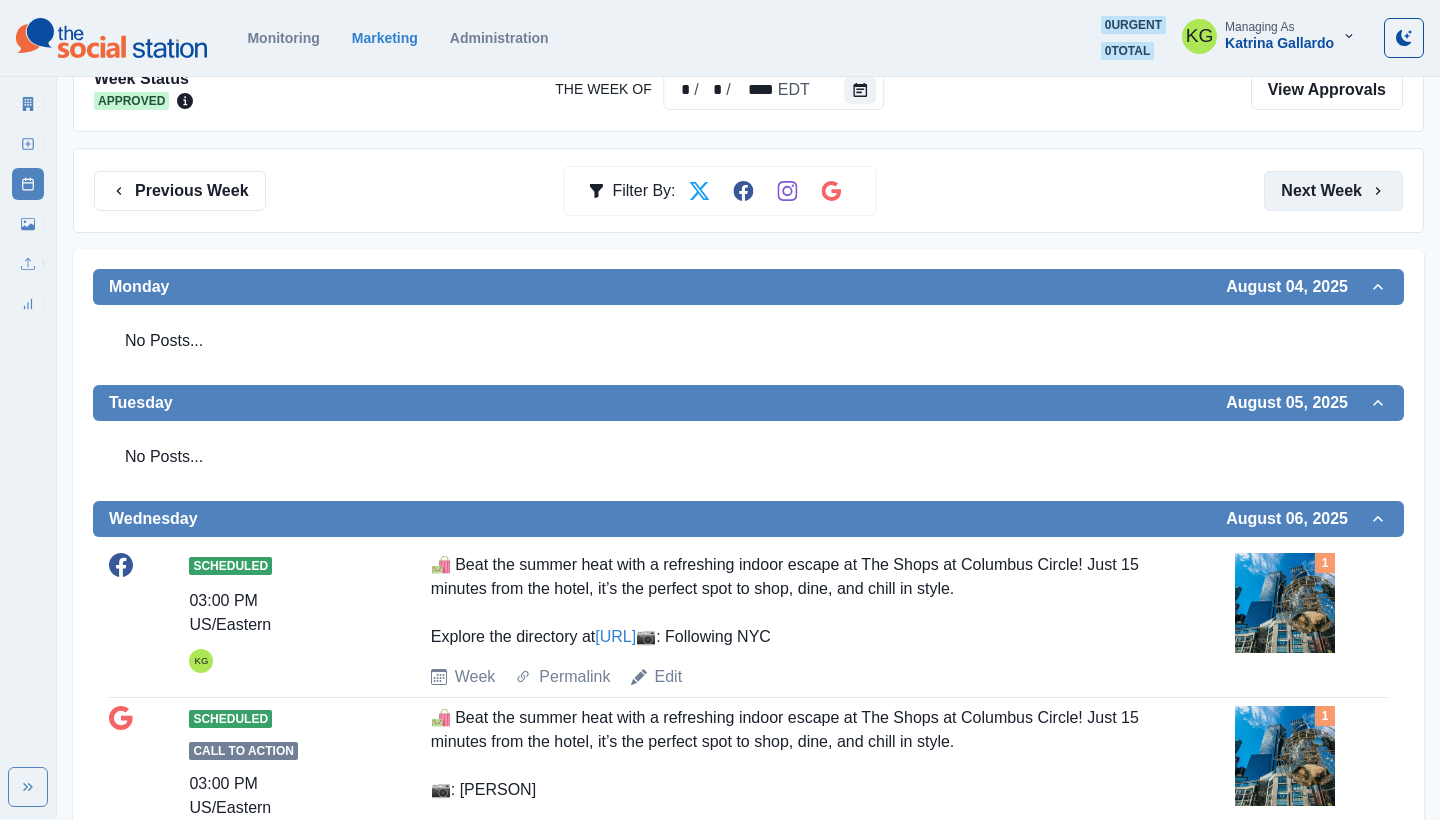 click on "Next Week" at bounding box center (1333, 191) 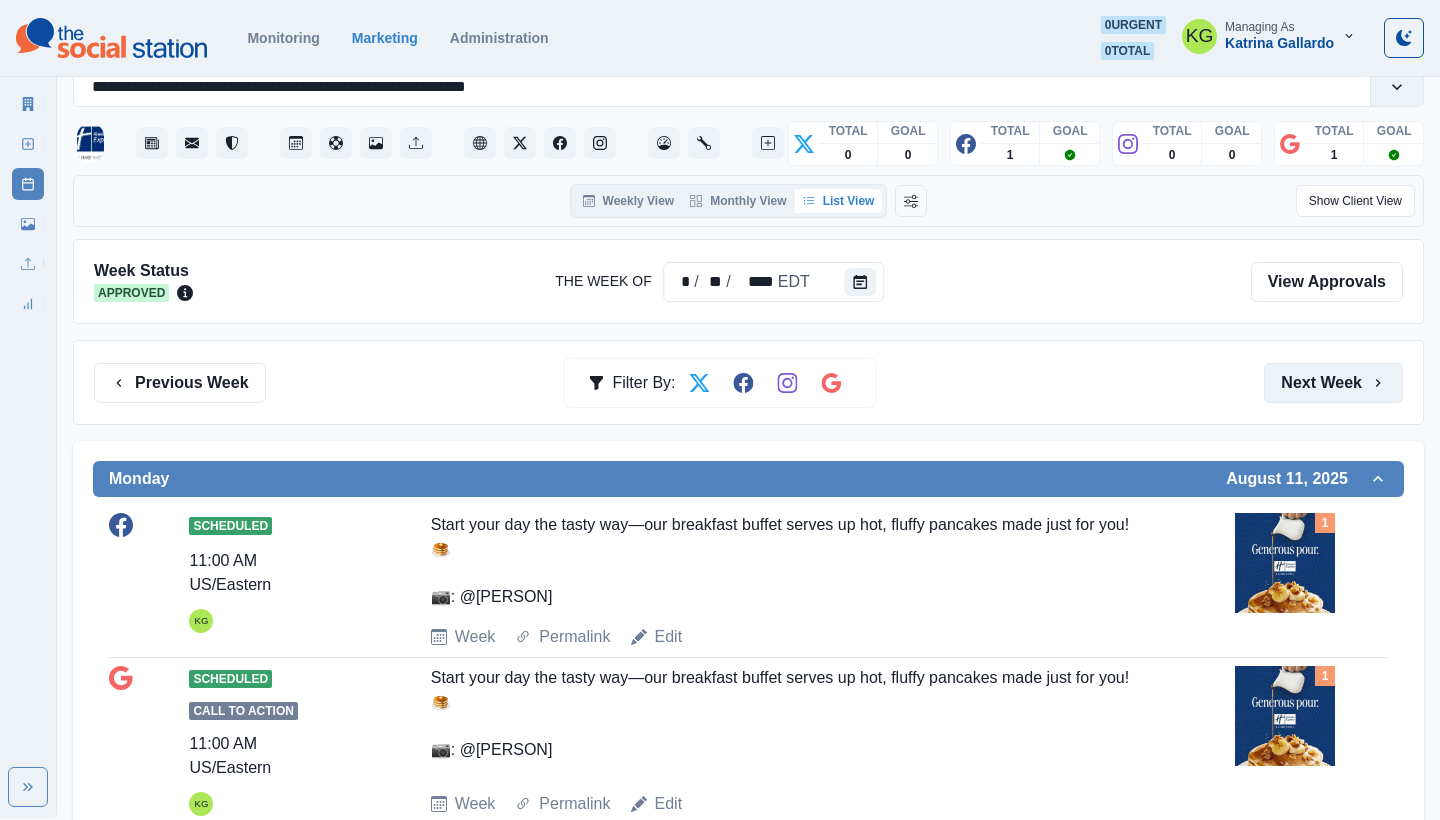 scroll, scrollTop: 47, scrollLeft: 0, axis: vertical 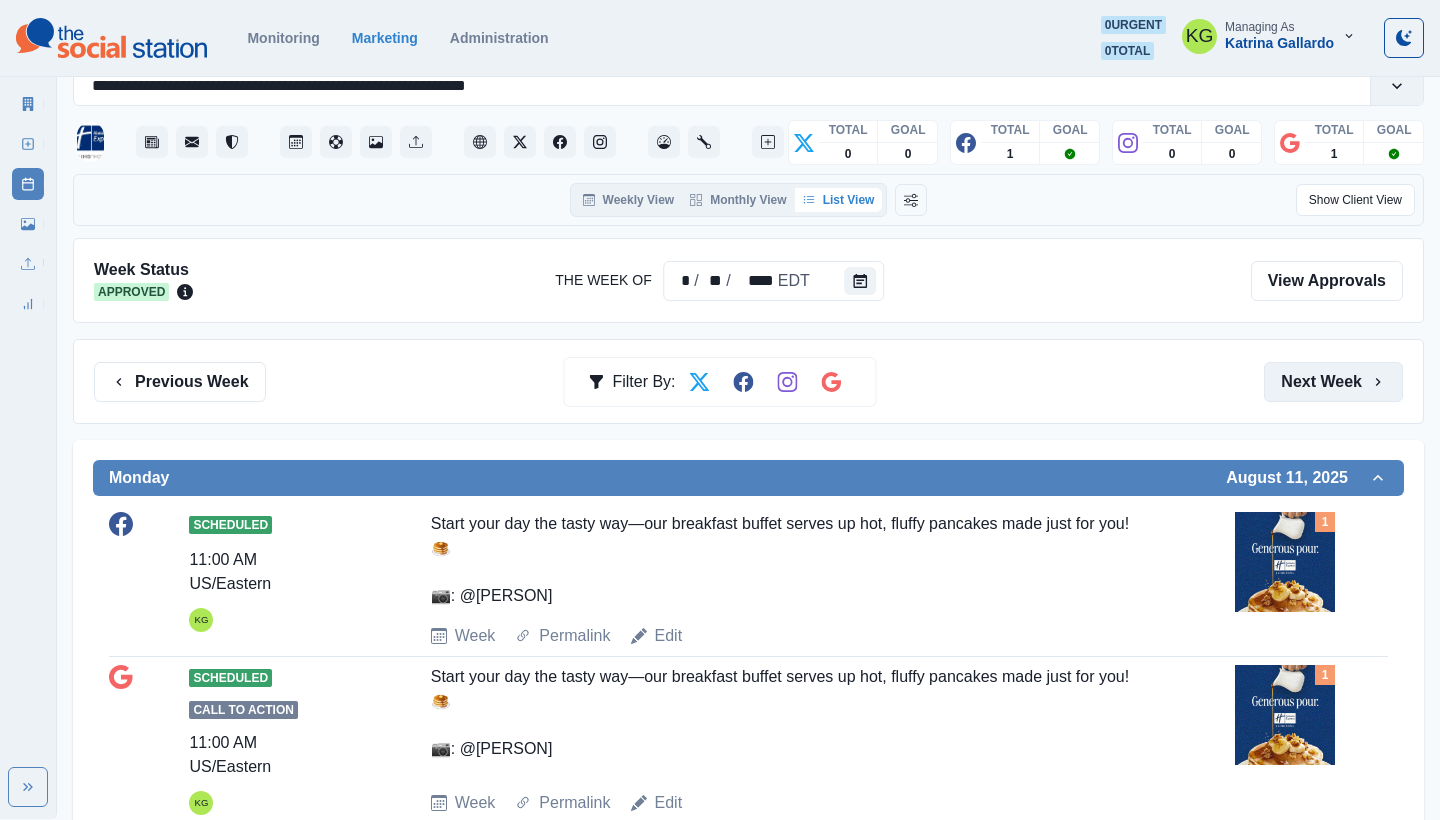 click on "Next Week" at bounding box center (1333, 382) 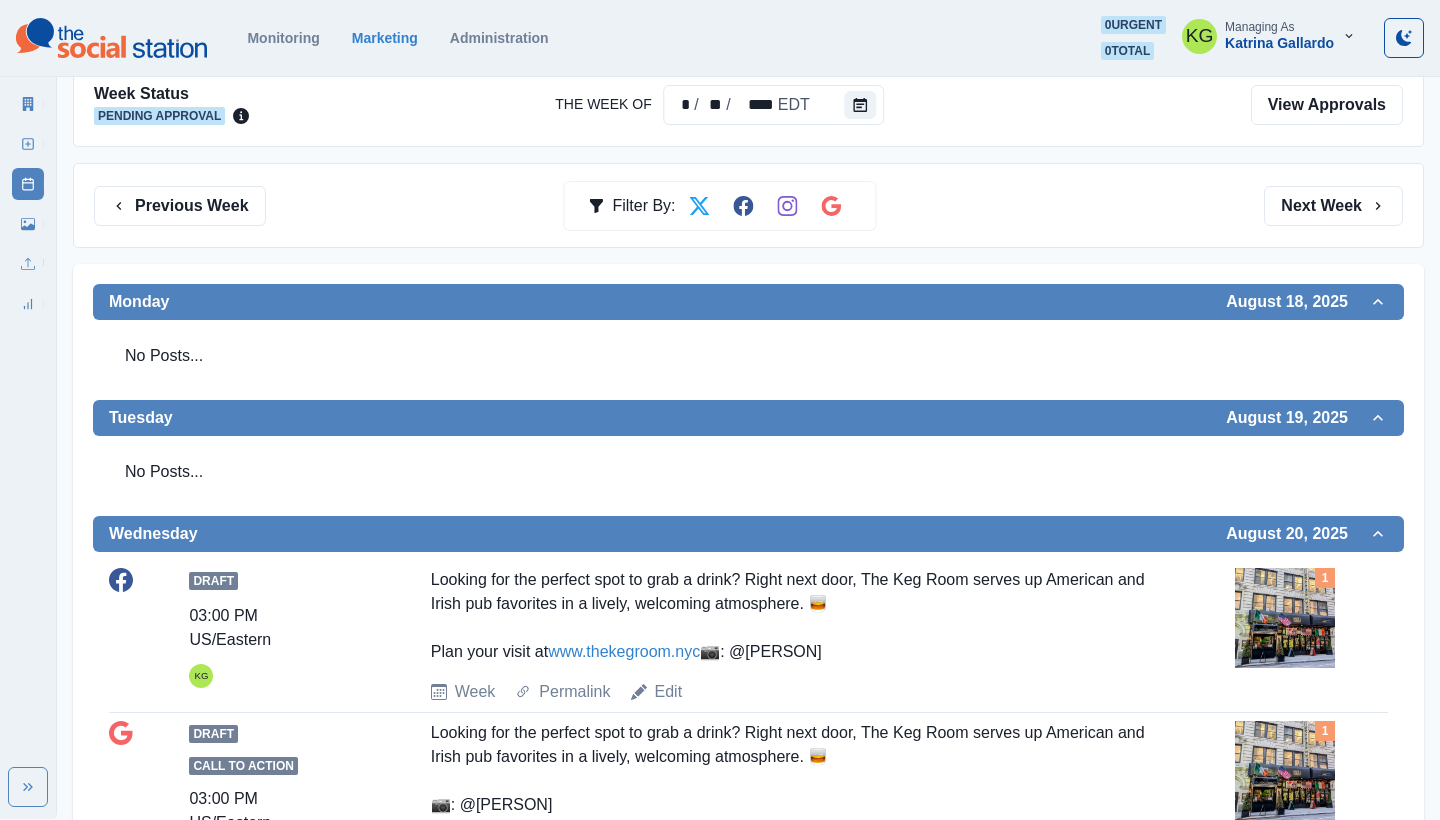 scroll, scrollTop: 377, scrollLeft: 0, axis: vertical 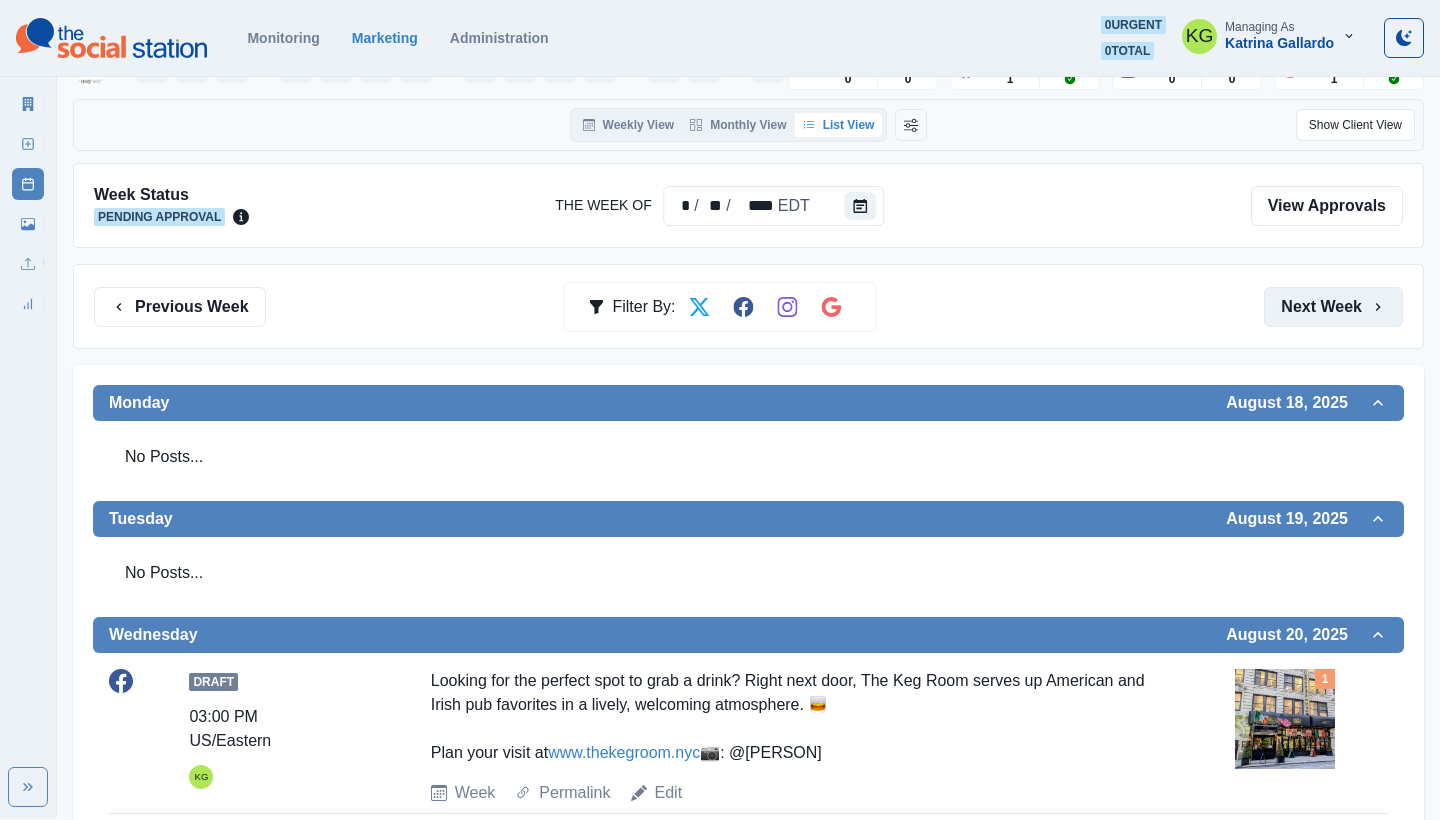 click on "Next Week" at bounding box center (1333, 307) 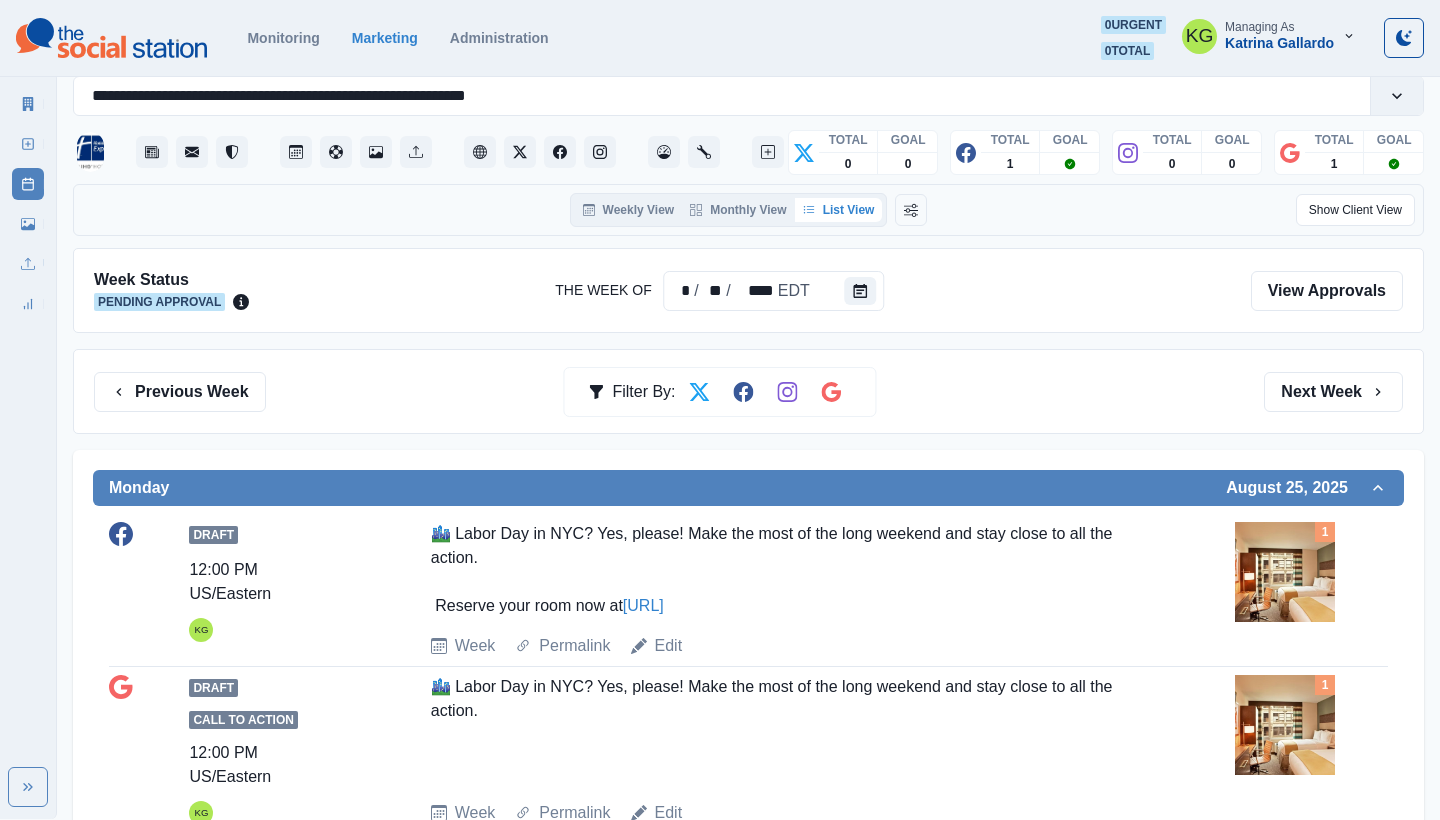 scroll, scrollTop: 59, scrollLeft: 0, axis: vertical 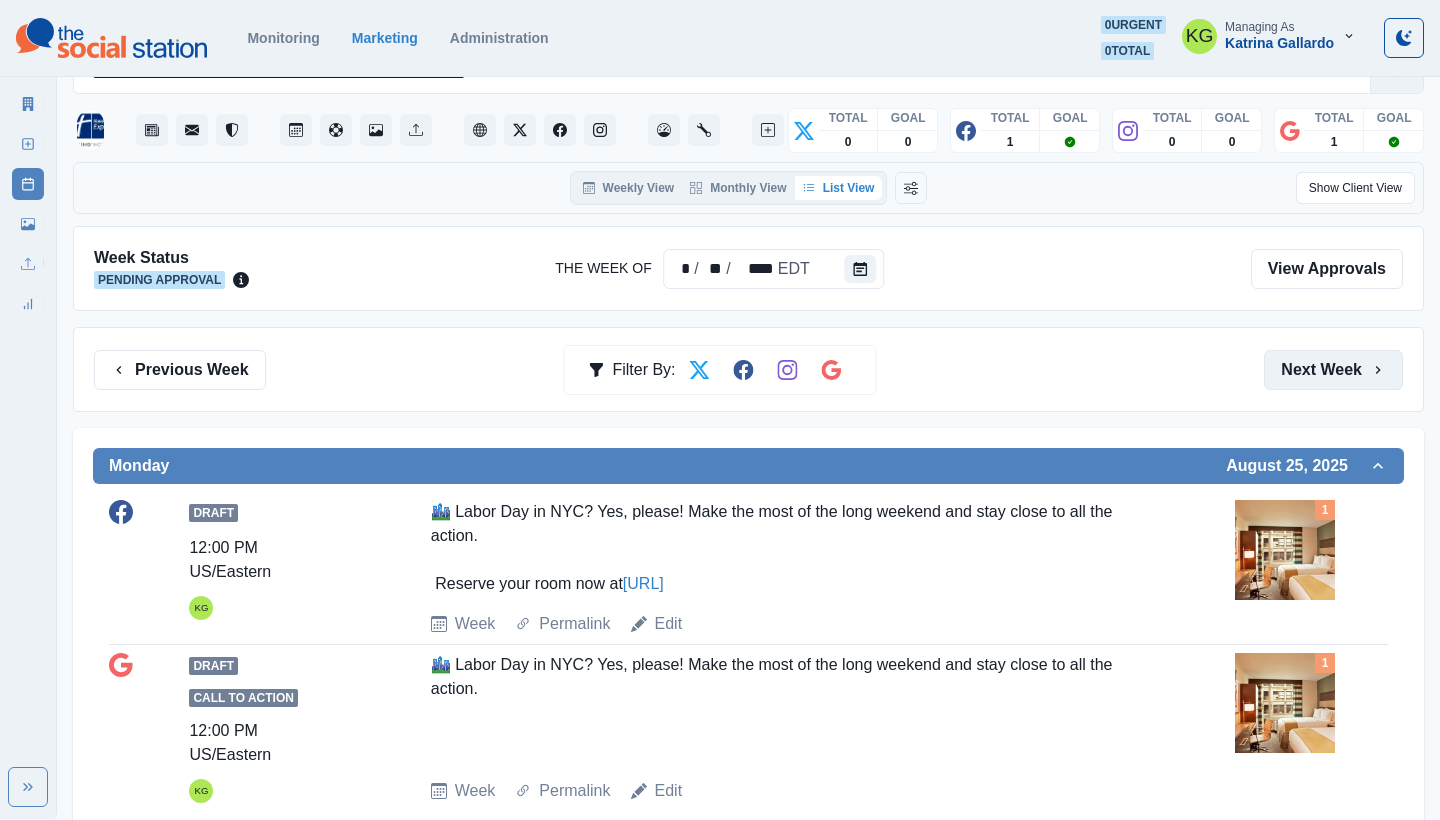 click on "Next Week" at bounding box center [1333, 370] 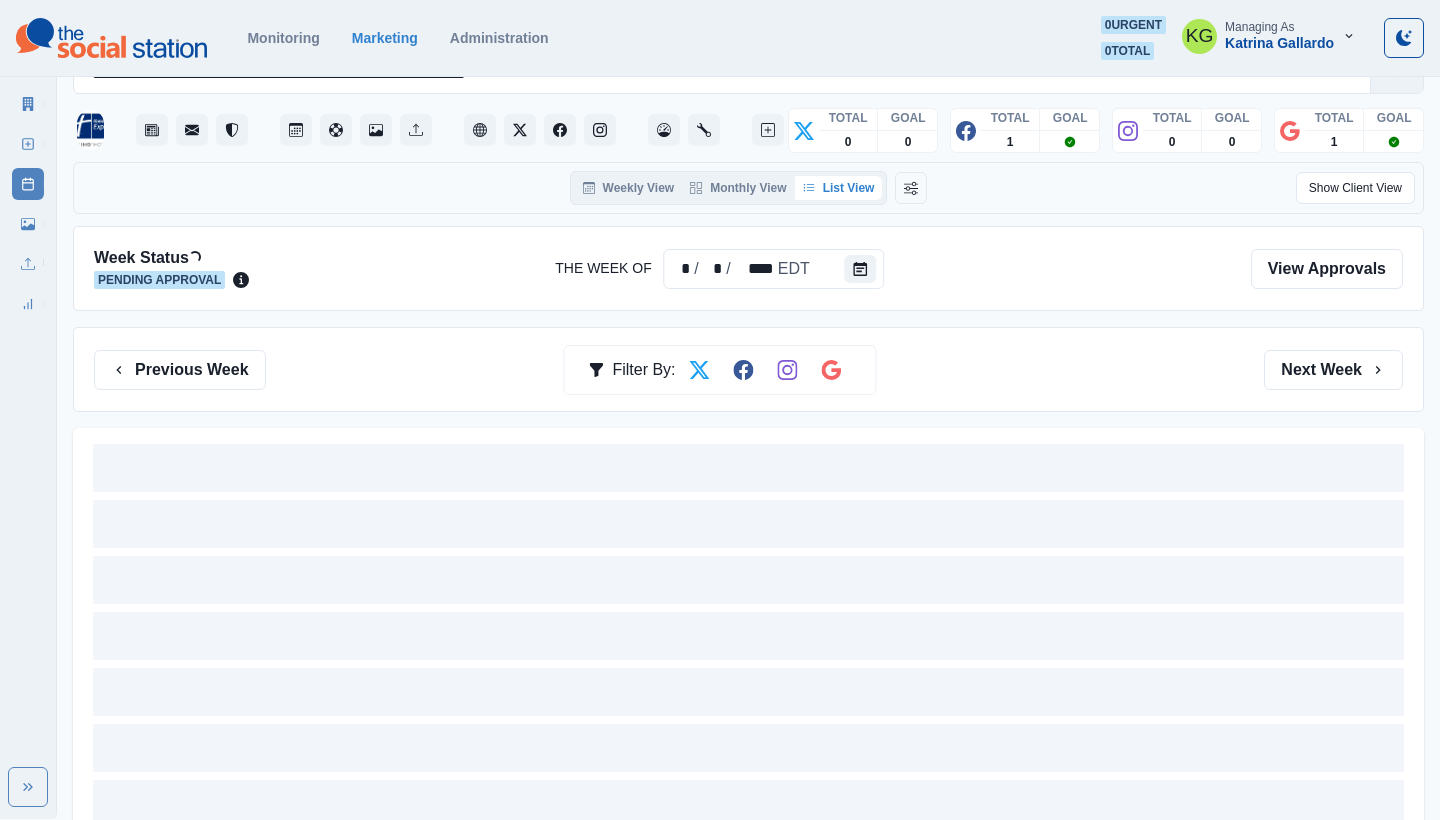 scroll, scrollTop: 0, scrollLeft: 0, axis: both 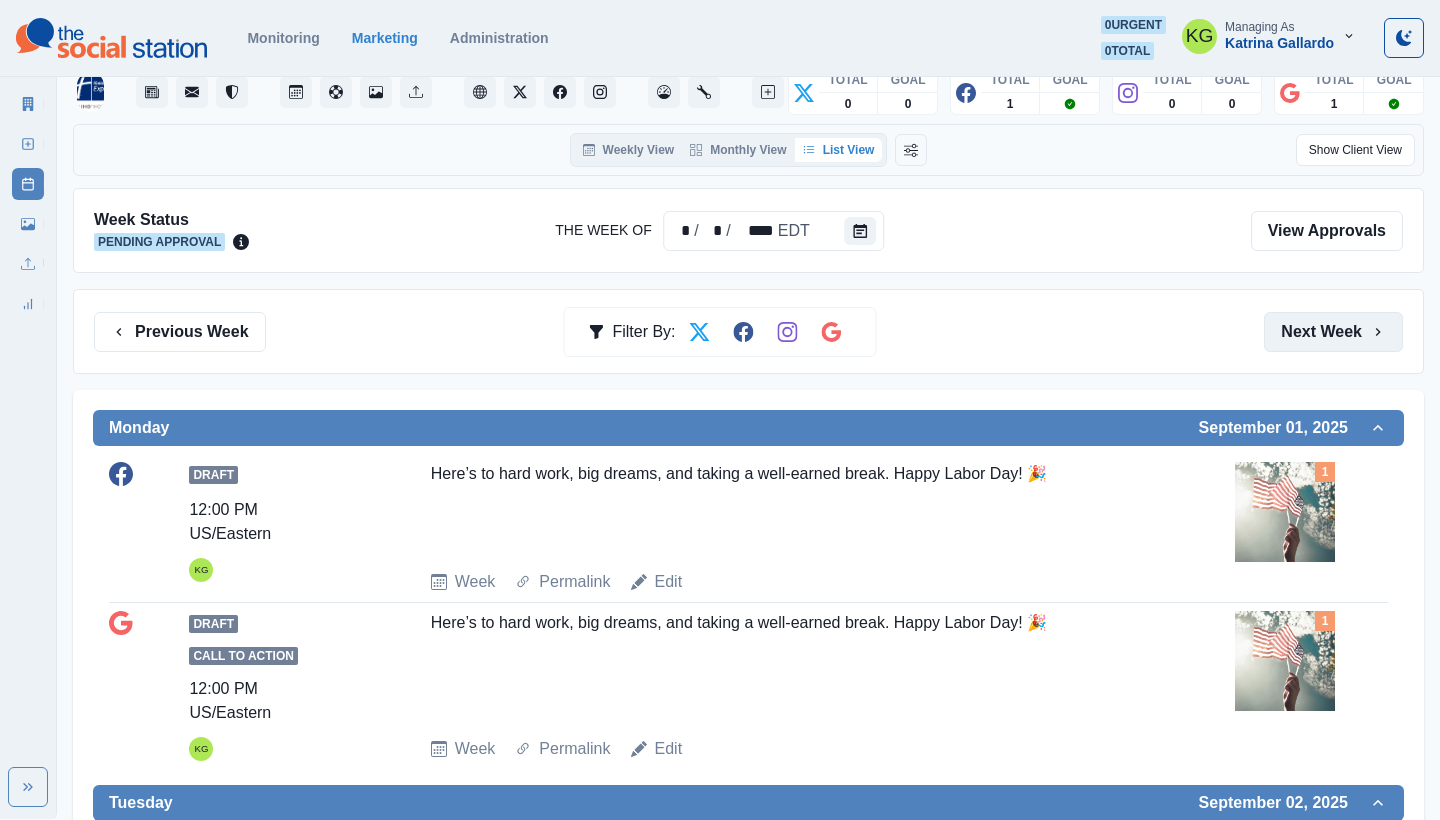 click on "Next Week" at bounding box center [1333, 332] 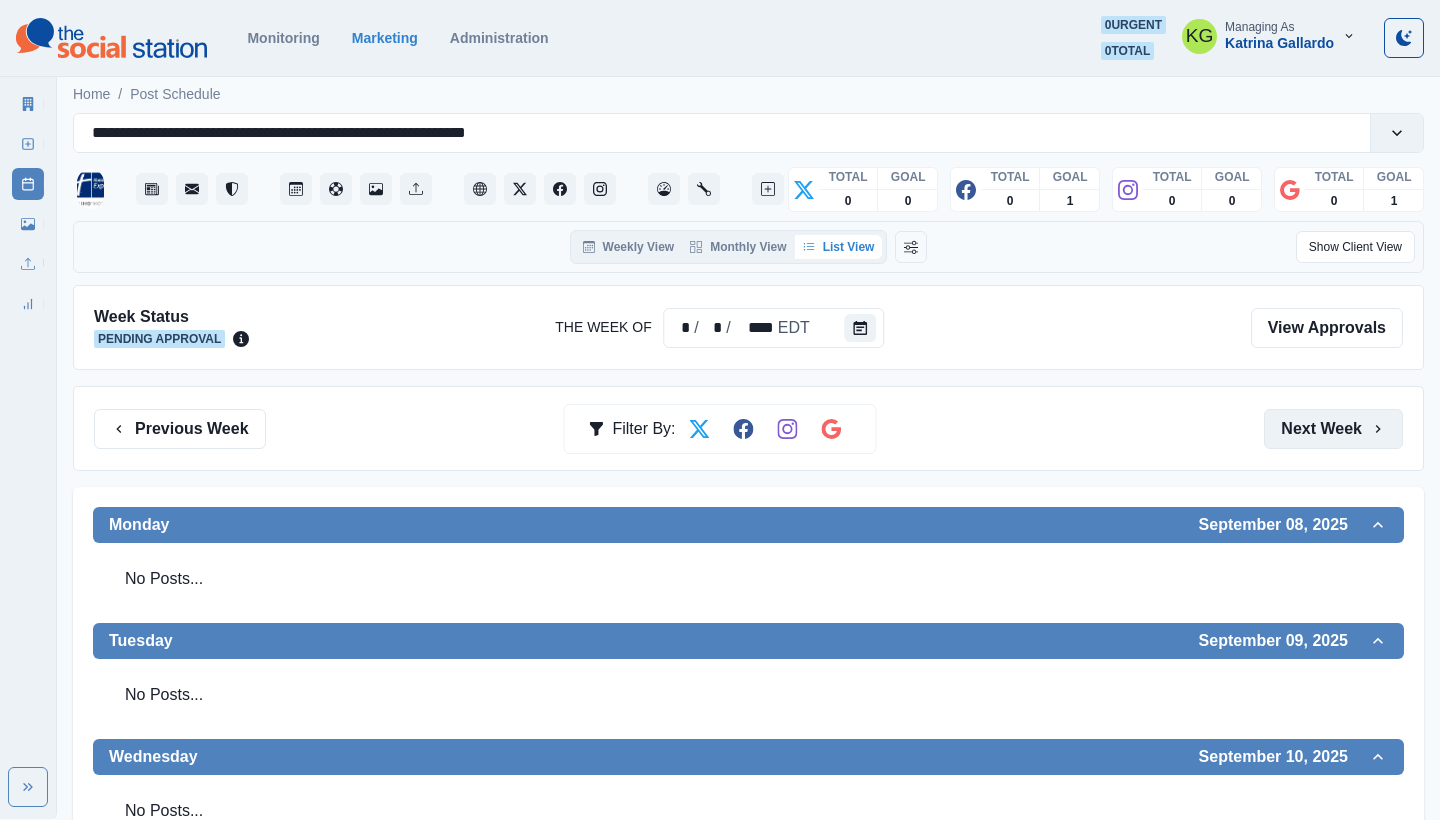 scroll, scrollTop: -1, scrollLeft: 0, axis: vertical 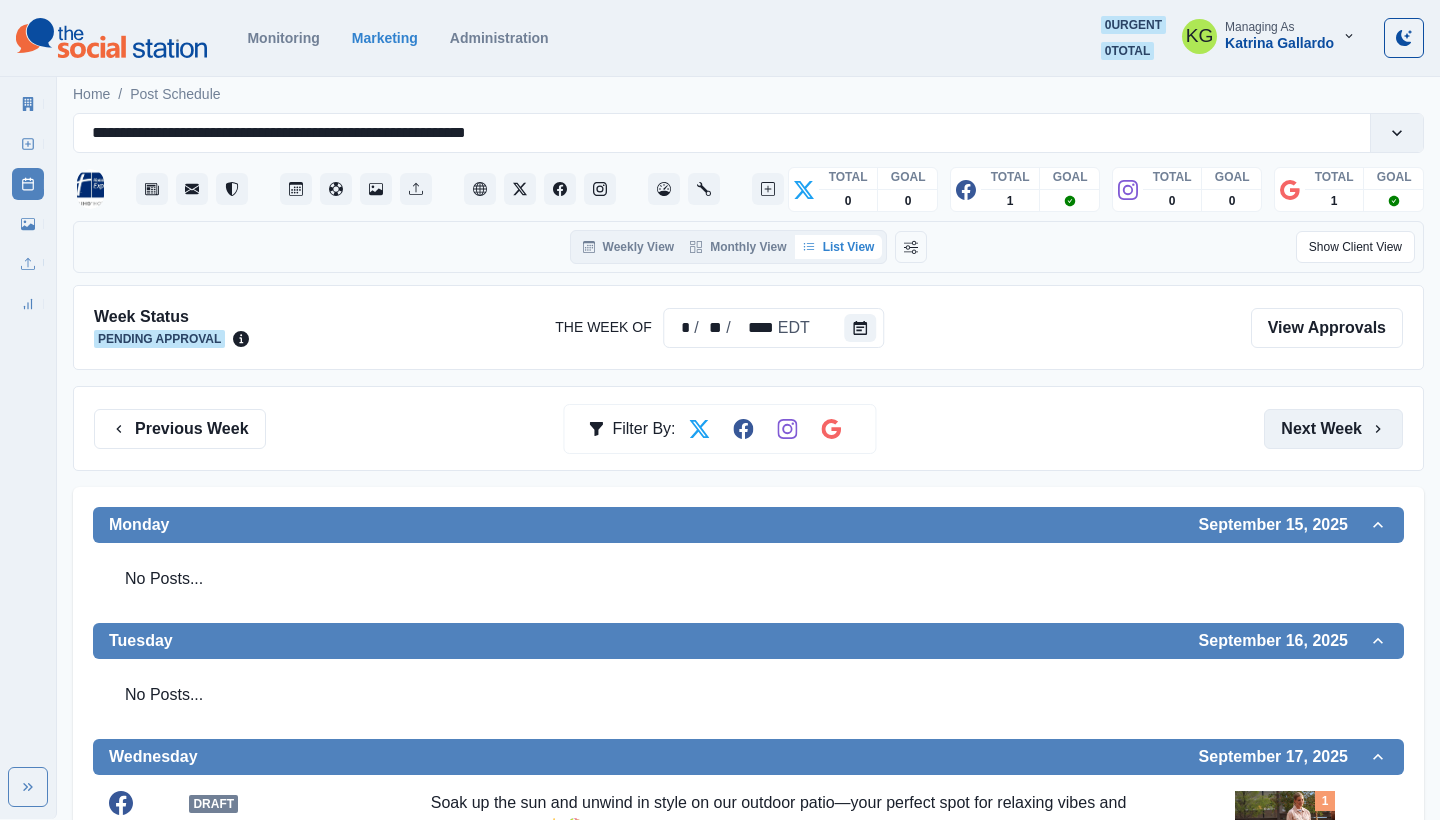 click on "Next Week" at bounding box center [1333, 429] 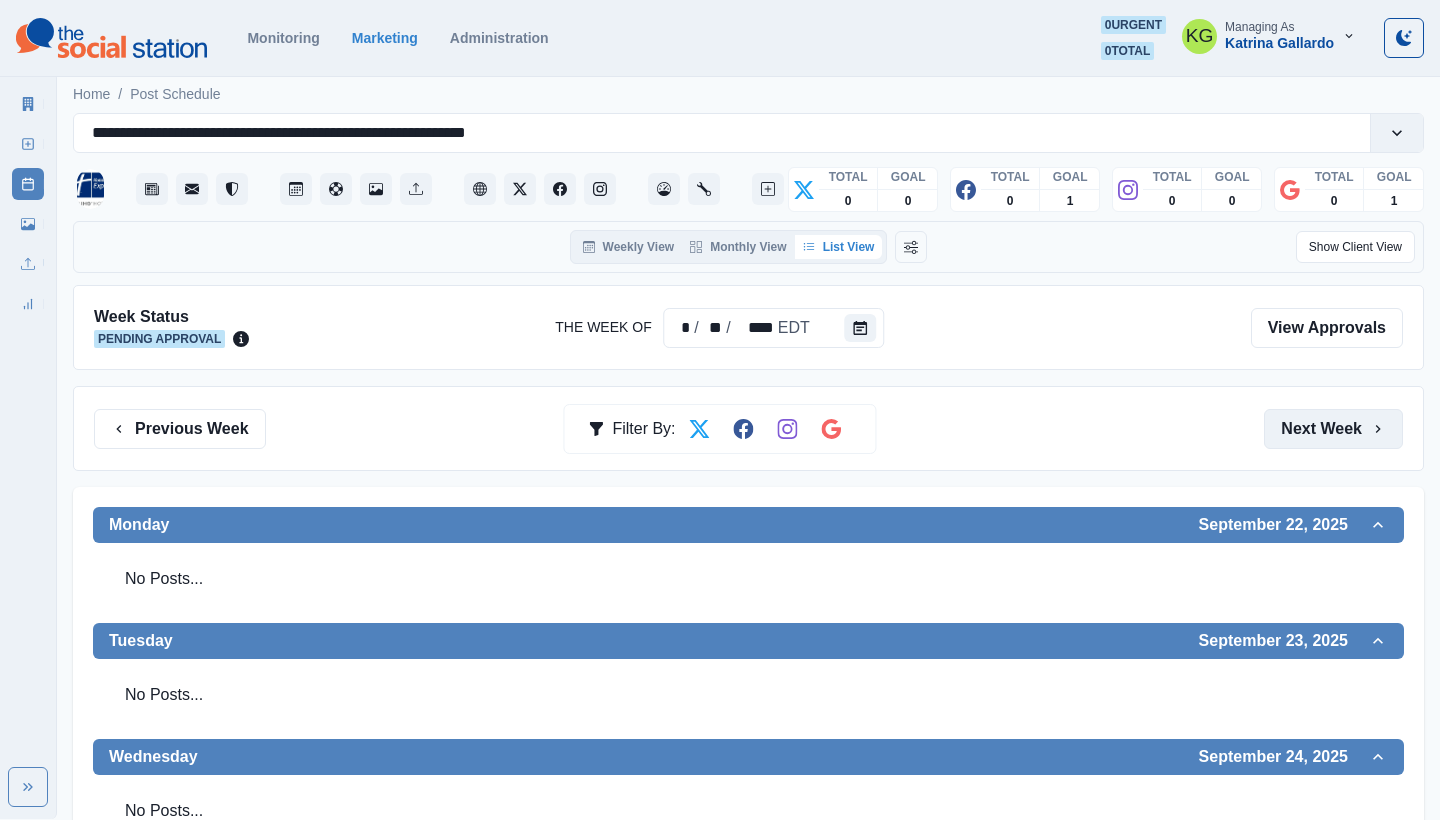 scroll, scrollTop: 0, scrollLeft: 0, axis: both 